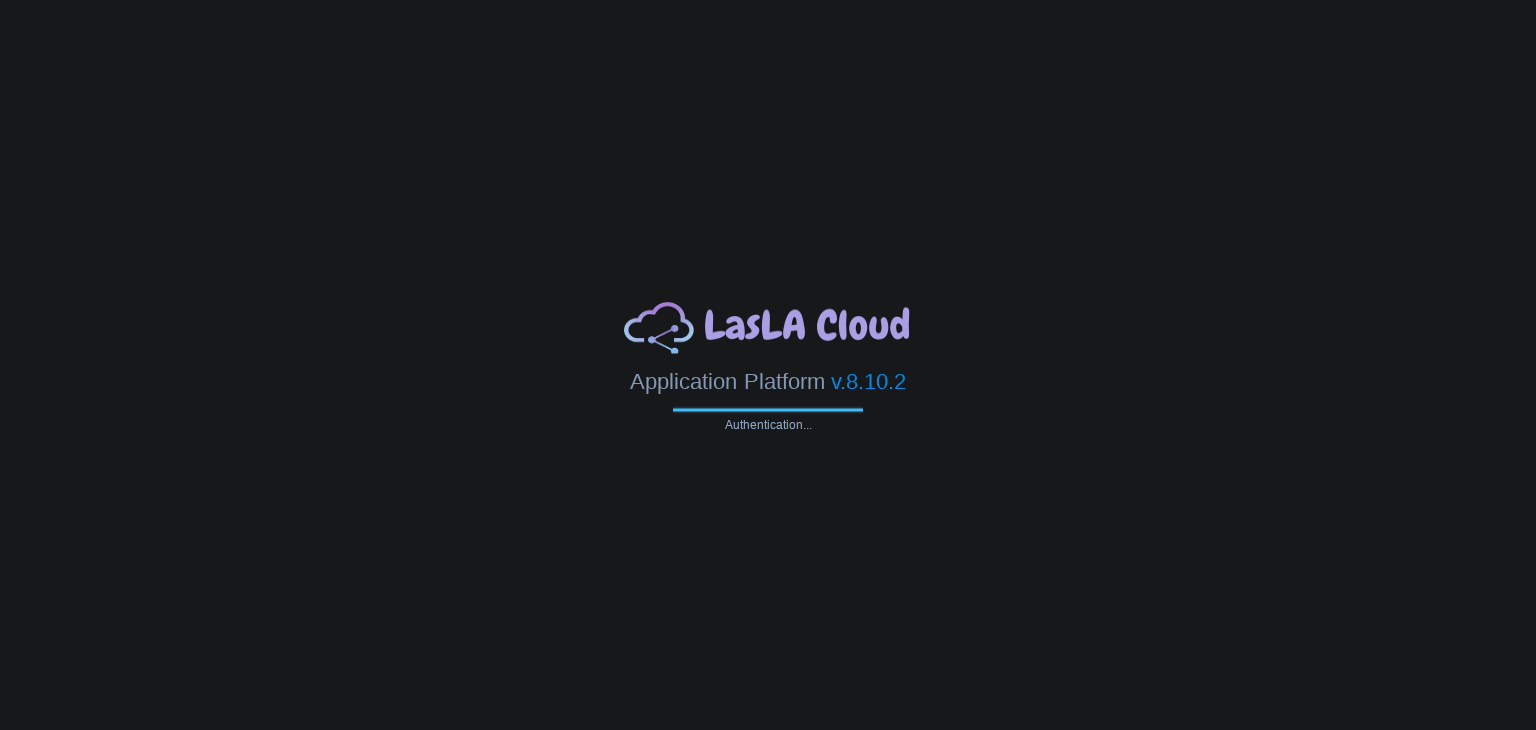 scroll, scrollTop: 0, scrollLeft: 0, axis: both 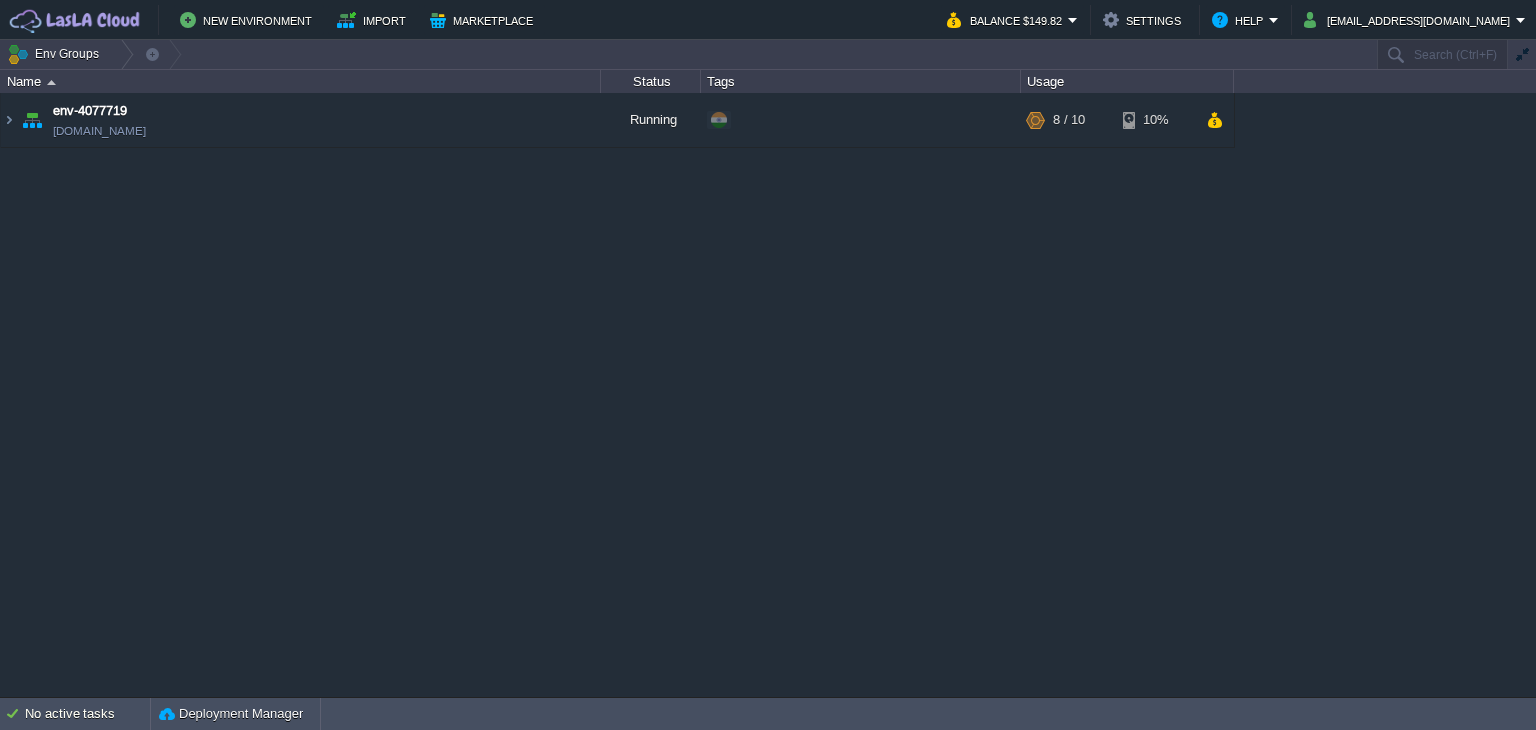 click on "env-4077719 [DOMAIN_NAME] Running                                 + Add to Env Group                                                                                                                                                            RAM                 70%                                         CPU                 1%                             8 / 10                    10%" at bounding box center (617, 120) 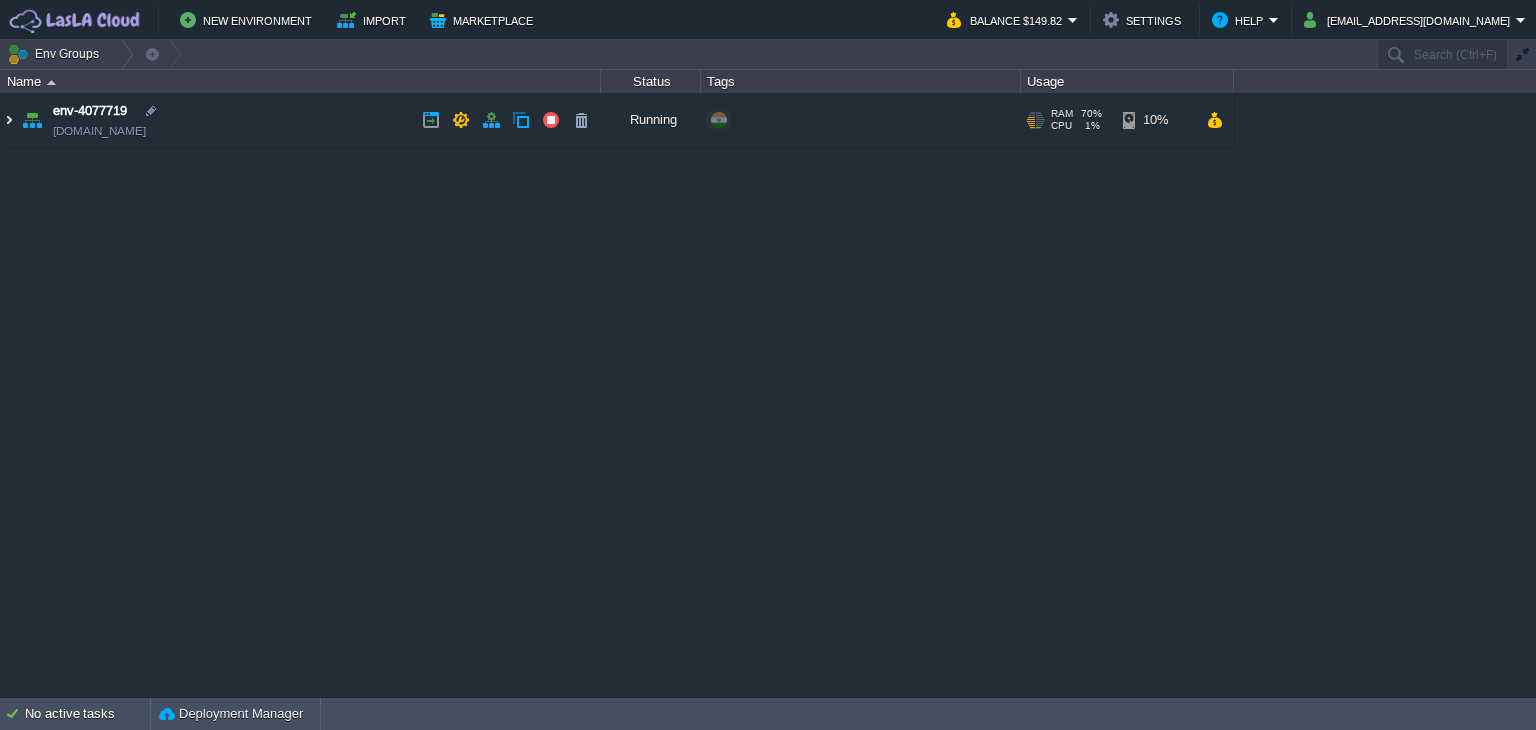 click at bounding box center [9, 120] 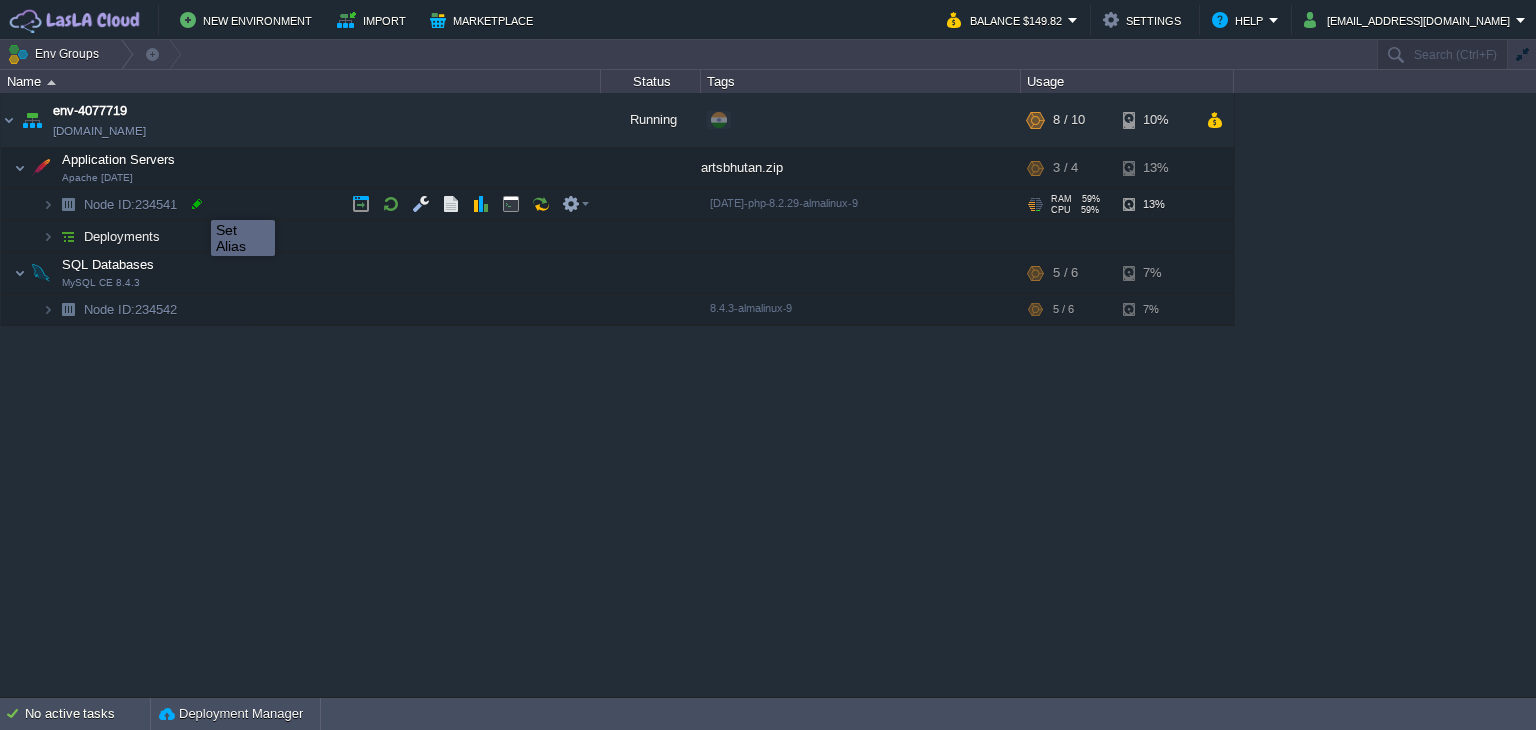 click at bounding box center (197, 204) 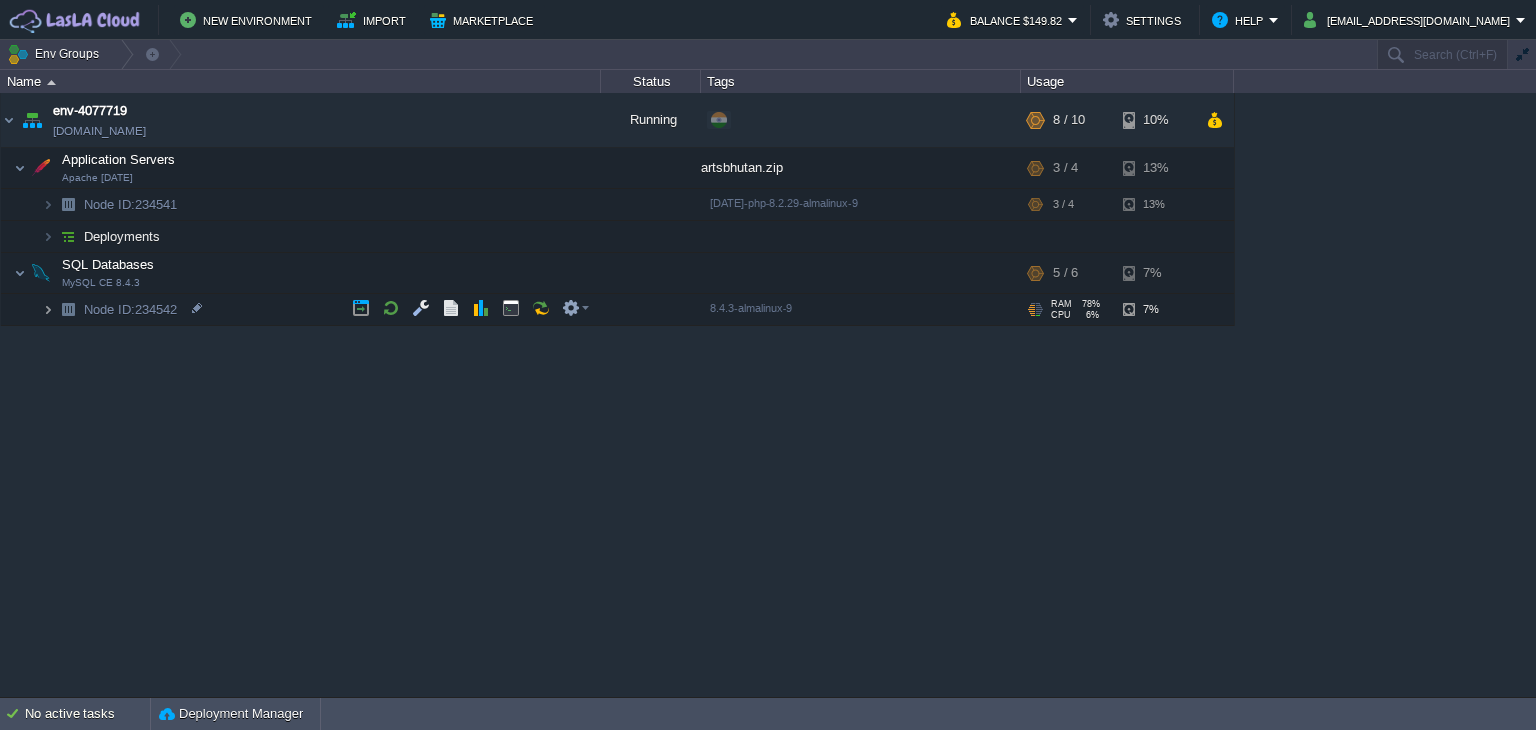click at bounding box center (48, 309) 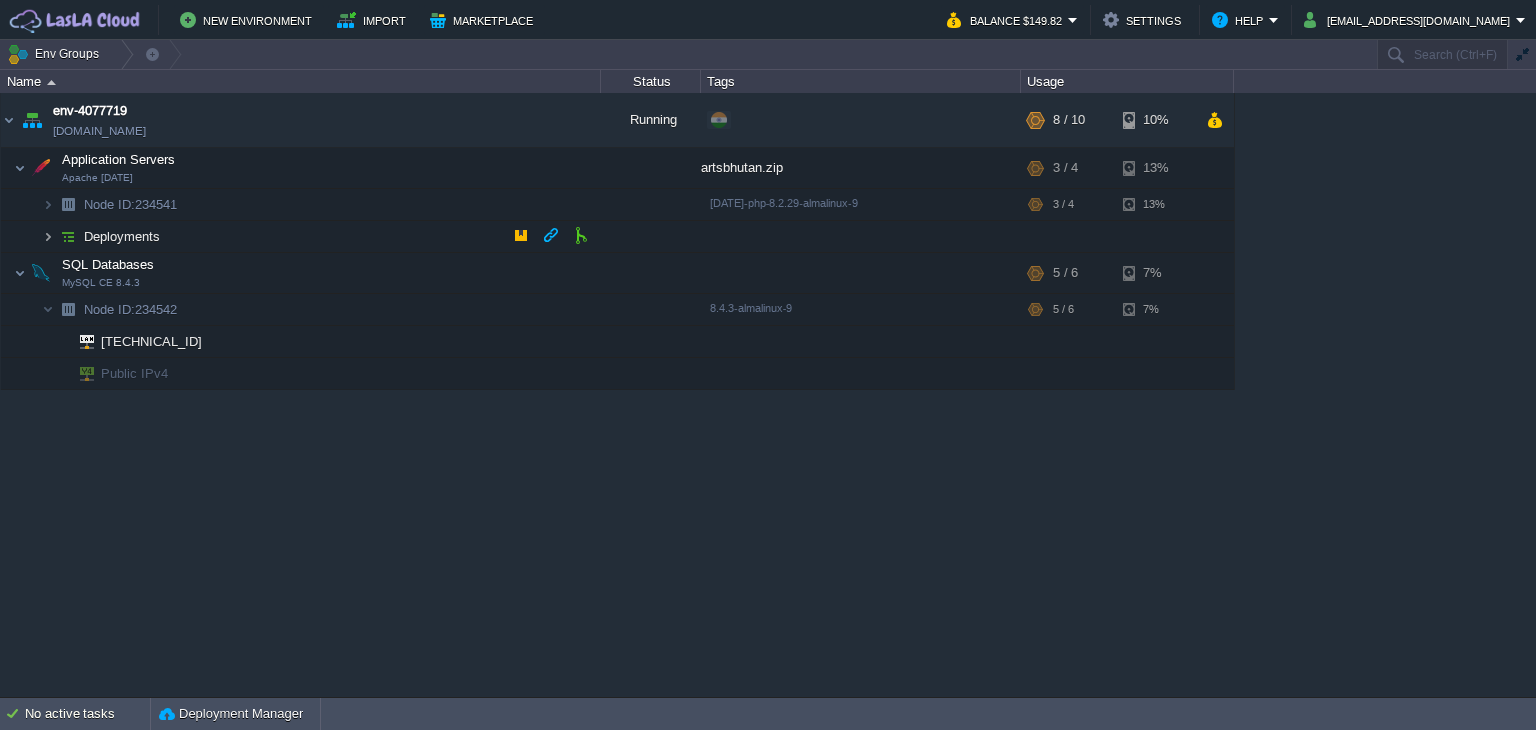 click at bounding box center [48, 236] 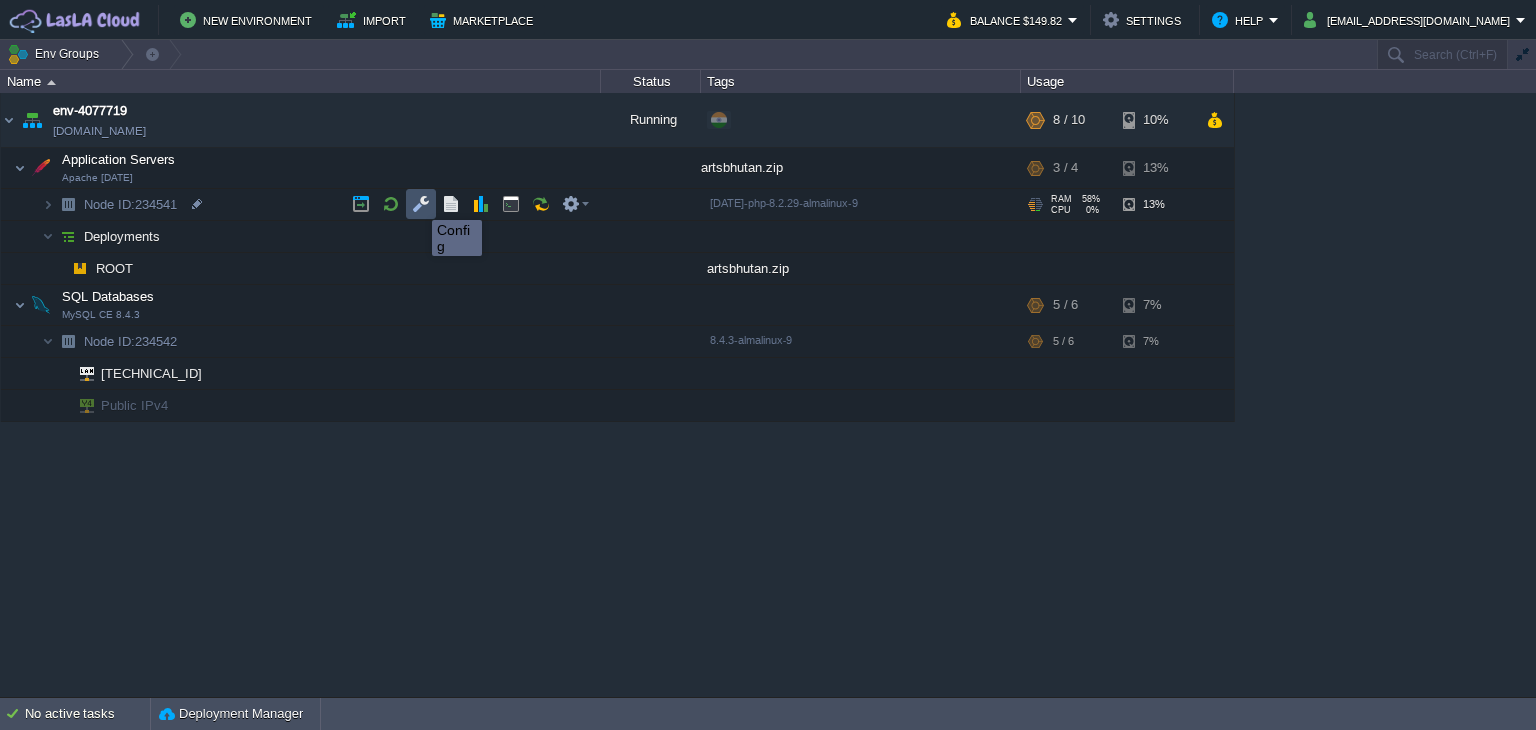 click at bounding box center (421, 204) 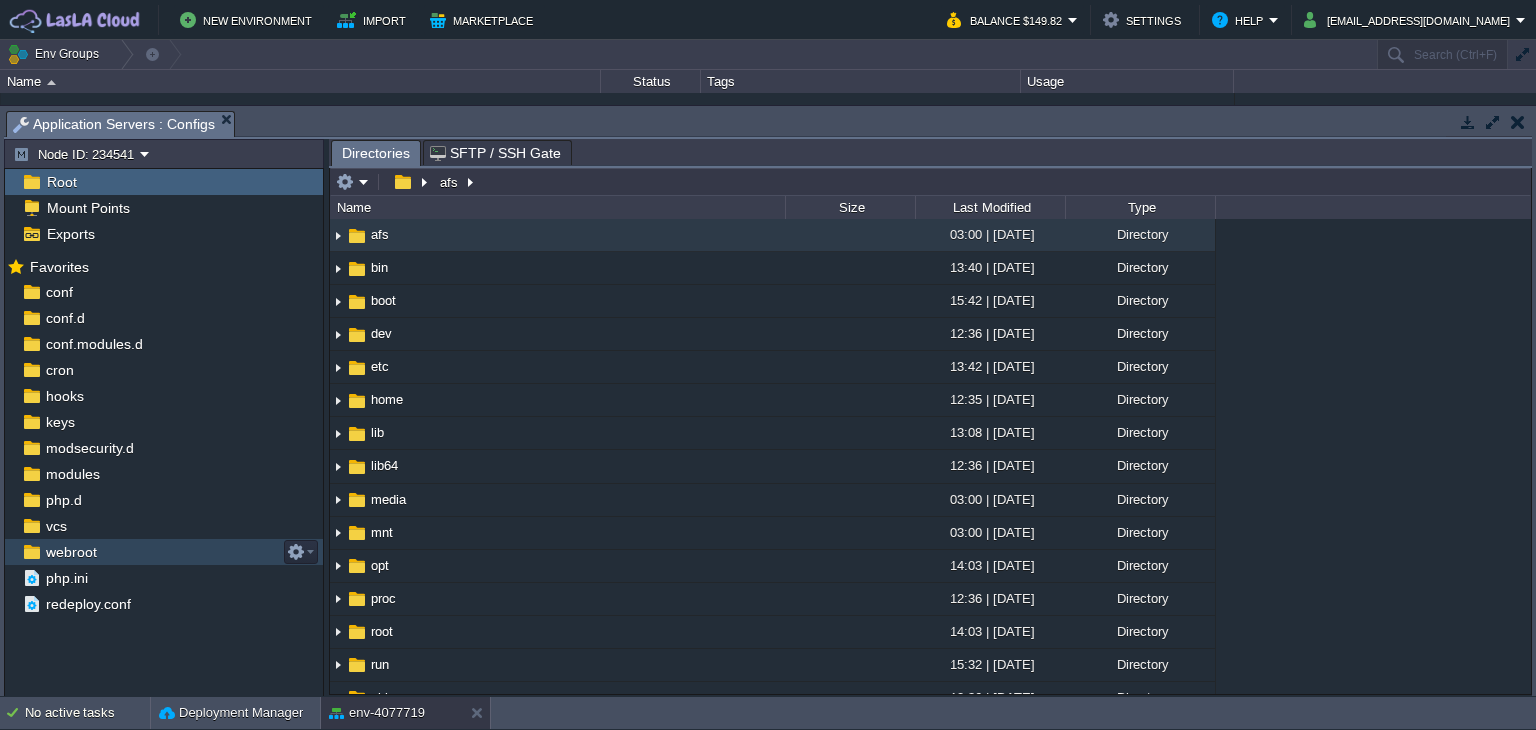 click on "webroot" at bounding box center (164, 552) 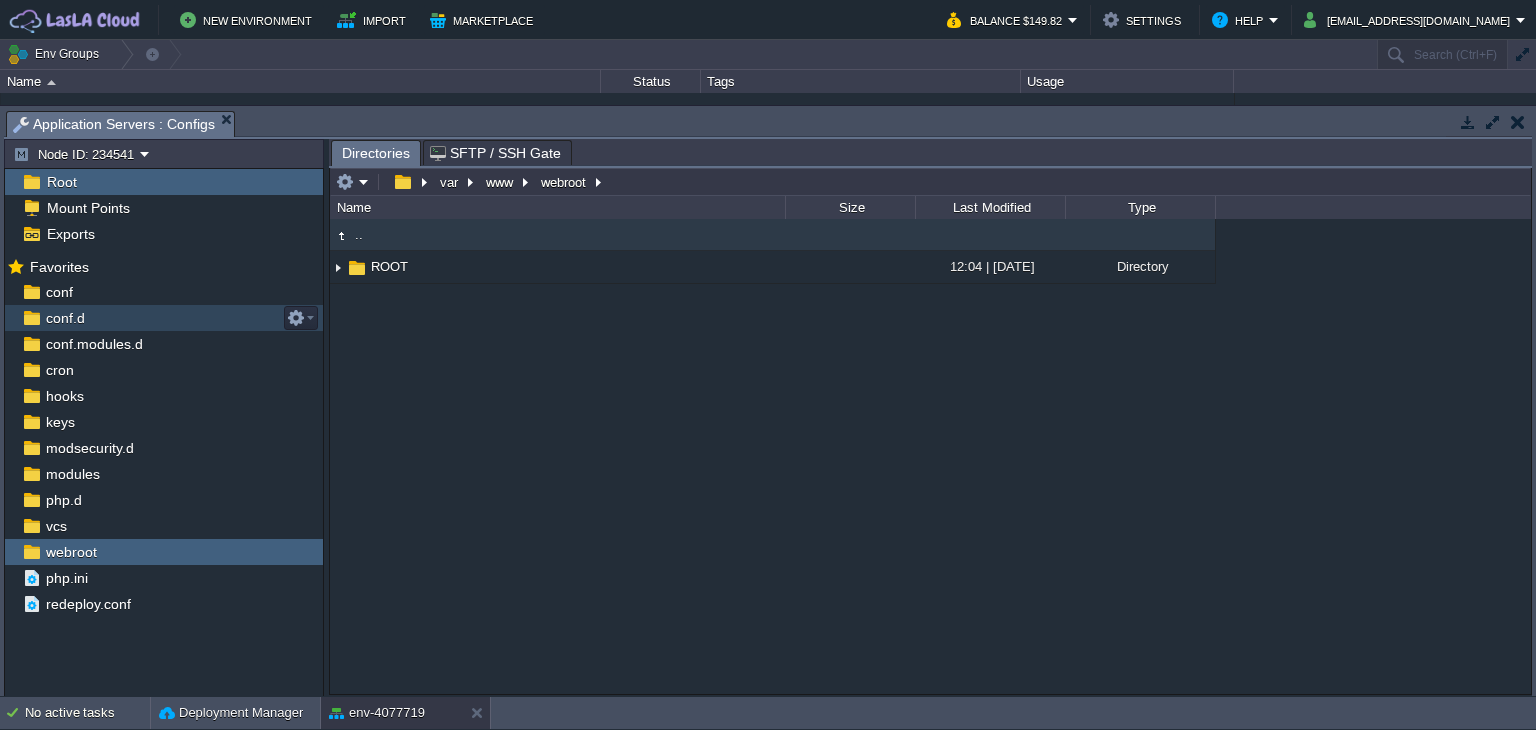 click on "conf.d" at bounding box center (164, 318) 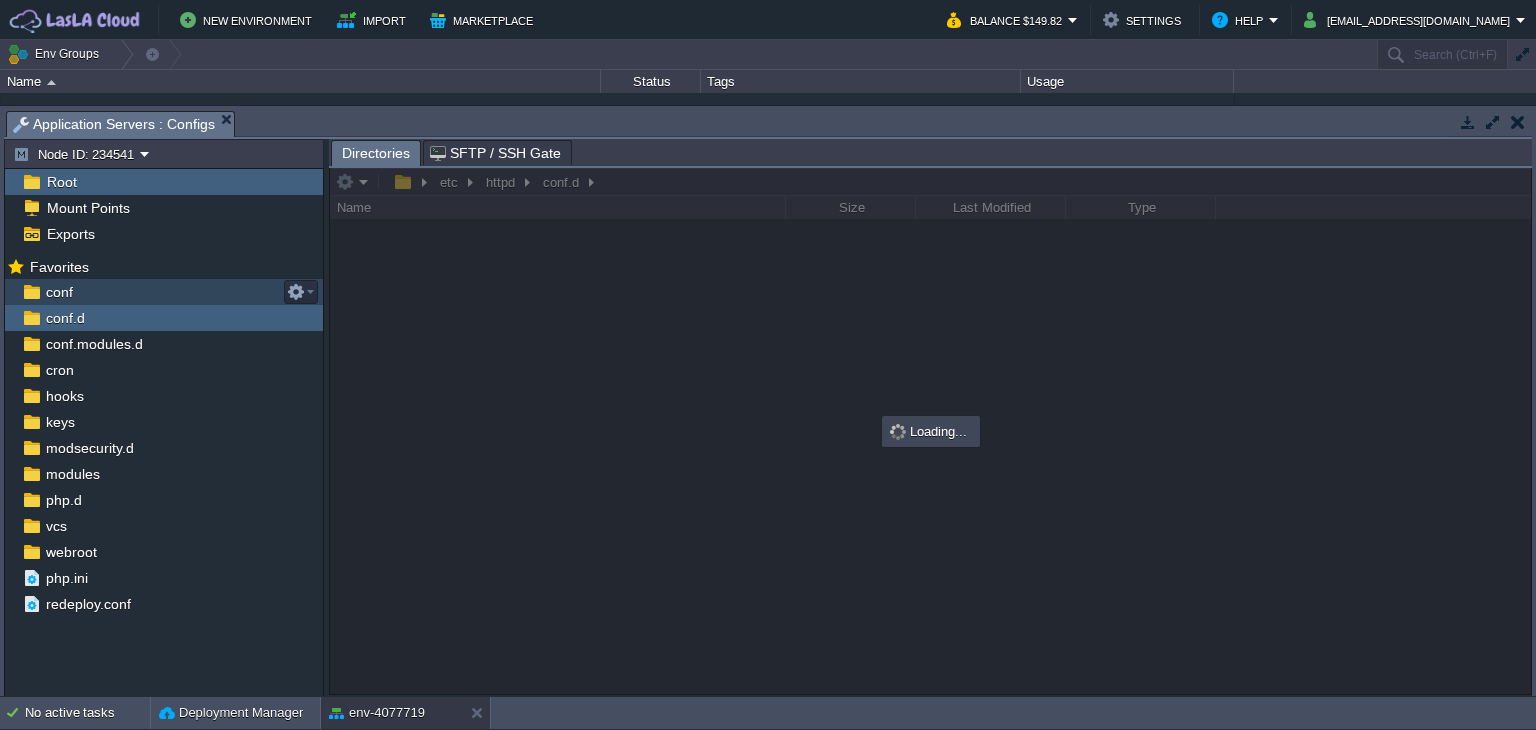 click on "conf" at bounding box center (164, 292) 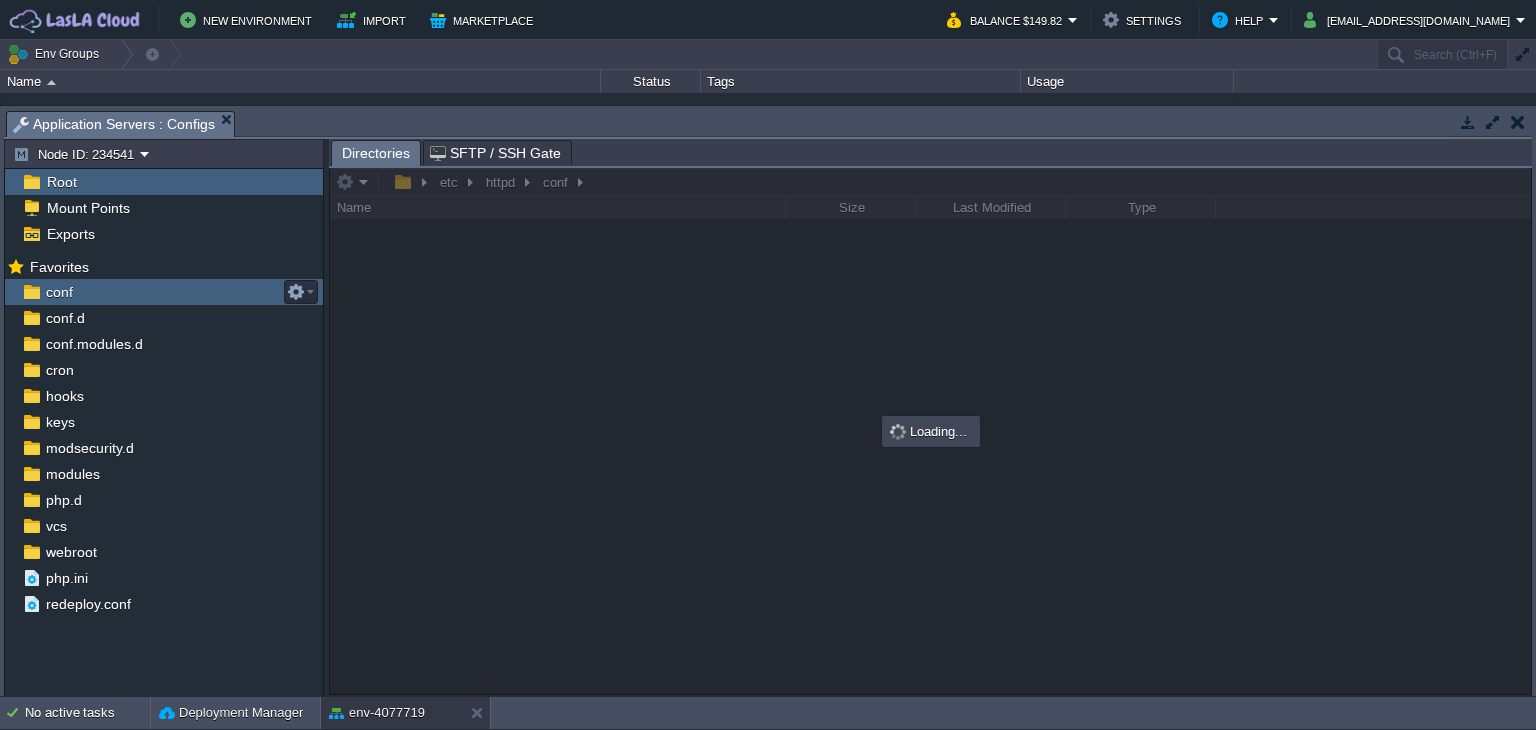 click on "conf" at bounding box center [164, 292] 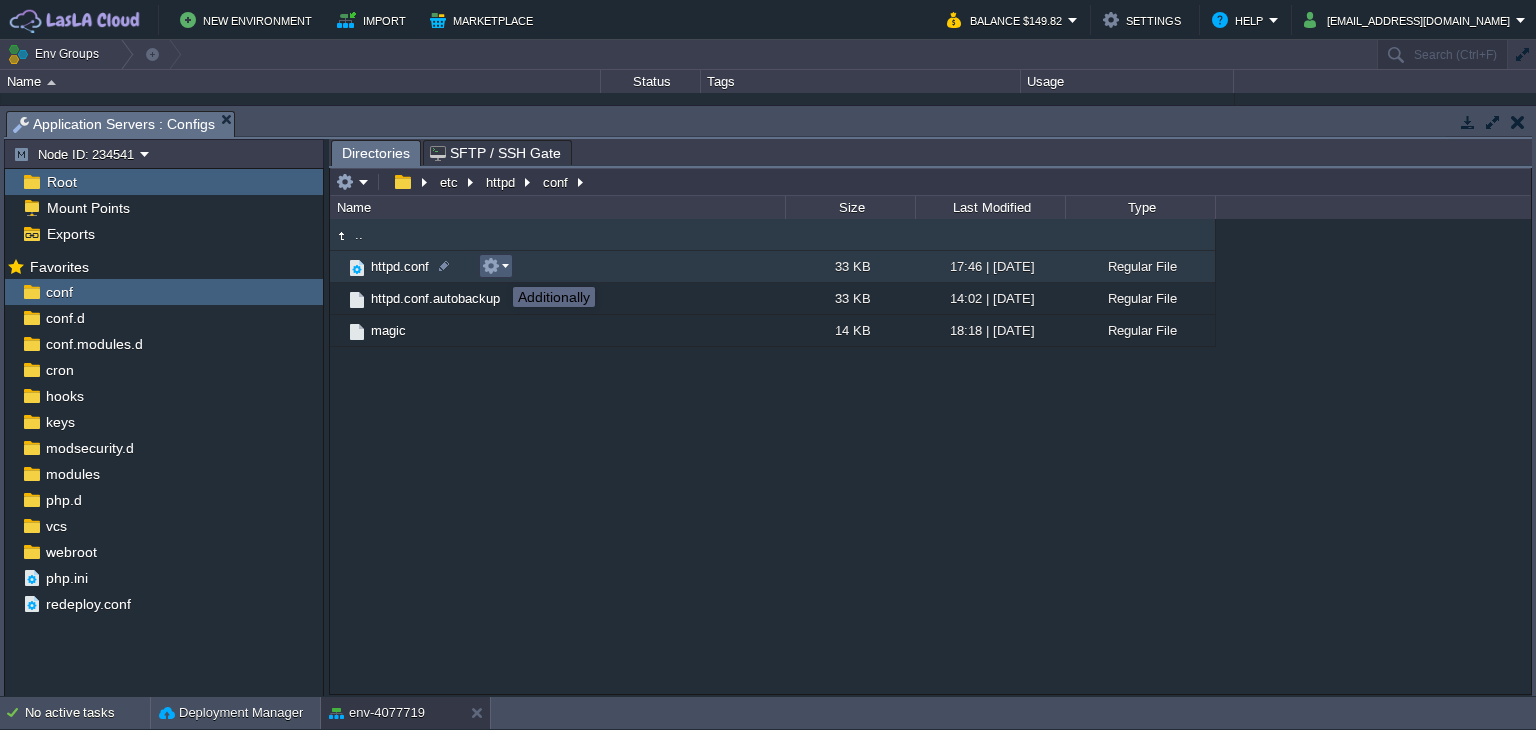 click at bounding box center [491, 266] 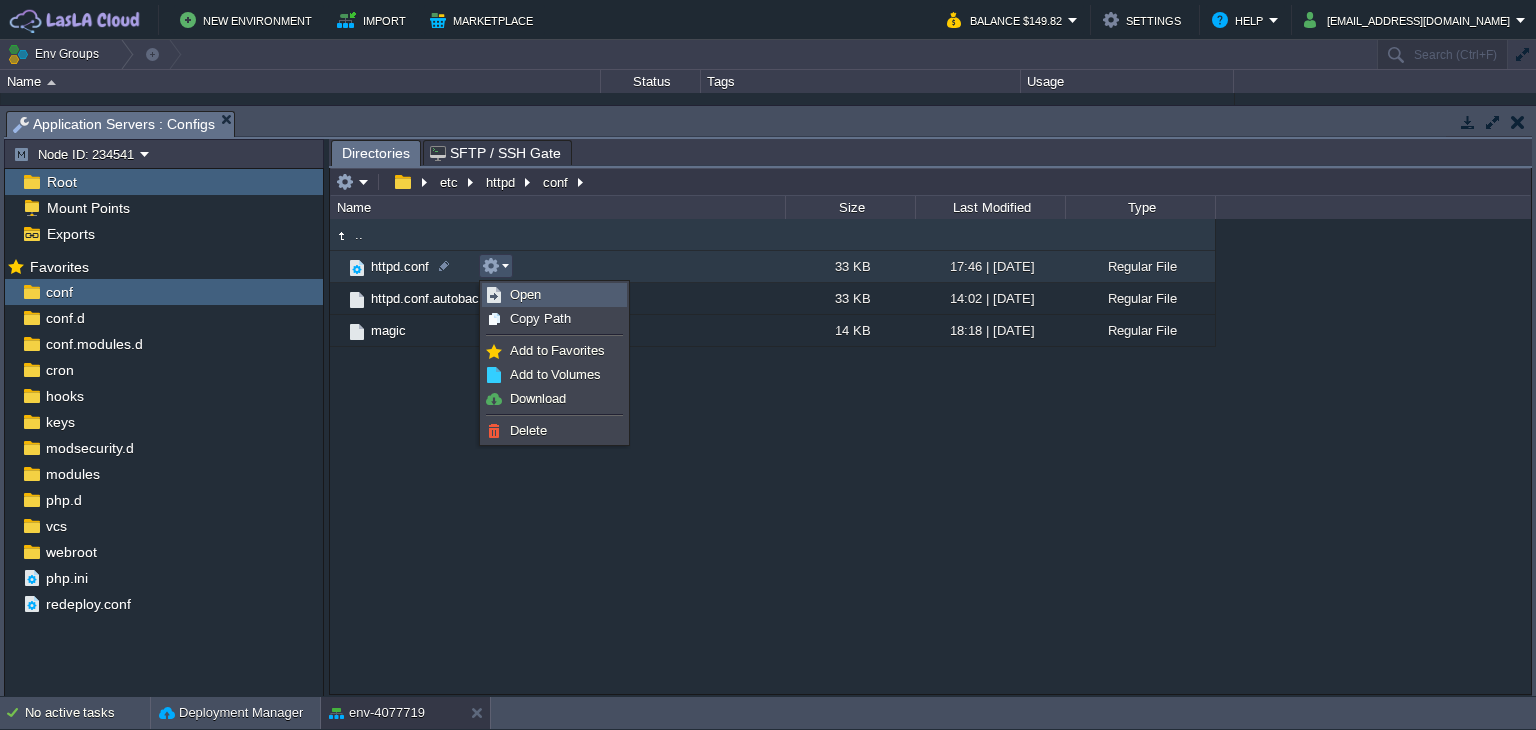 click on "Open" at bounding box center [525, 294] 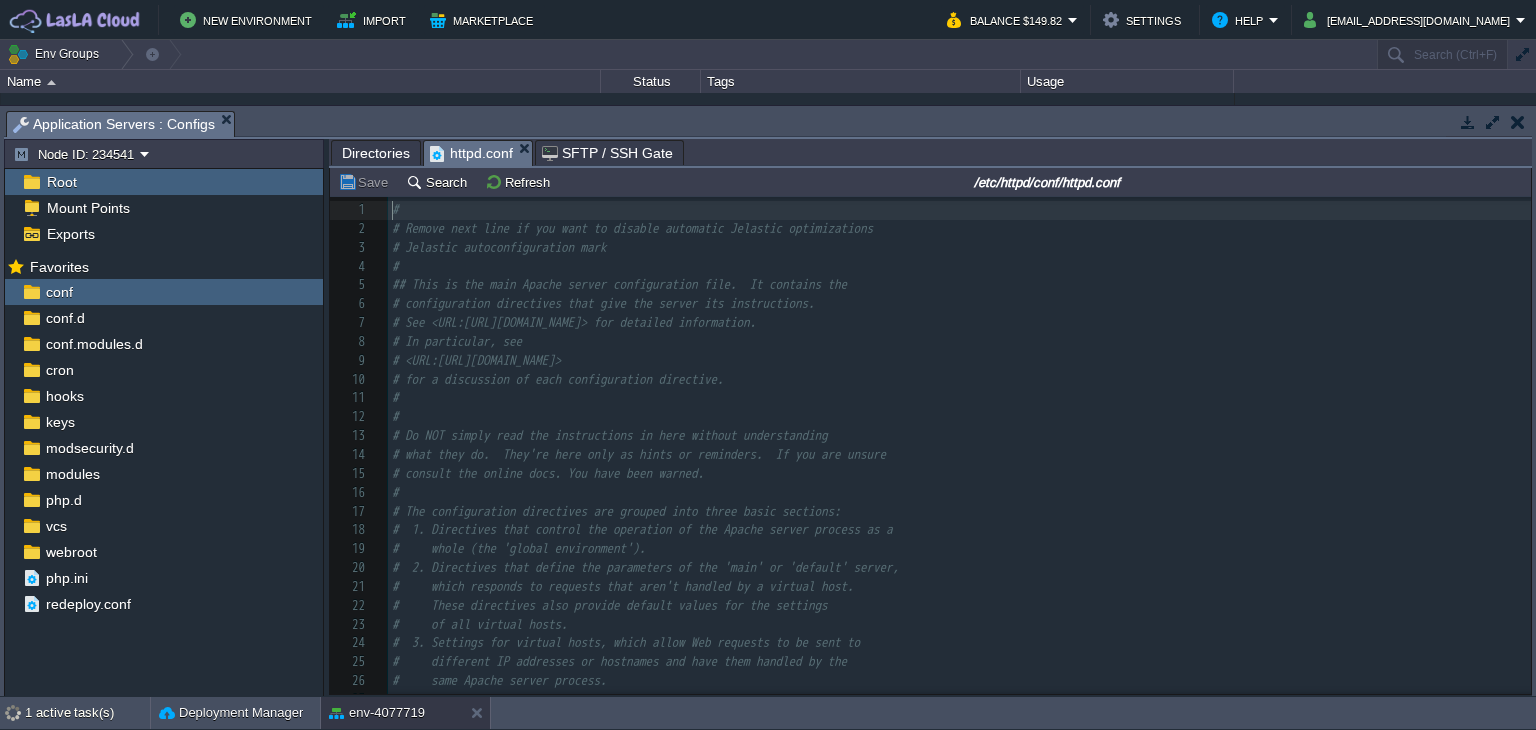 scroll, scrollTop: 6, scrollLeft: 0, axis: vertical 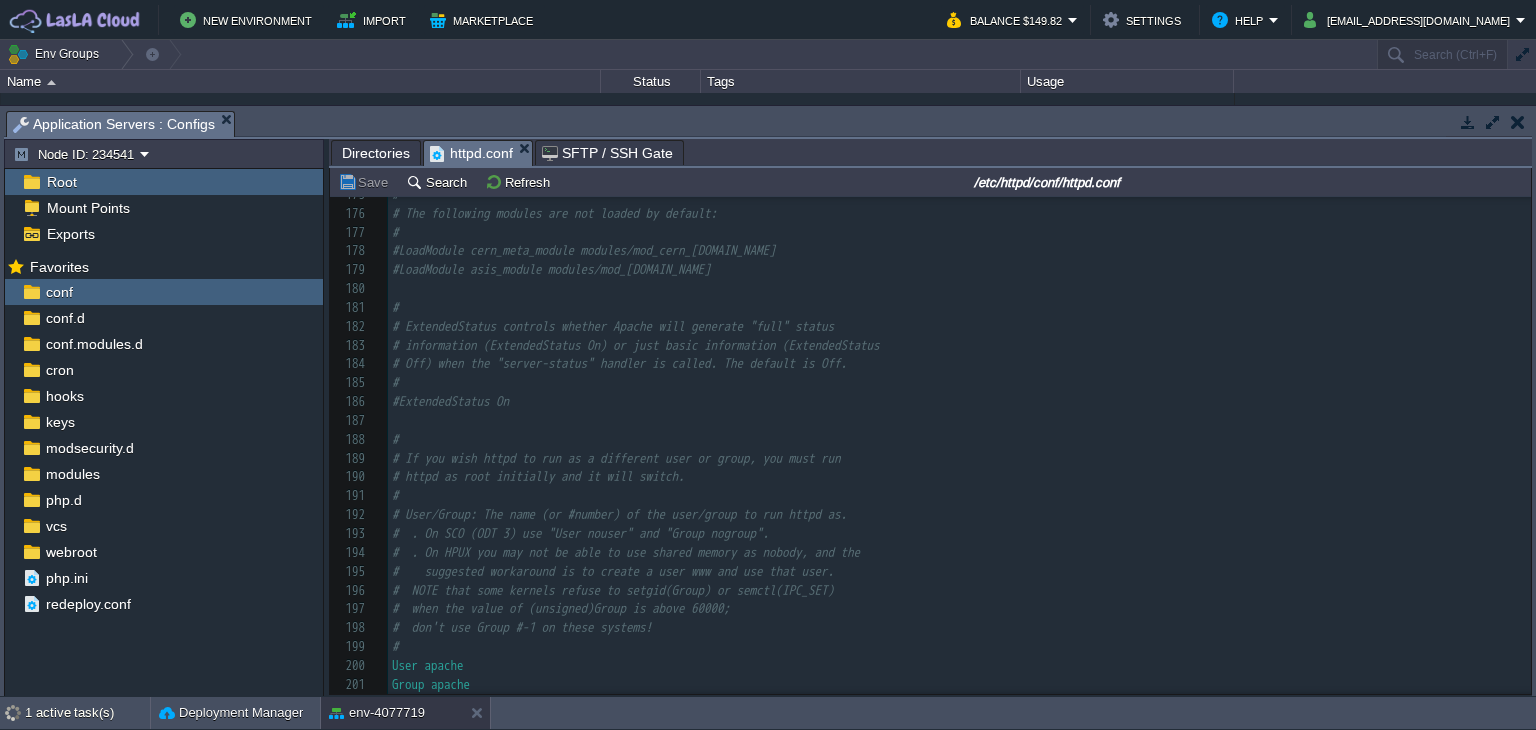 click on "httpd.conf" at bounding box center (471, 153) 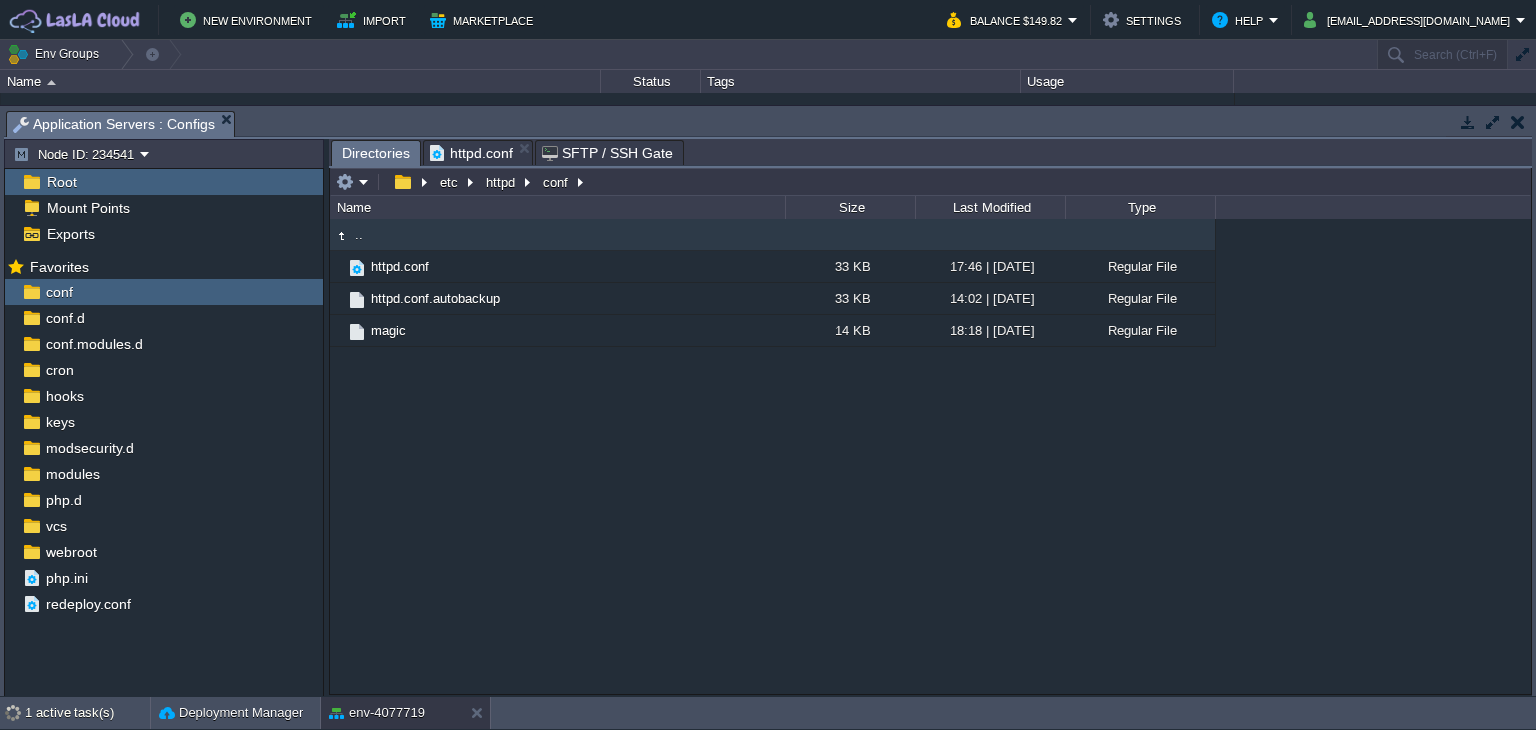 click on "Directories" at bounding box center (376, 153) 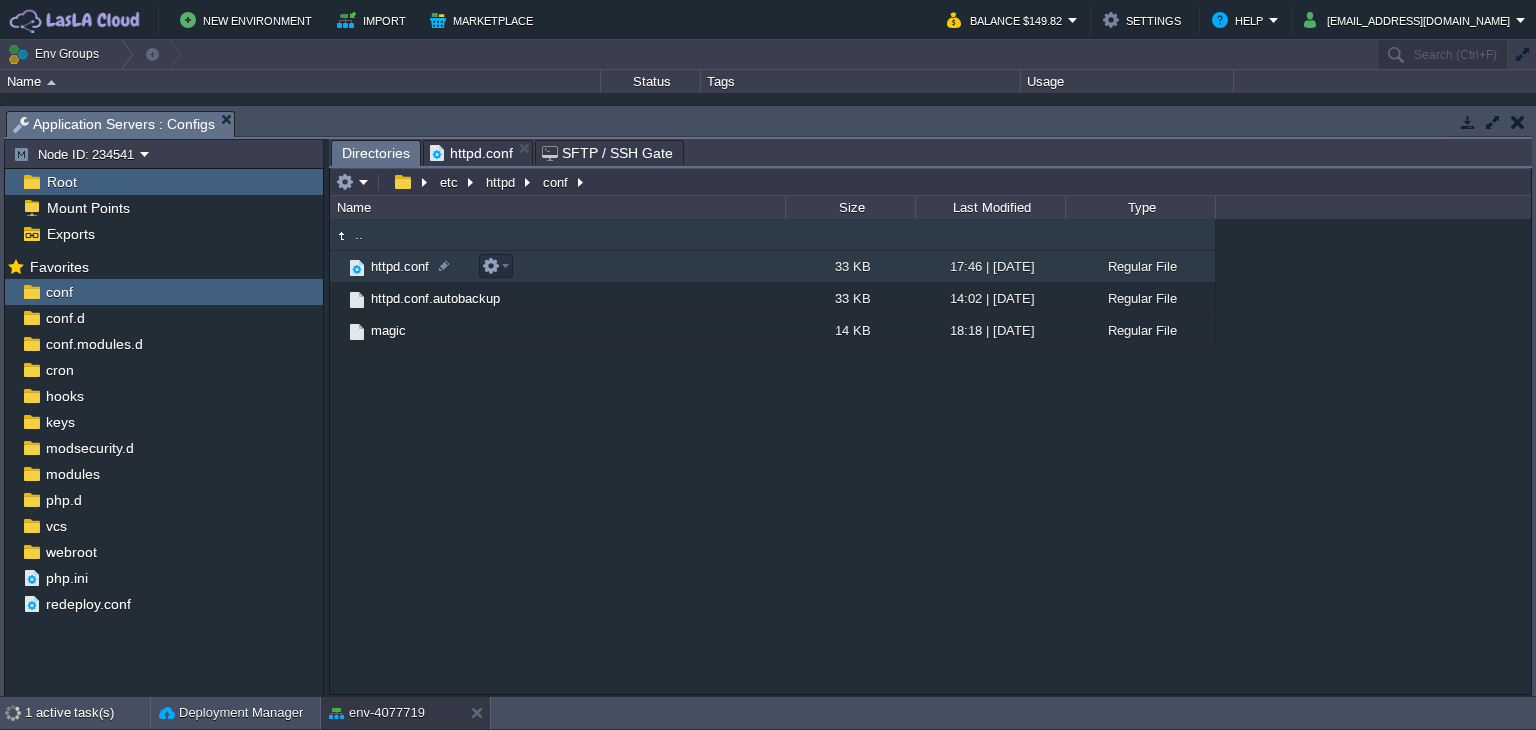 click on "httpd.conf" at bounding box center [400, 266] 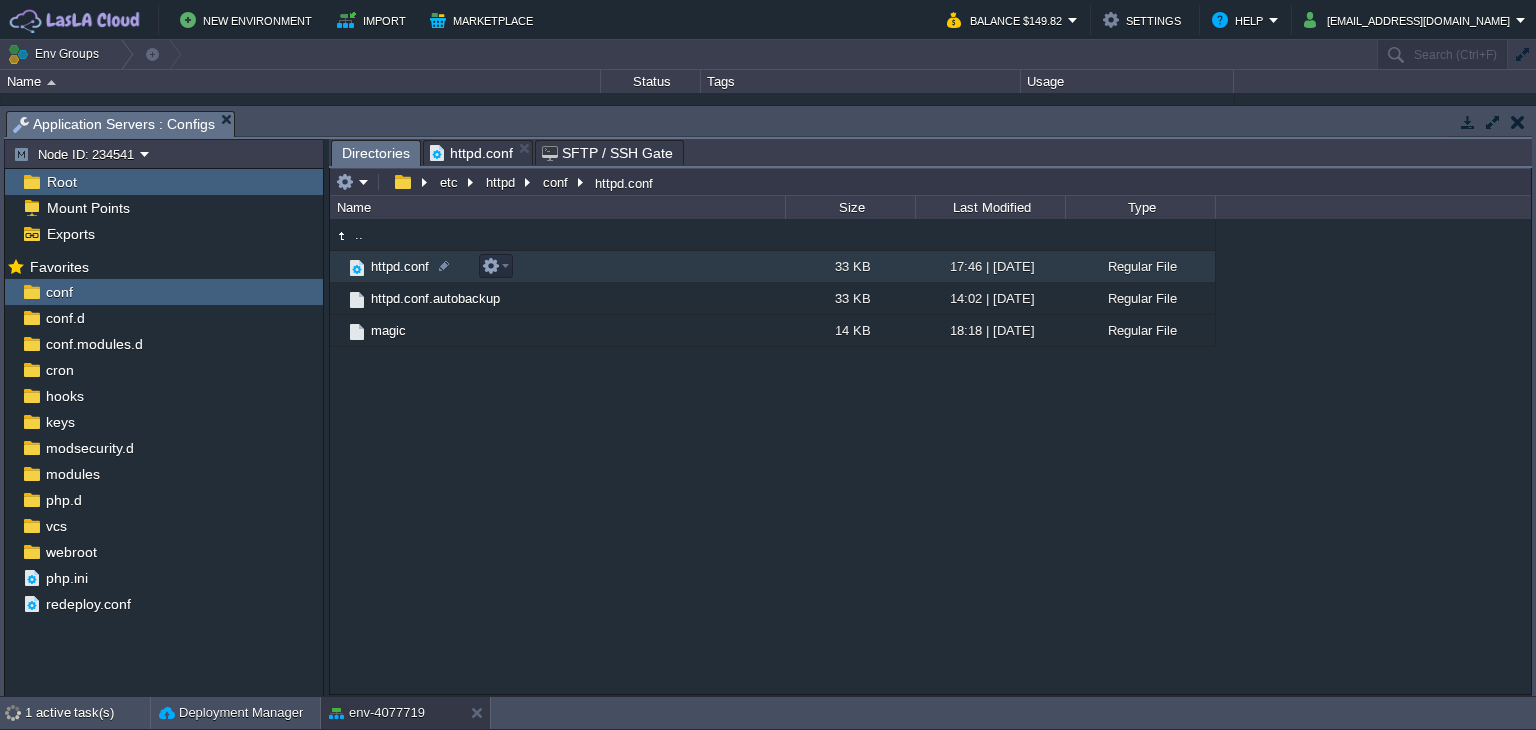 click on "httpd.conf" at bounding box center [557, 267] 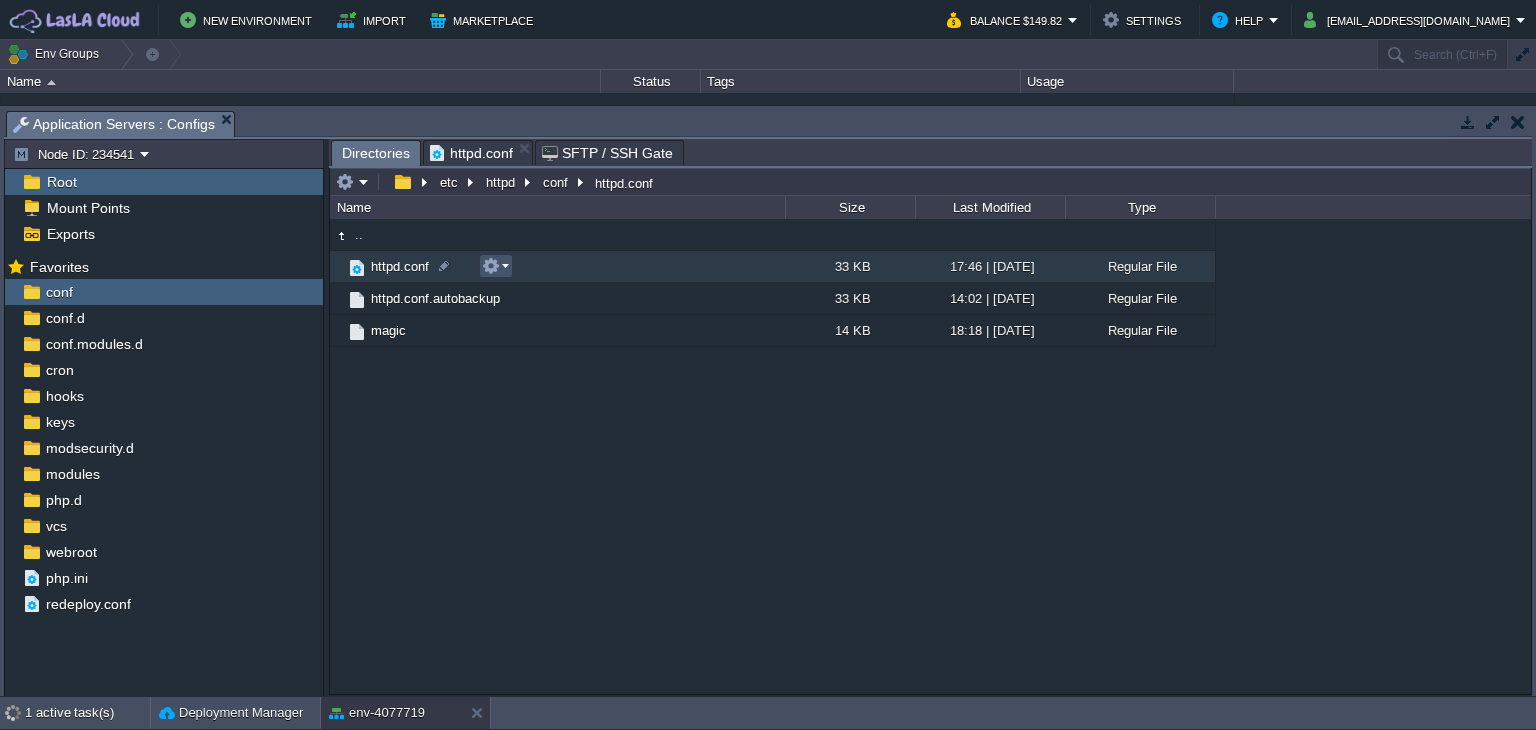 click at bounding box center (491, 266) 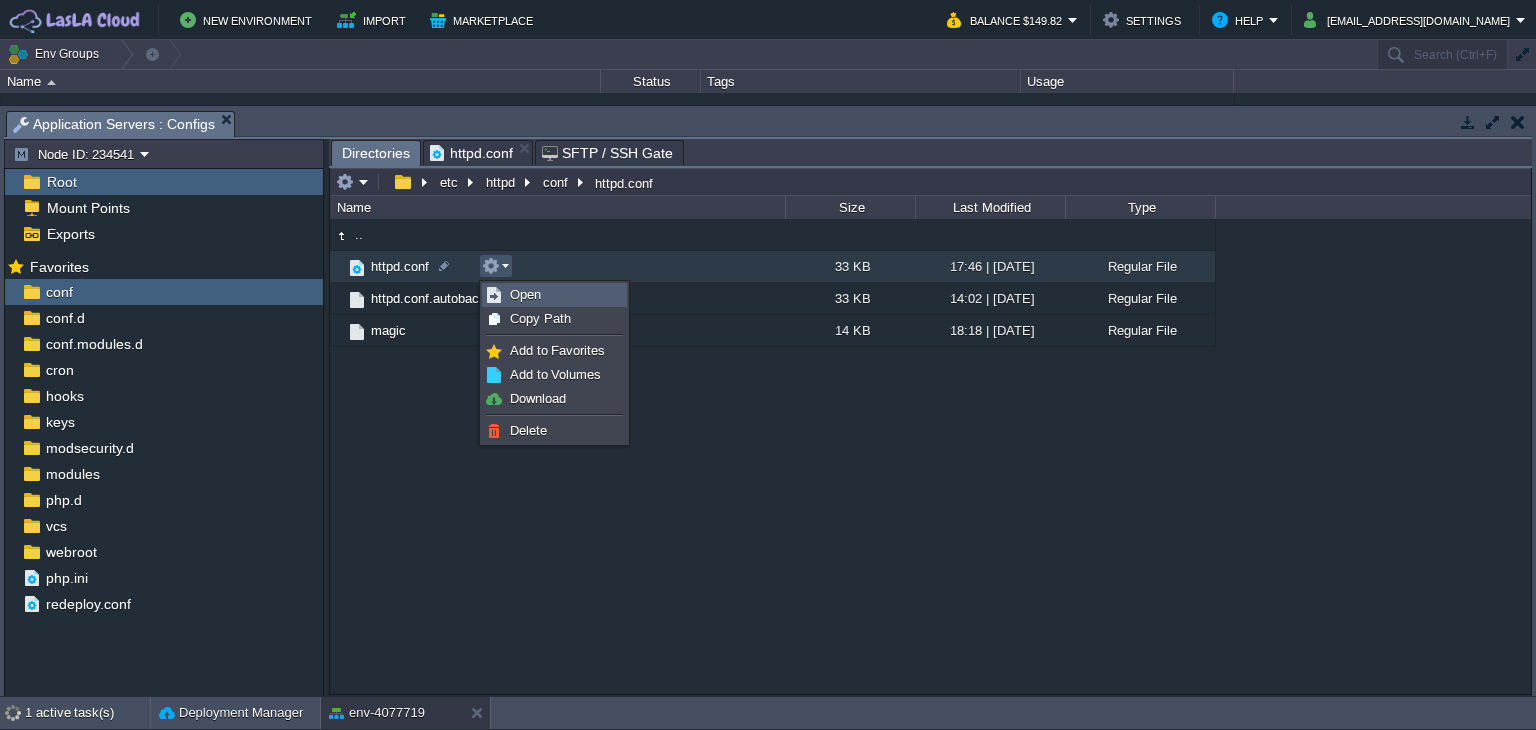 click on "Open" at bounding box center (525, 294) 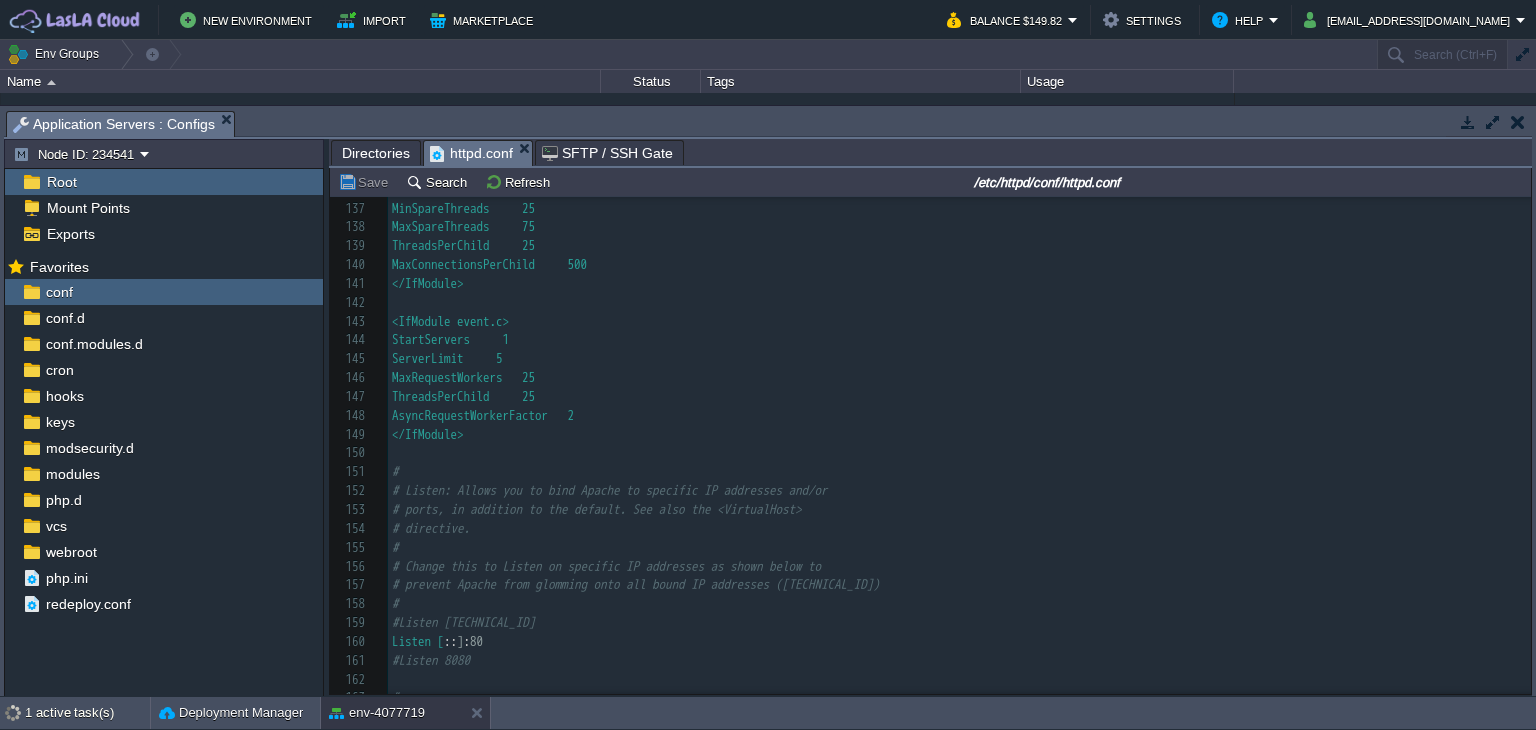 click on "#Listen 12.34.56.78:80" at bounding box center [959, 623] 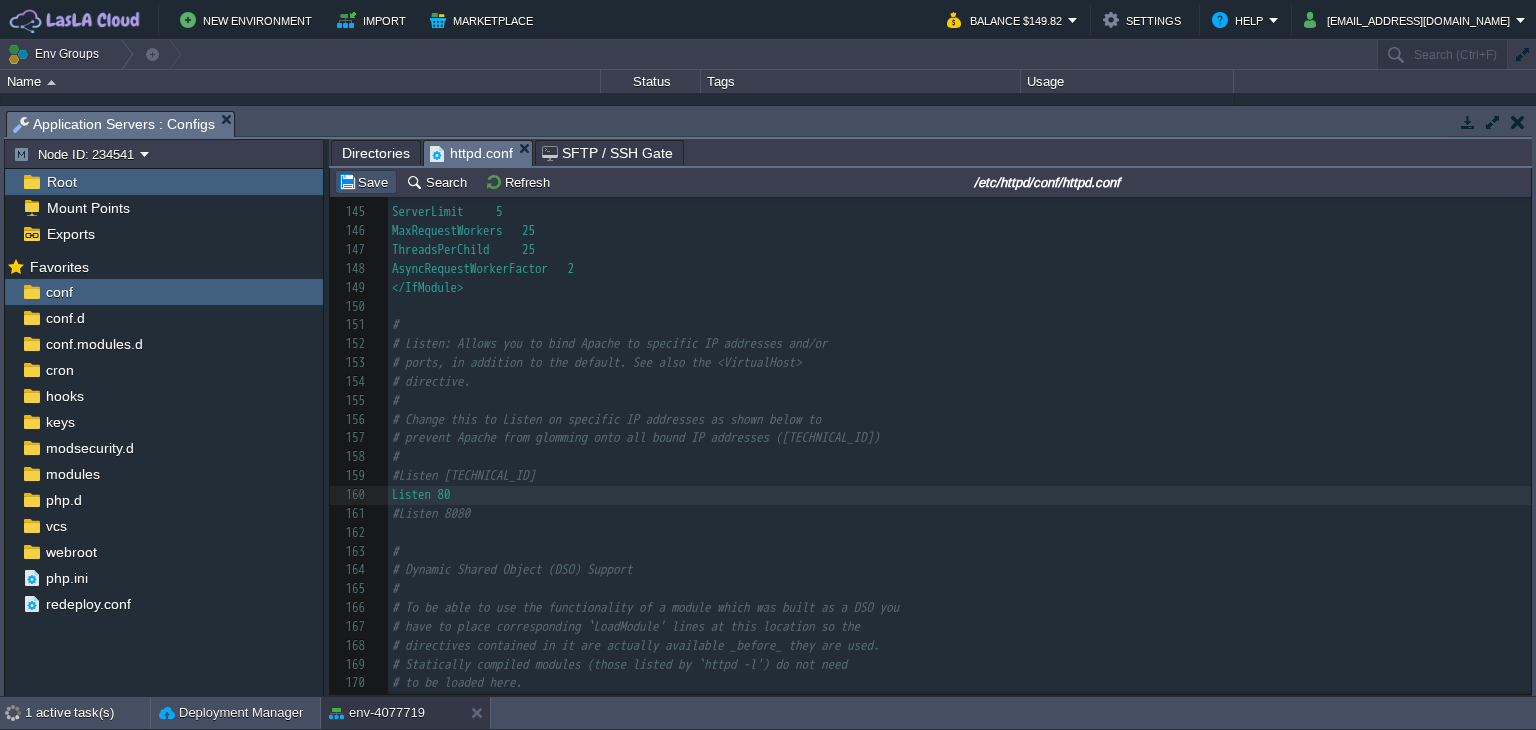 click on "Save" at bounding box center (366, 182) 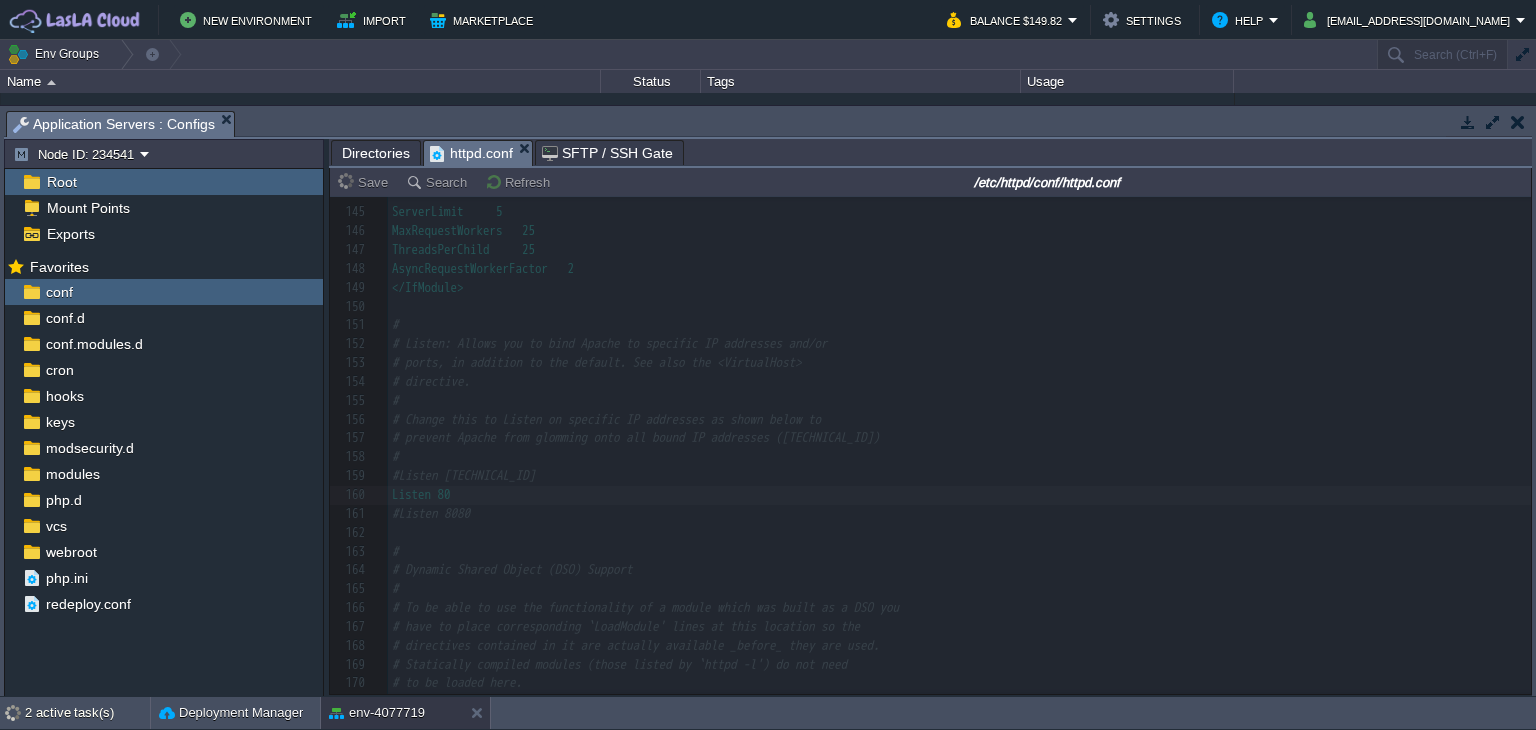 click at bounding box center (1518, 122) 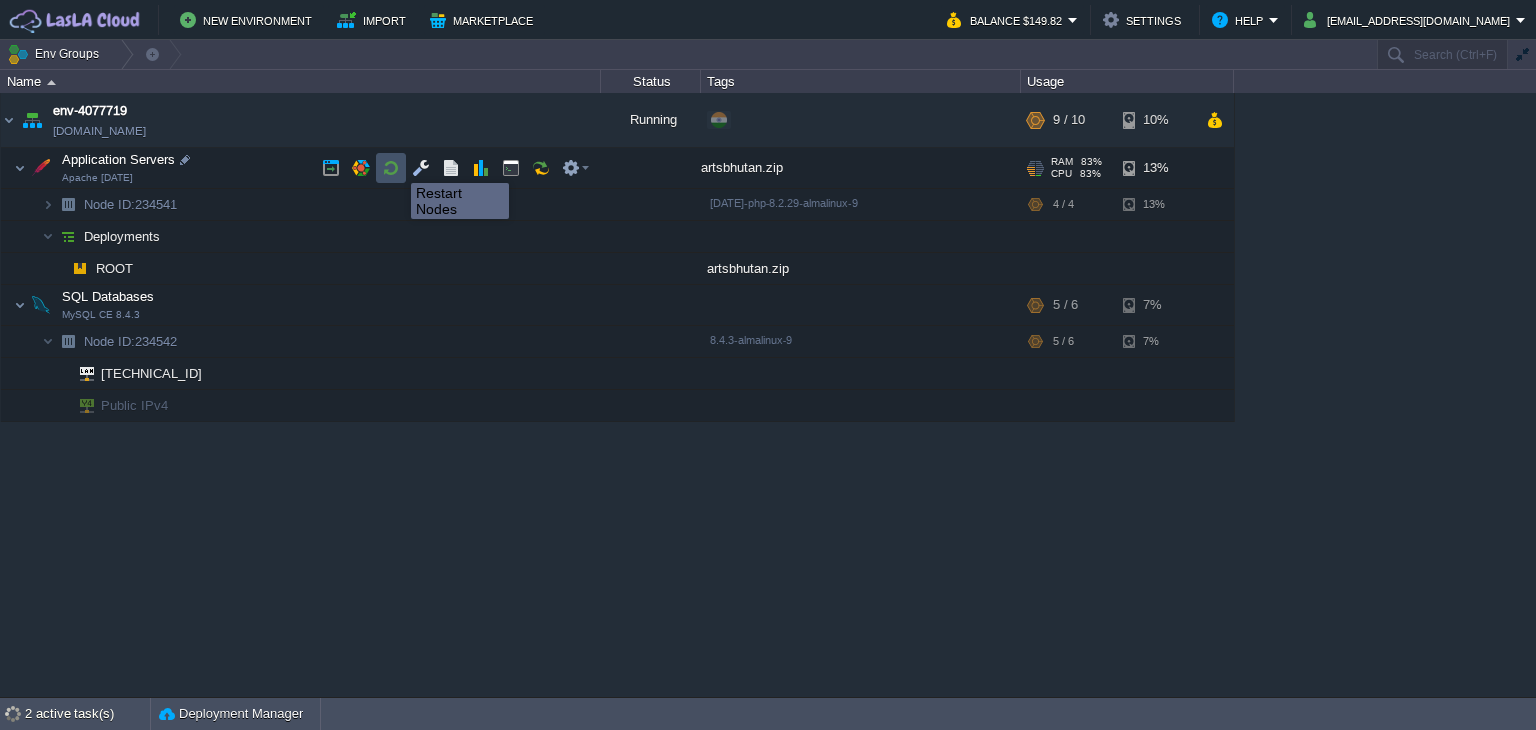click at bounding box center [391, 168] 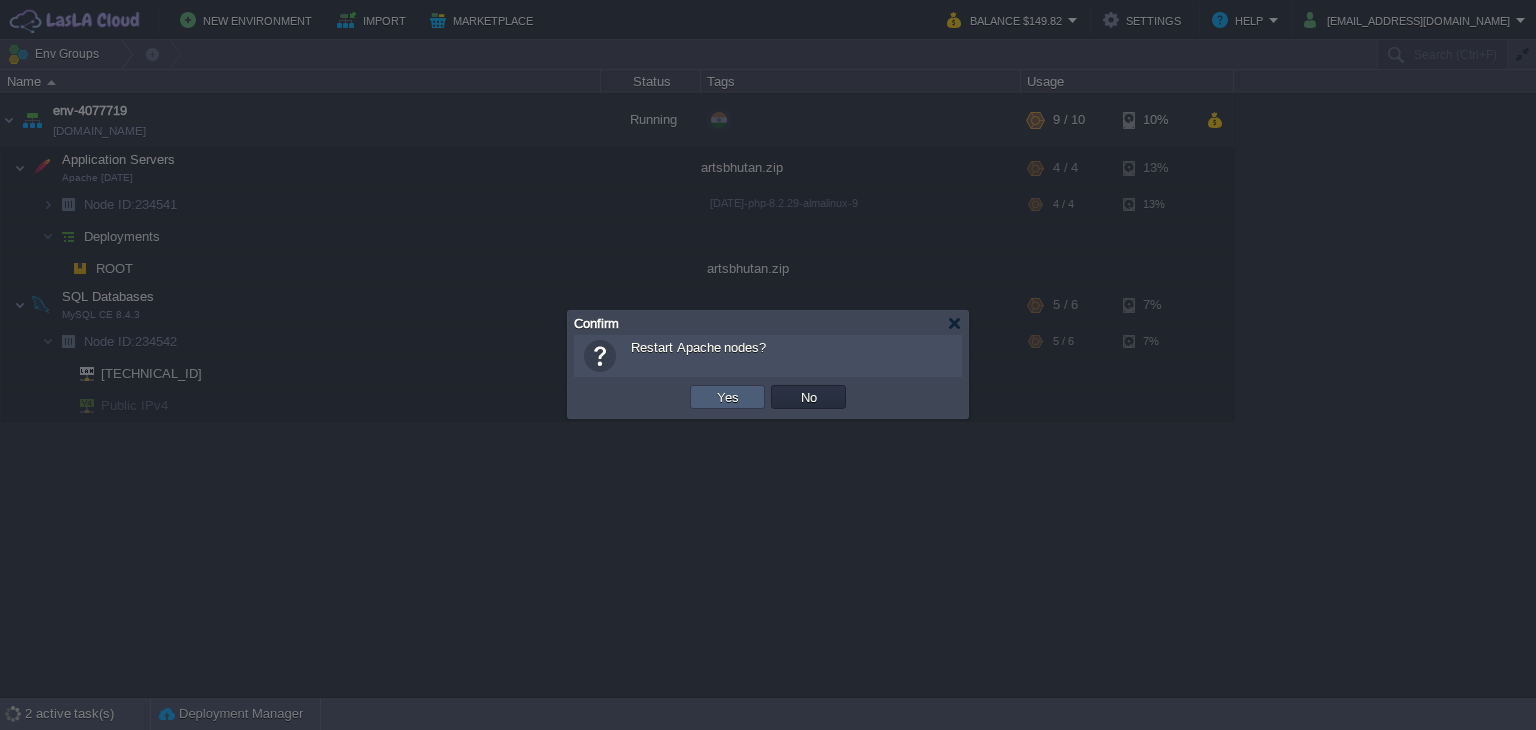 click on "Yes" at bounding box center [727, 397] 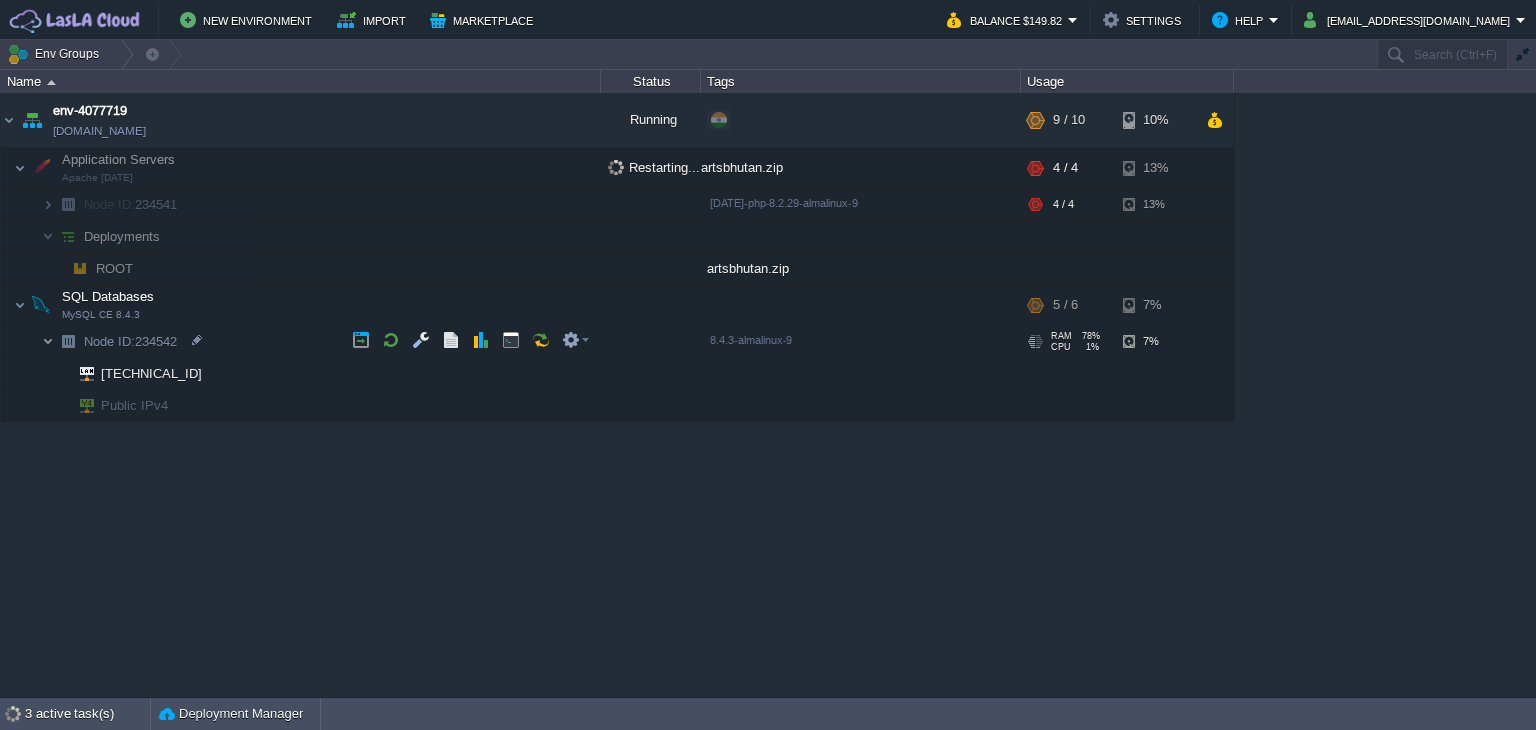 click at bounding box center [48, 341] 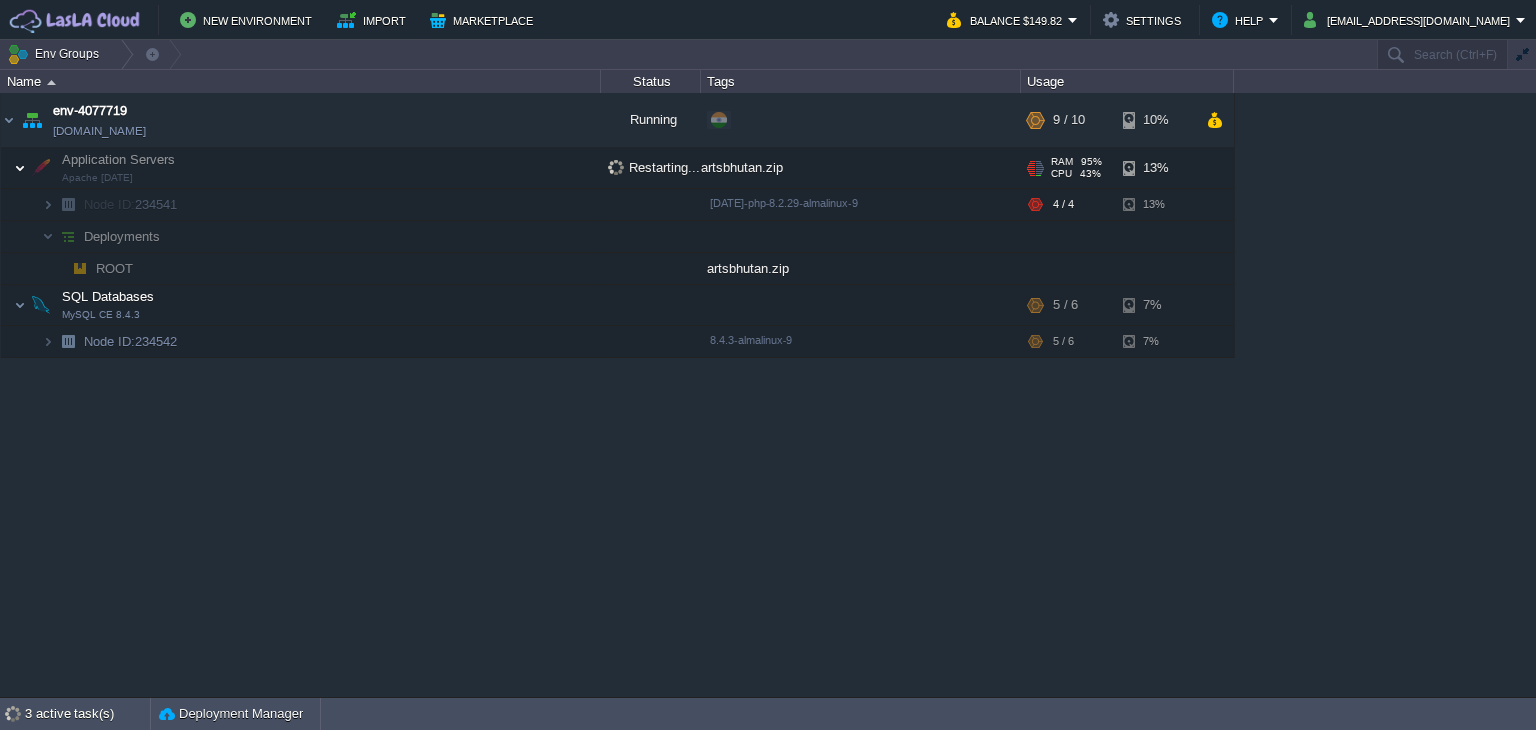 click at bounding box center [20, 168] 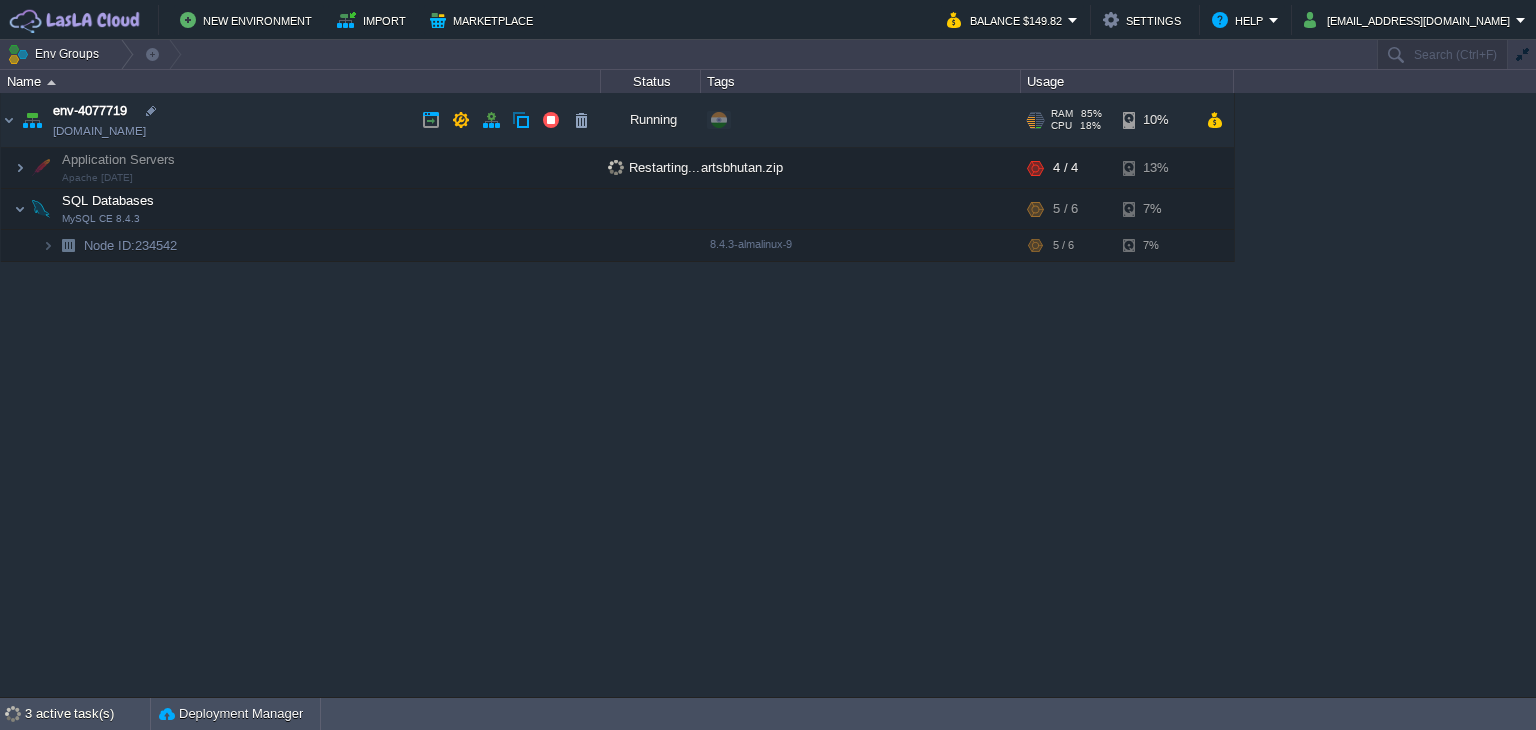 click on "env-4077719 env-4077719.in1.laslacloud.com" at bounding box center (301, 120) 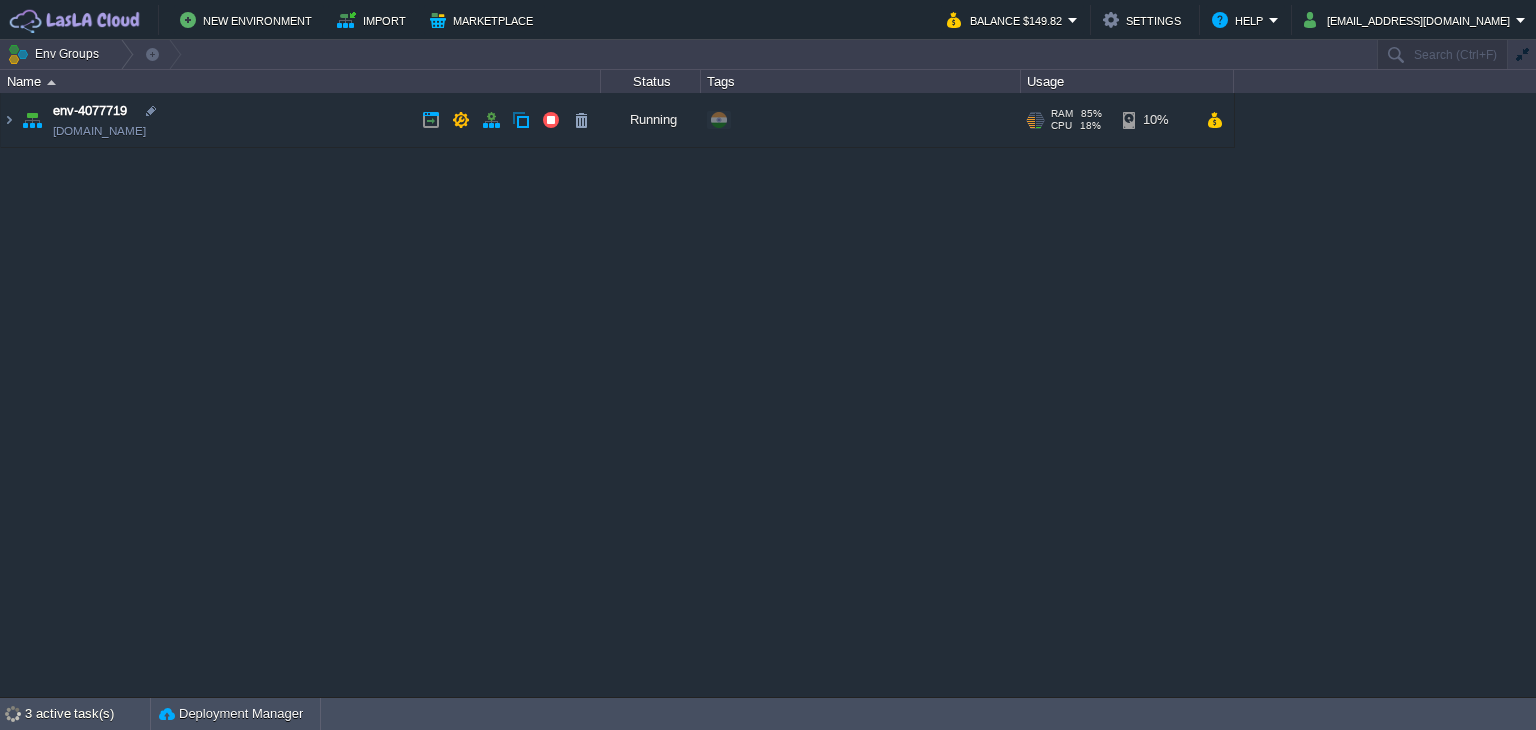 click at bounding box center (32, 120) 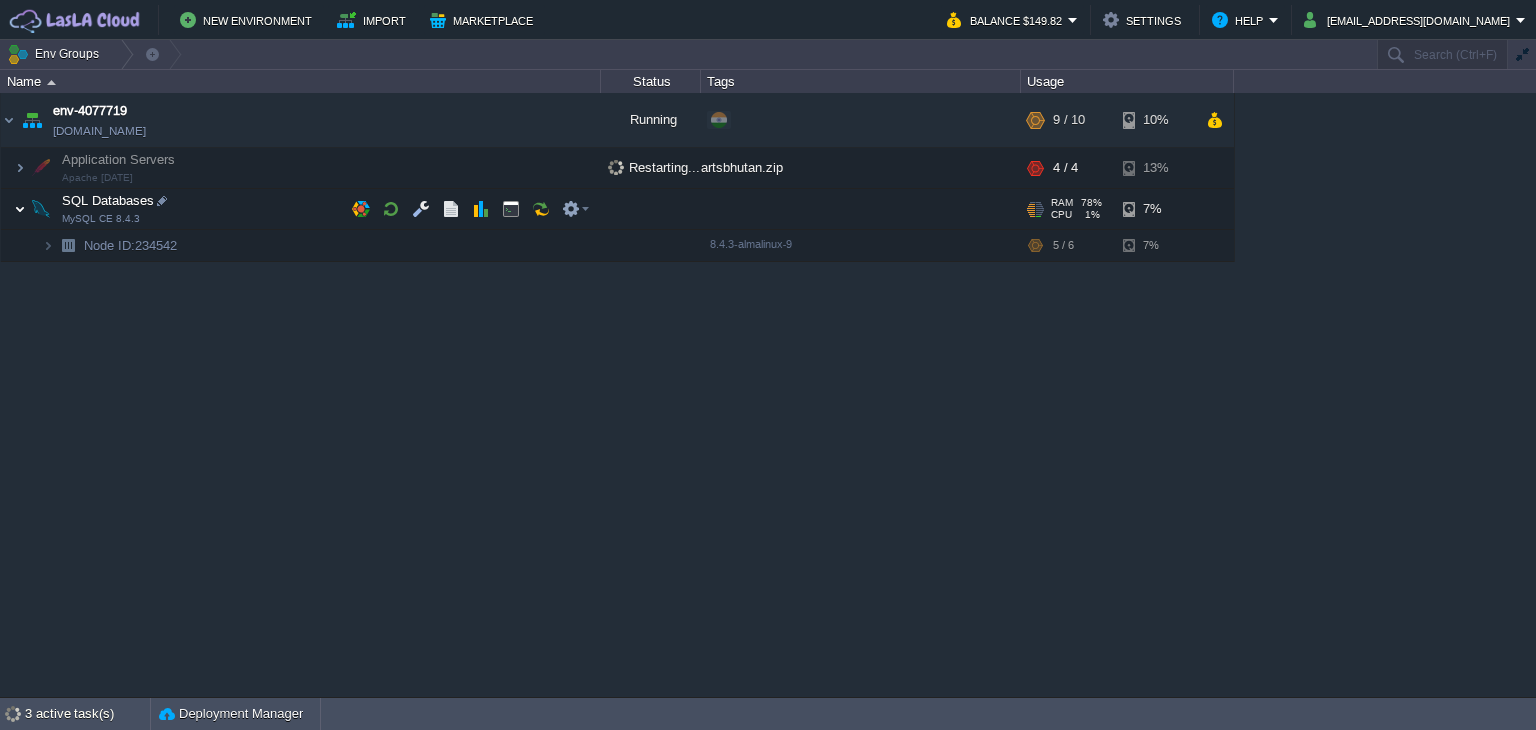 click at bounding box center [20, 209] 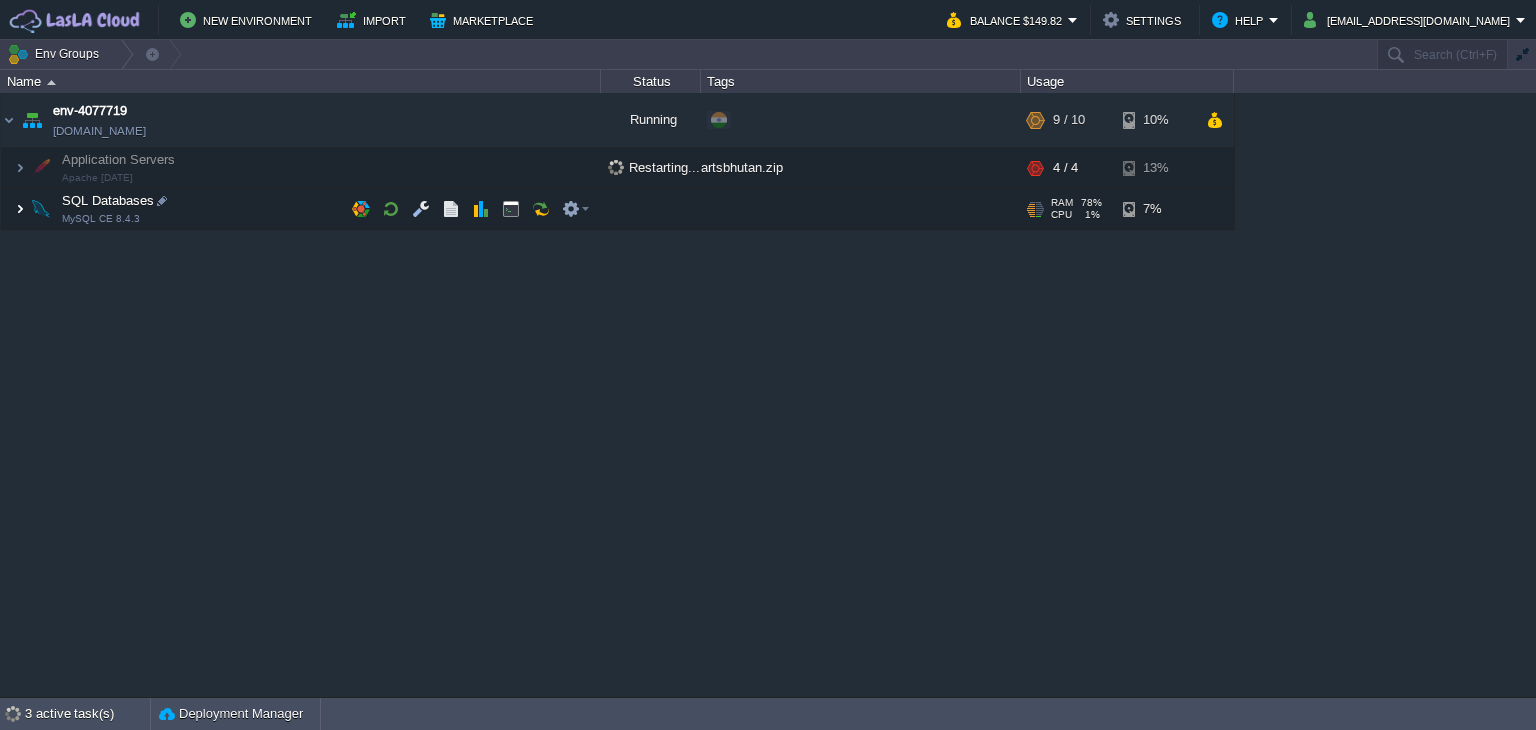 click at bounding box center [20, 209] 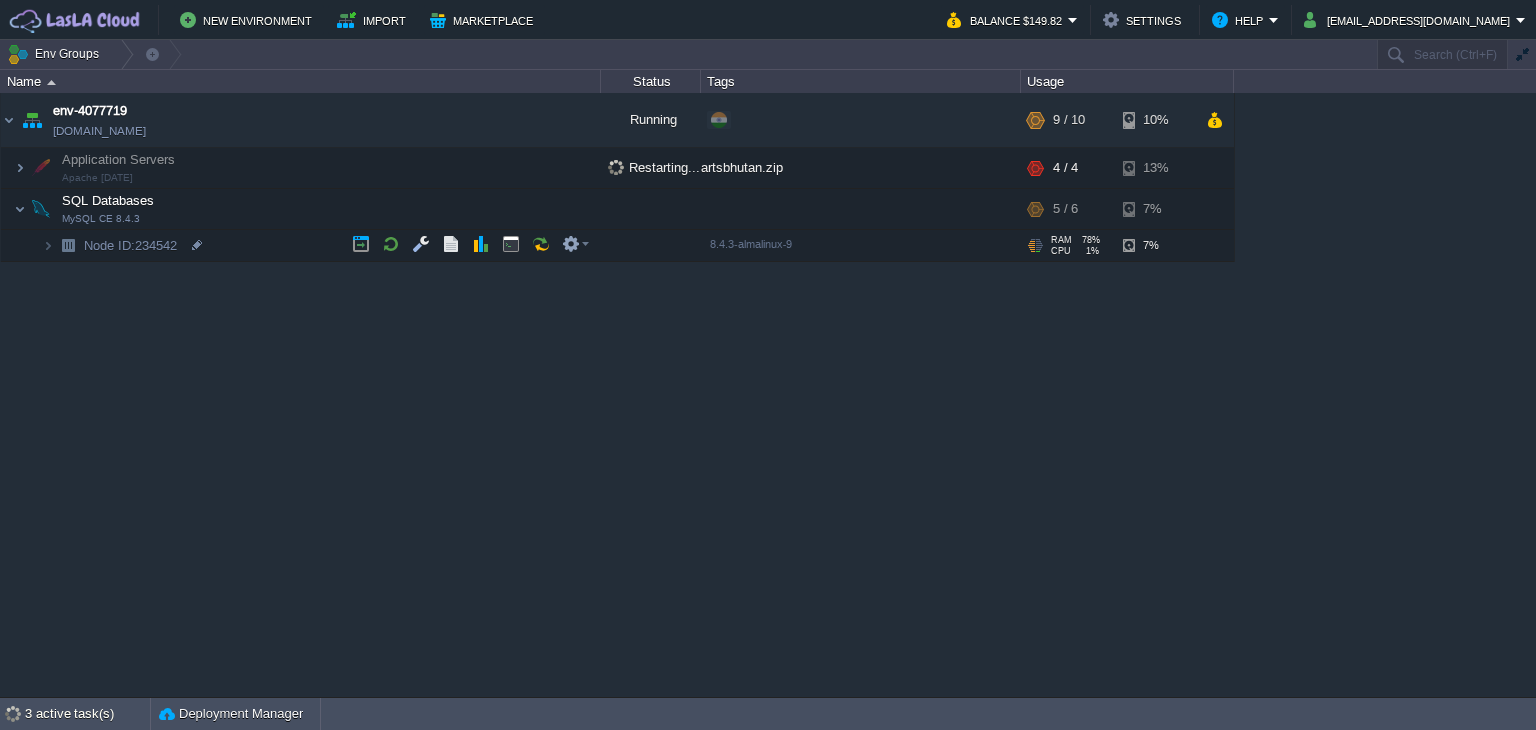 click at bounding box center (28, 239) 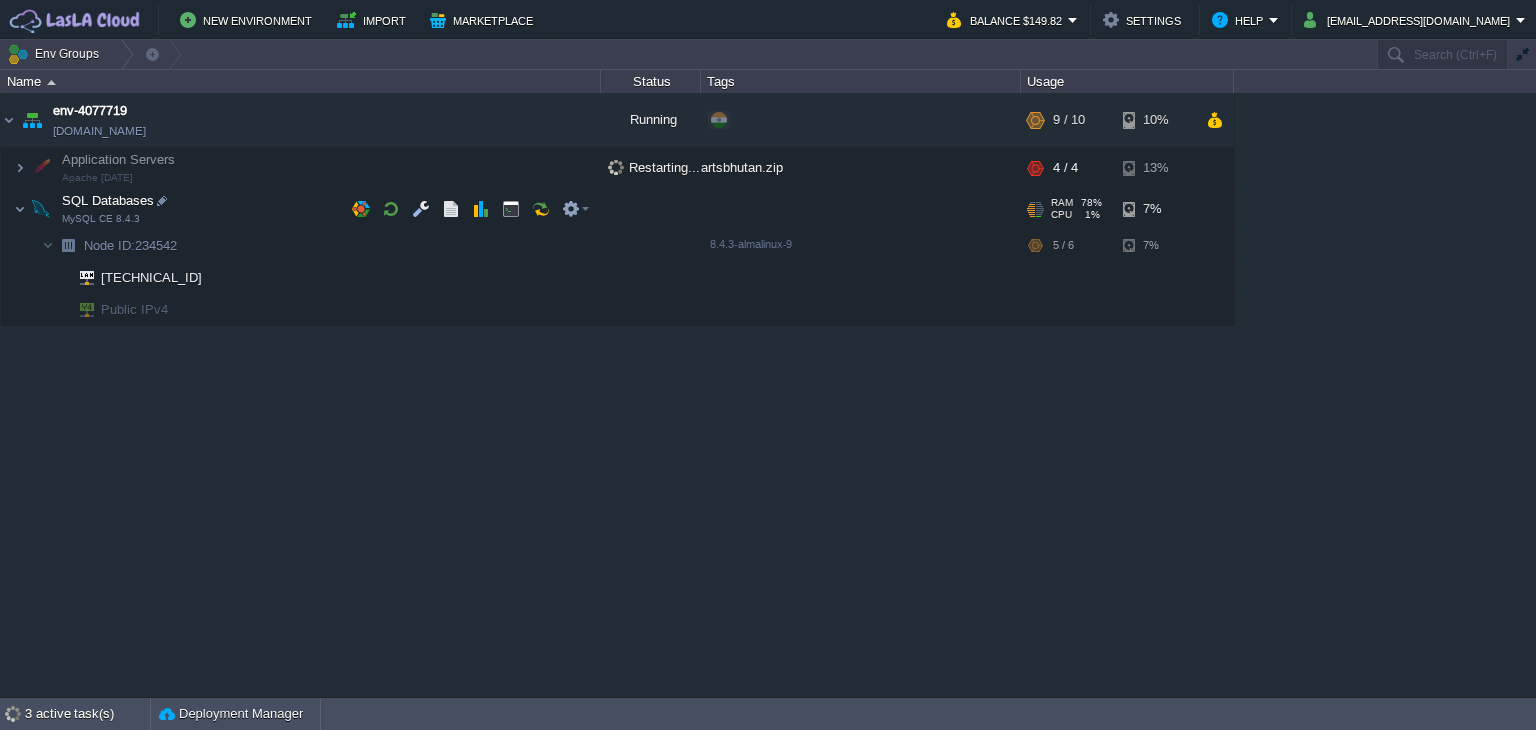 click at bounding box center (41, 209) 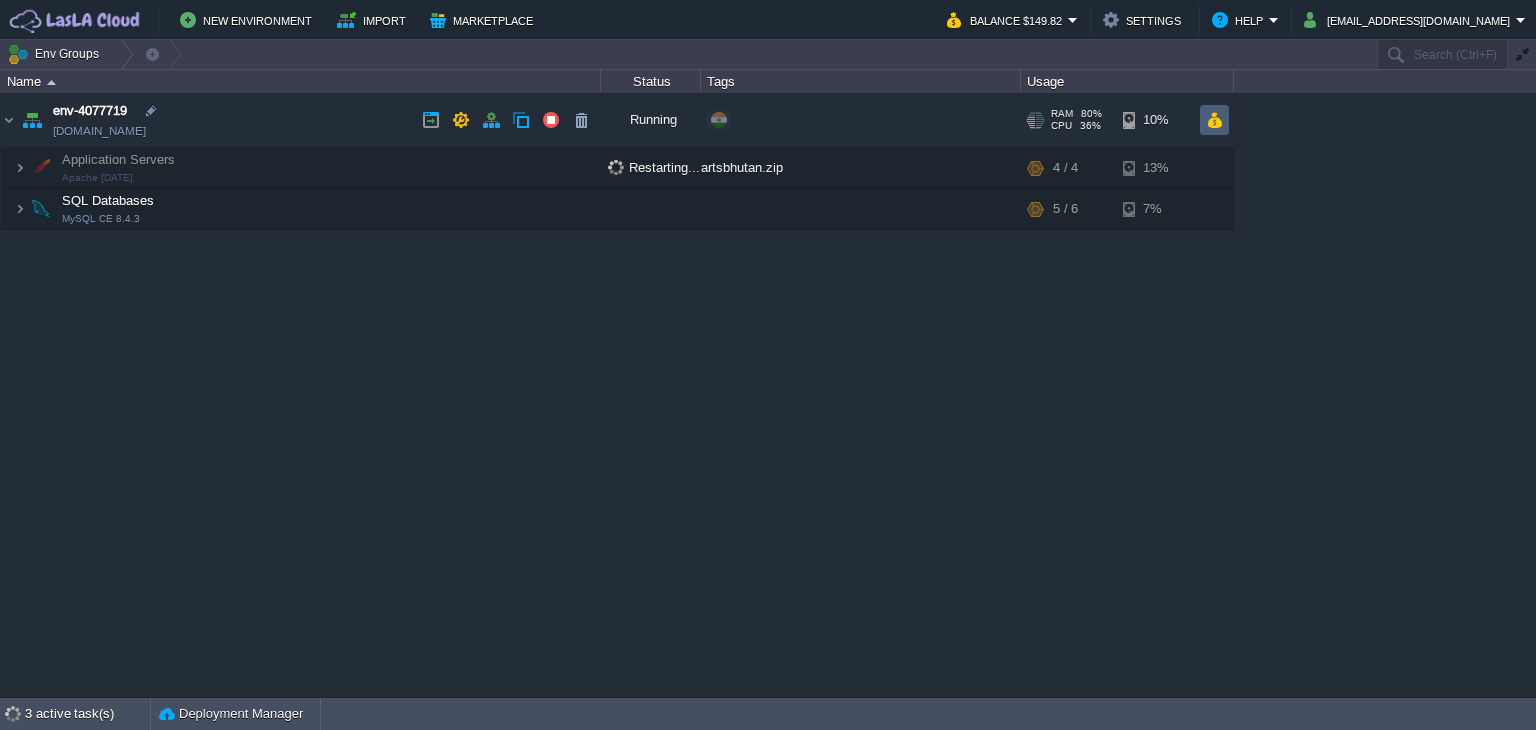 click at bounding box center (1214, 120) 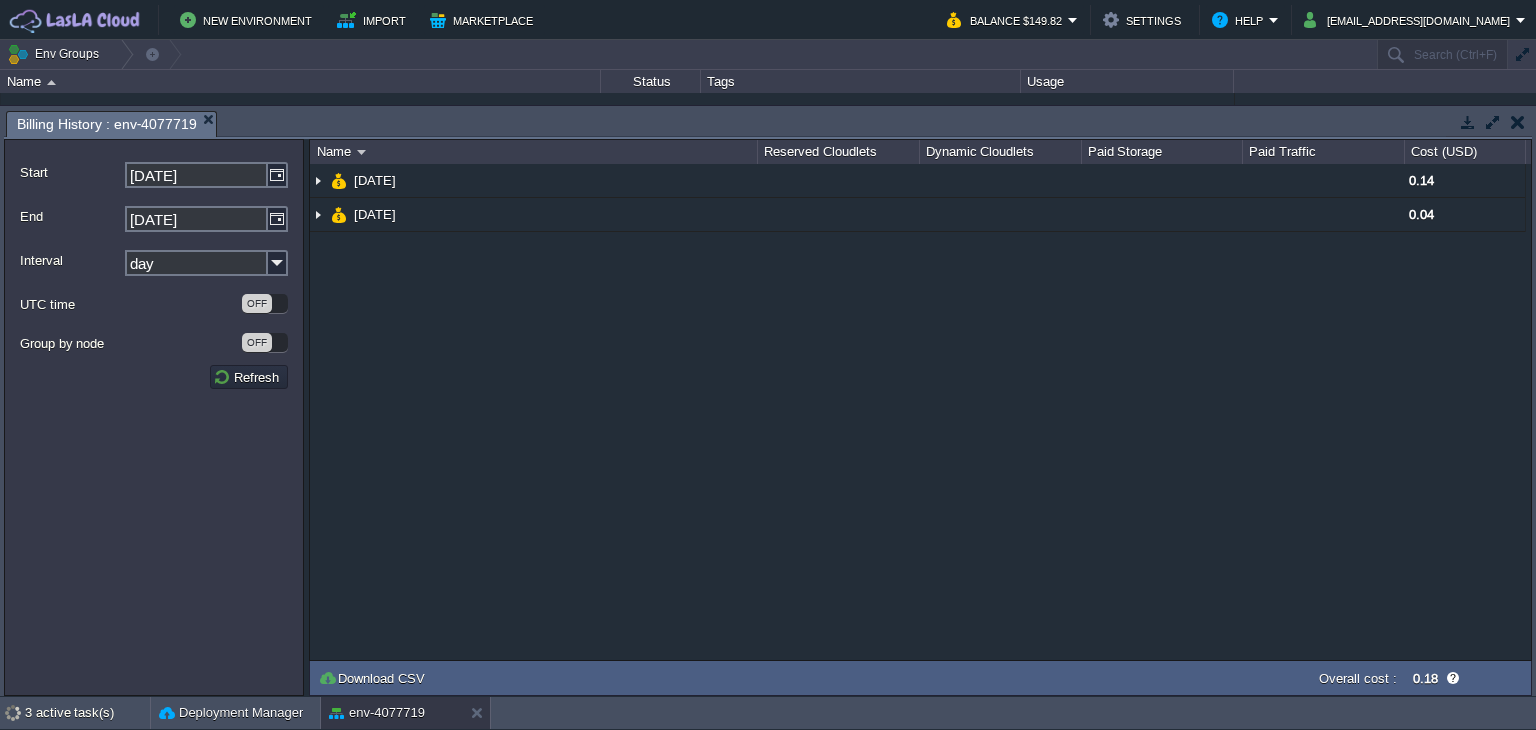 click at bounding box center (1518, 122) 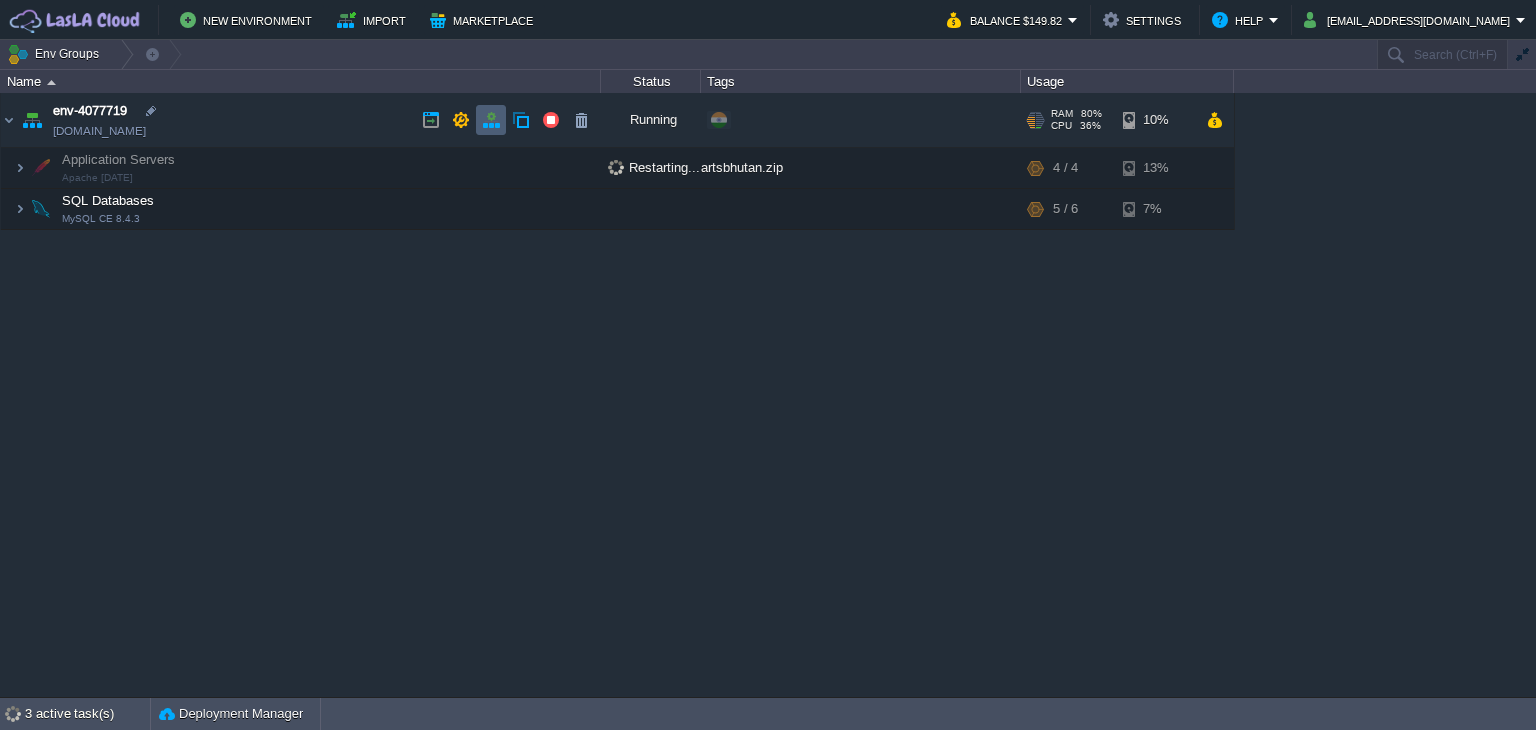 click at bounding box center [491, 120] 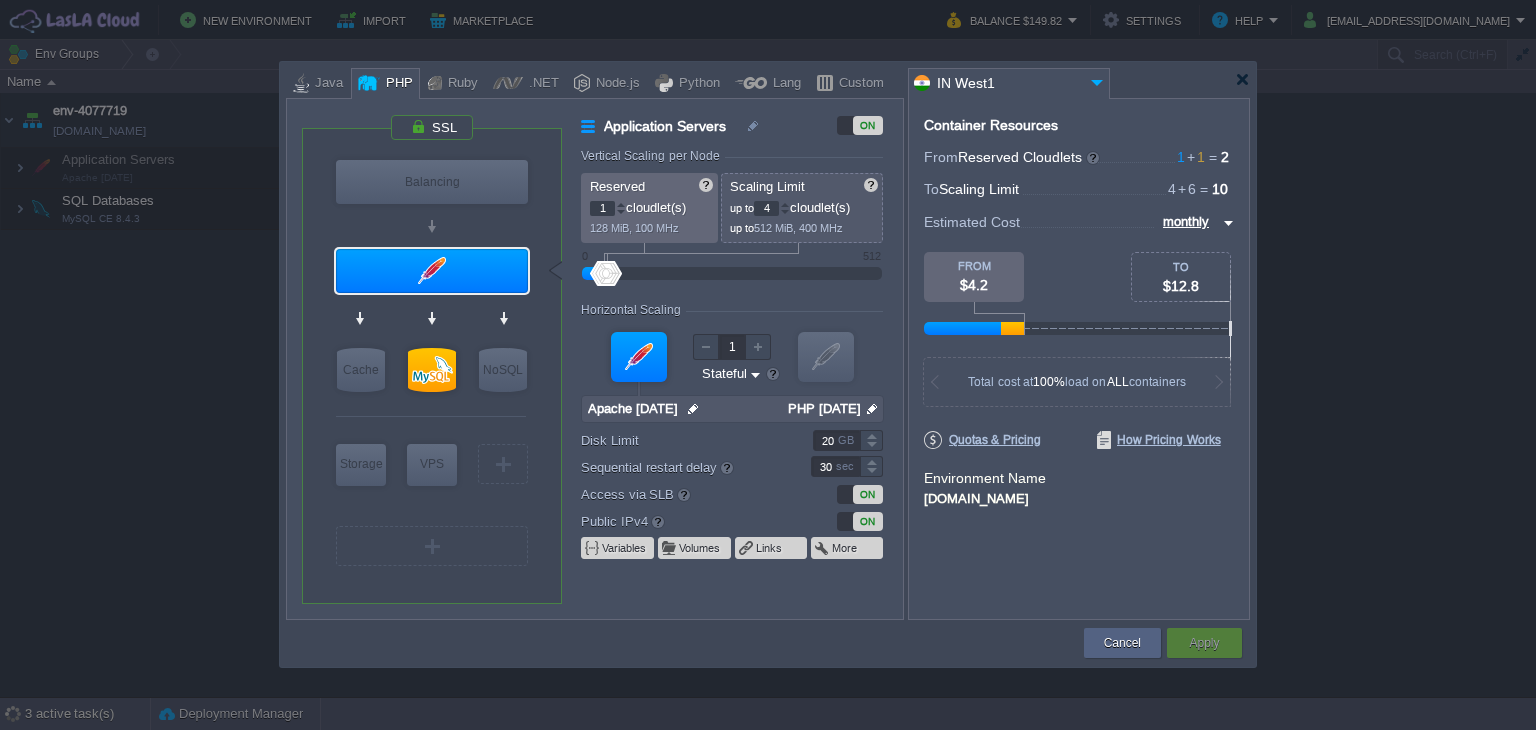 click at bounding box center [768, 80] 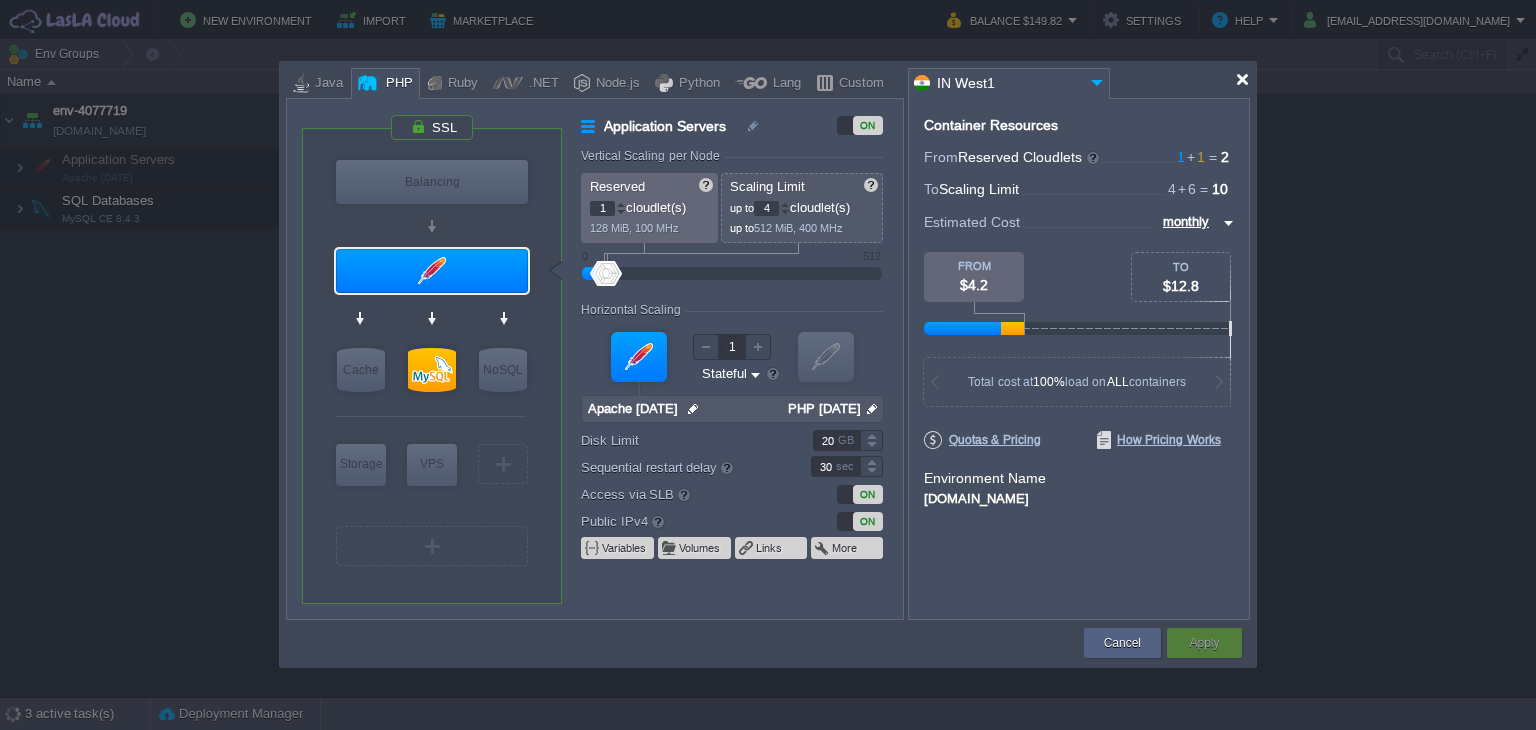 click at bounding box center (1242, 79) 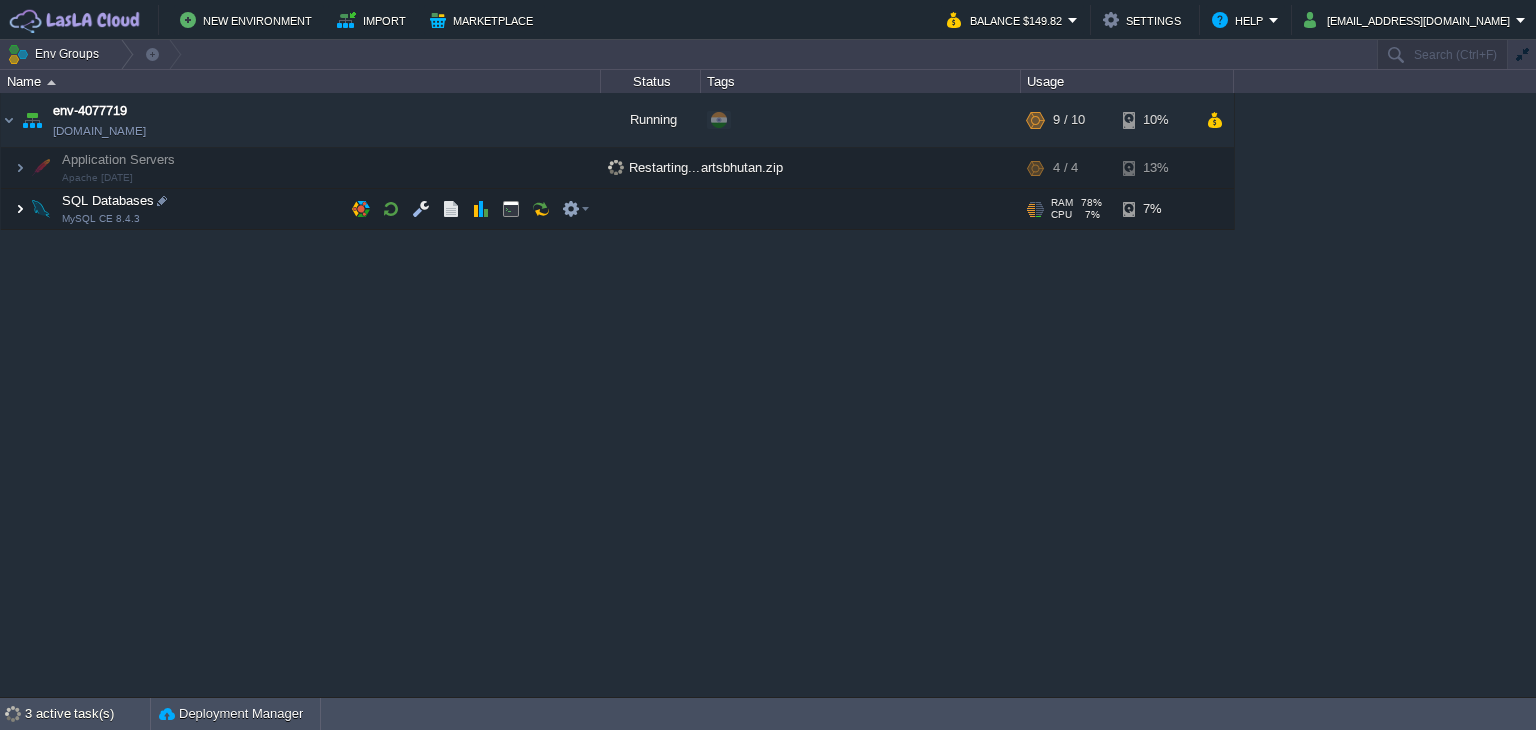 click at bounding box center [20, 209] 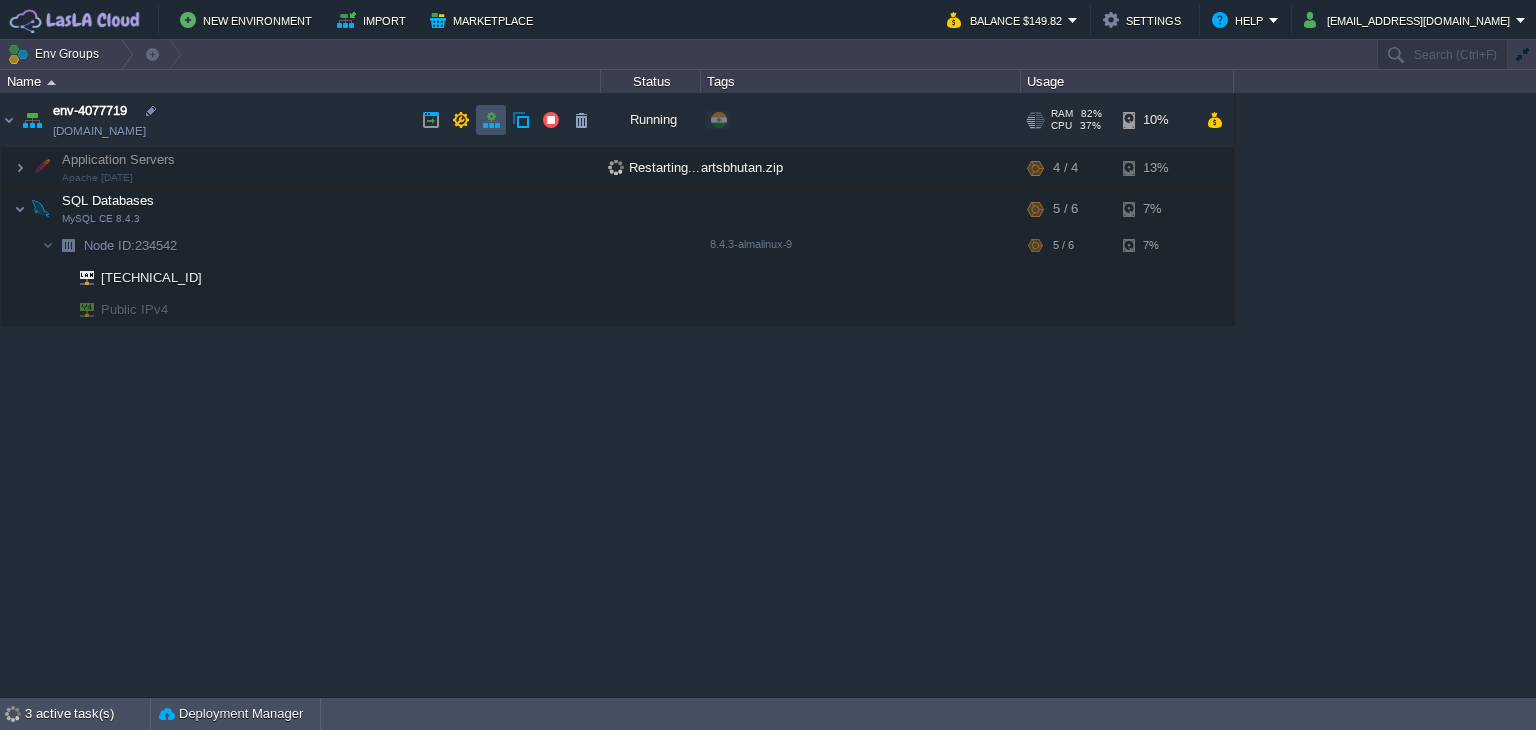 click at bounding box center [491, 120] 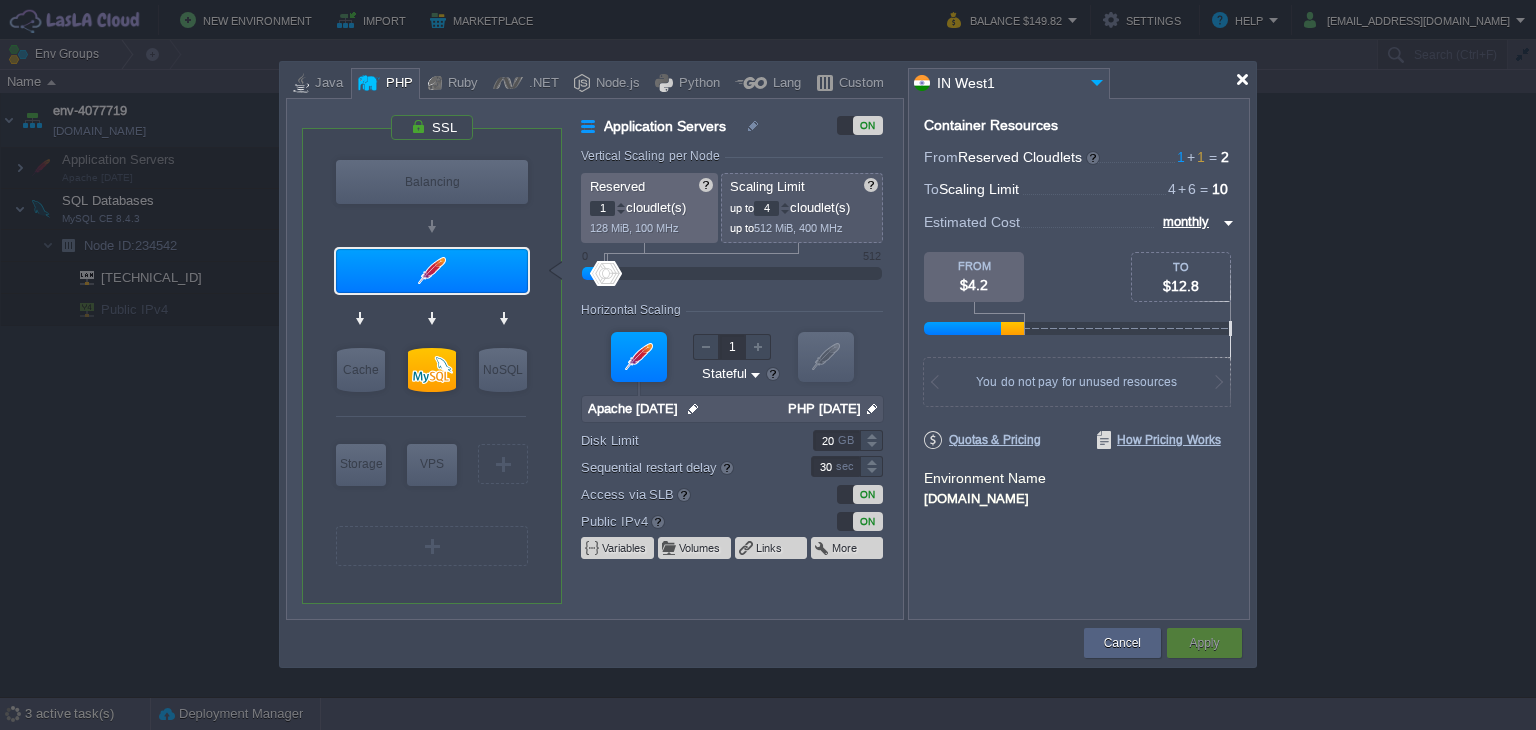 click at bounding box center [1242, 79] 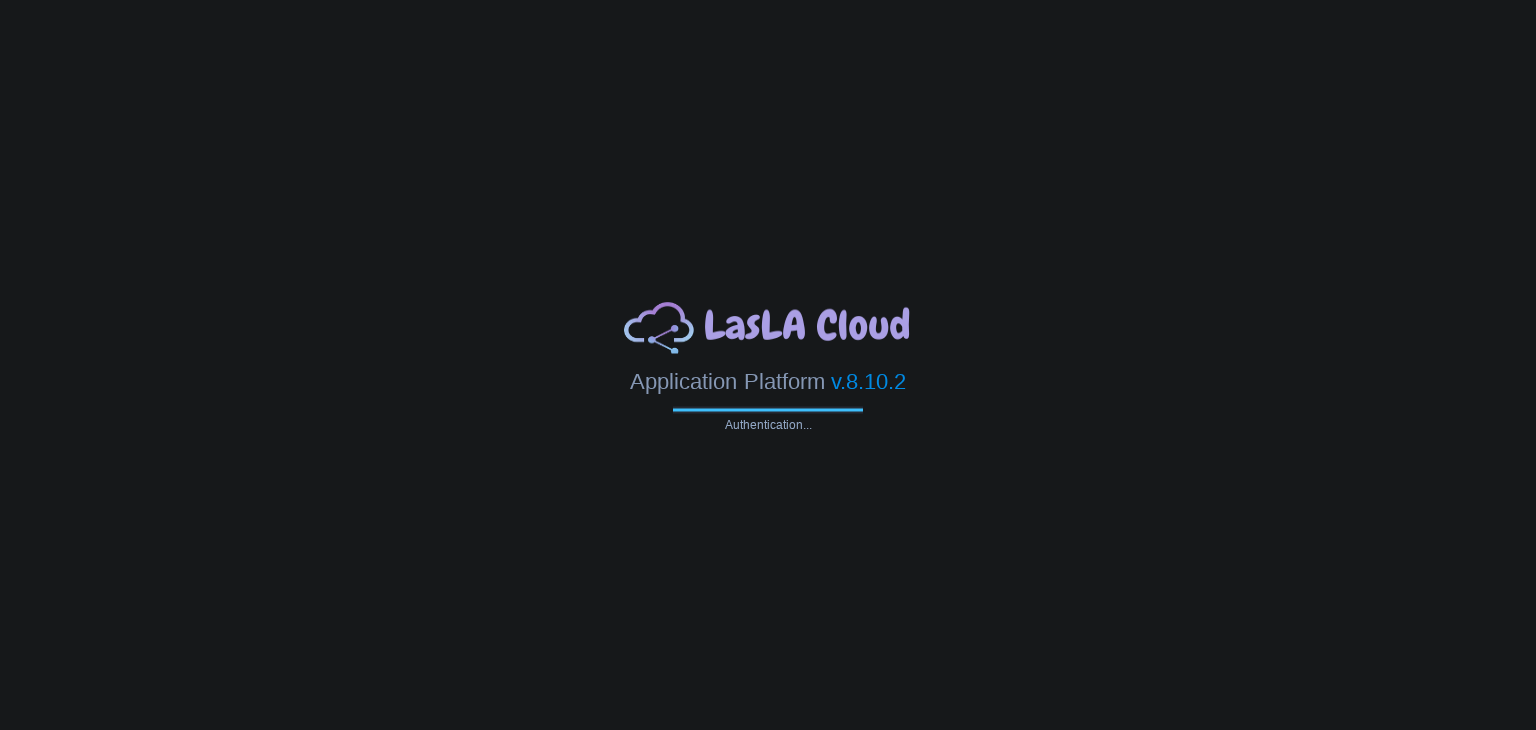 scroll, scrollTop: 0, scrollLeft: 0, axis: both 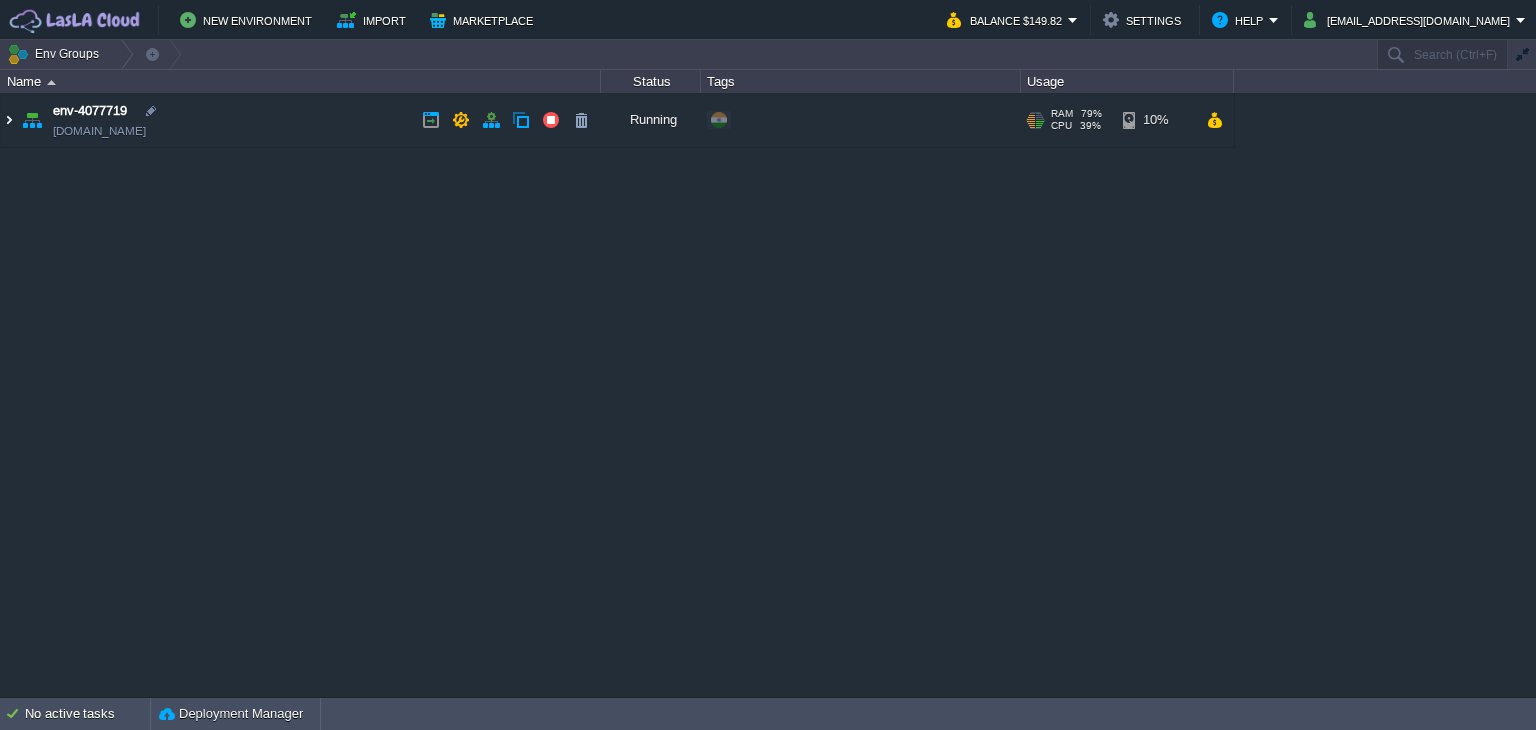 click at bounding box center [9, 120] 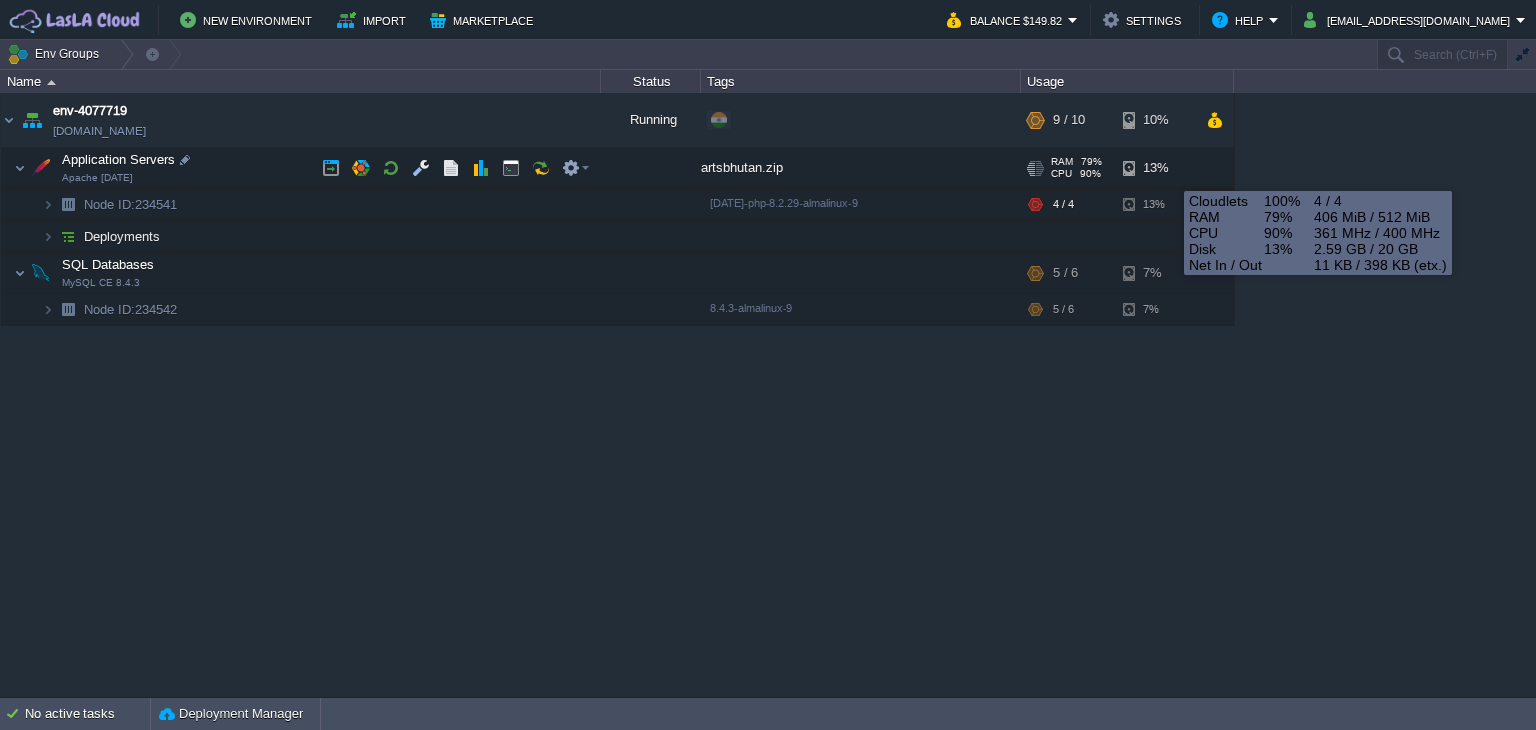 click on "13%" at bounding box center (1155, 168) 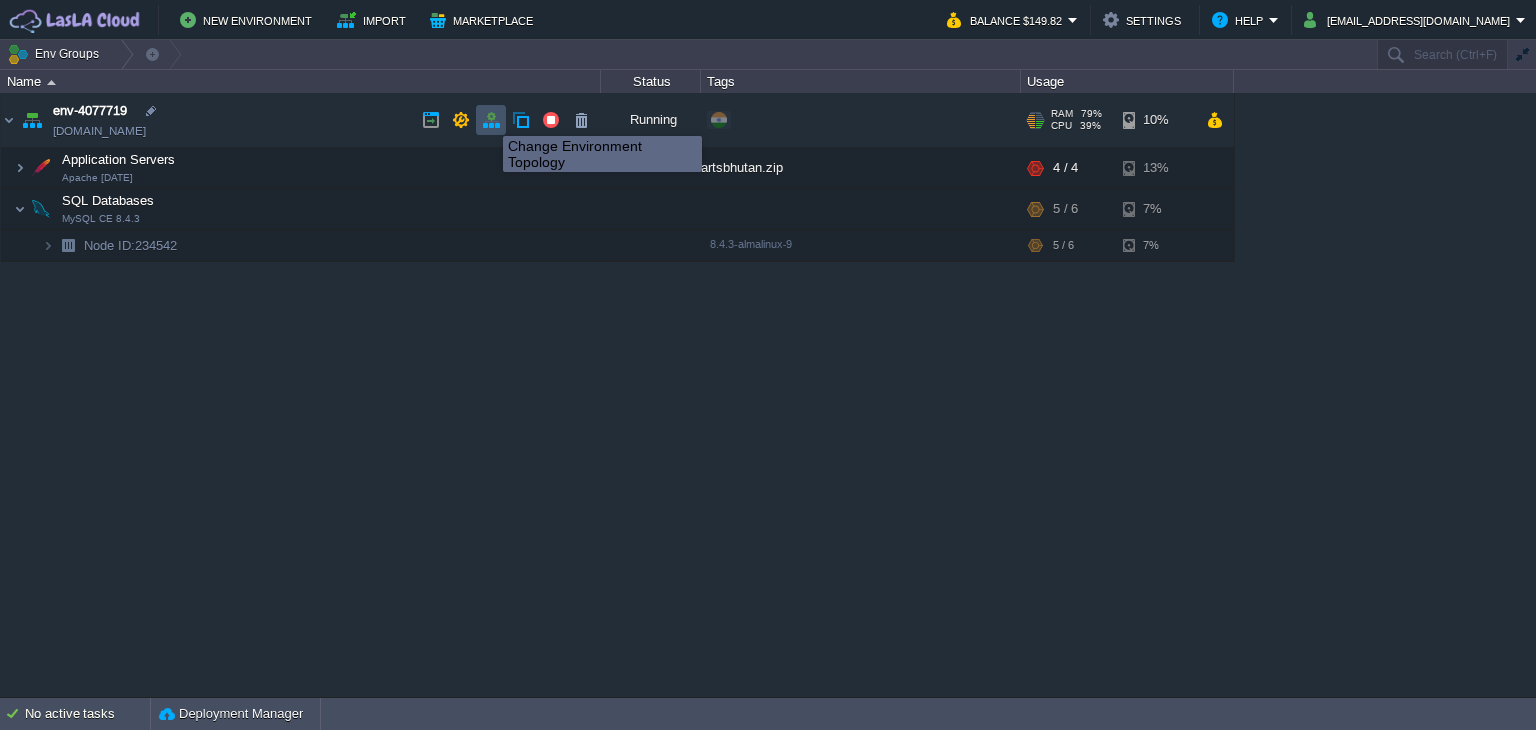 click at bounding box center [491, 120] 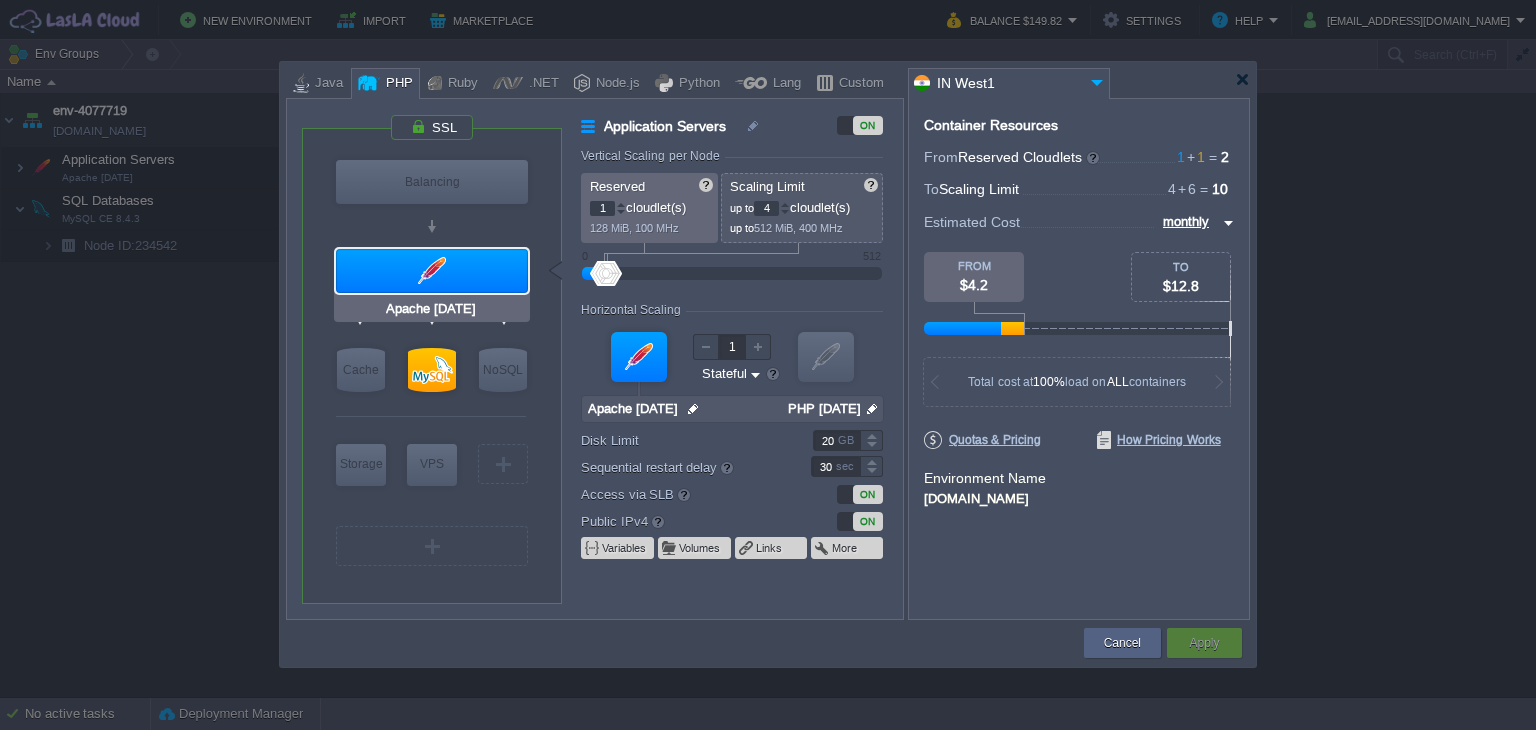 click at bounding box center (432, 271) 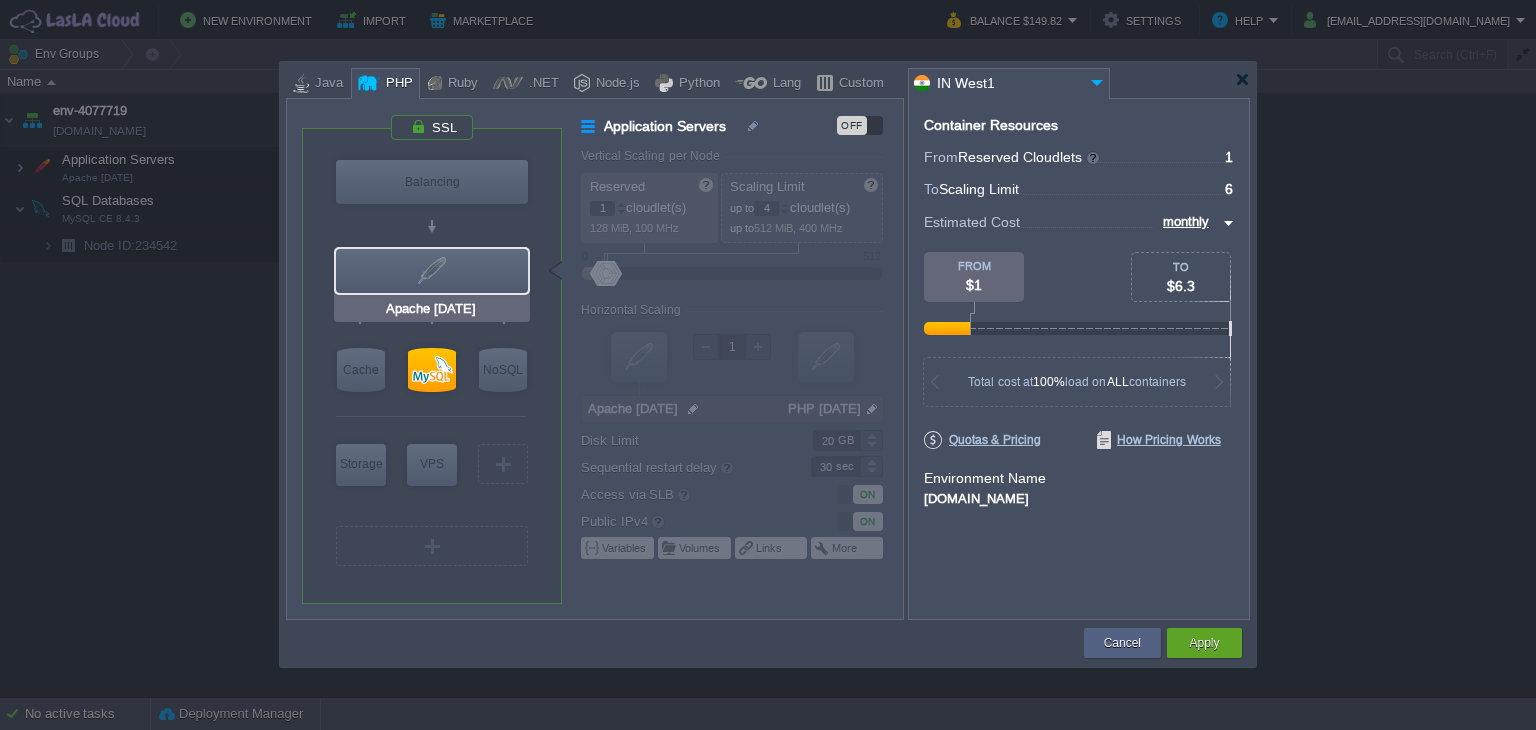click at bounding box center [432, 271] 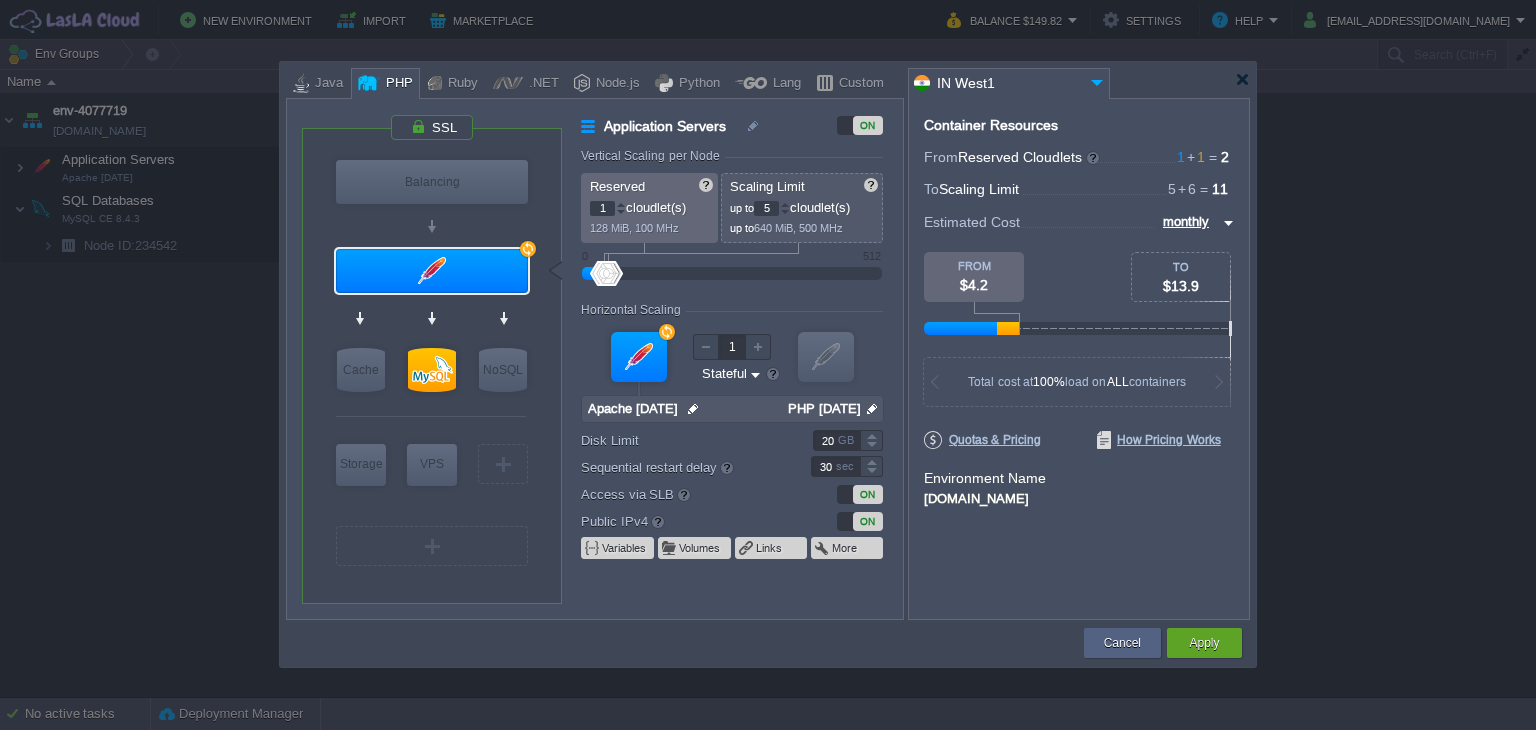 click at bounding box center (785, 204) 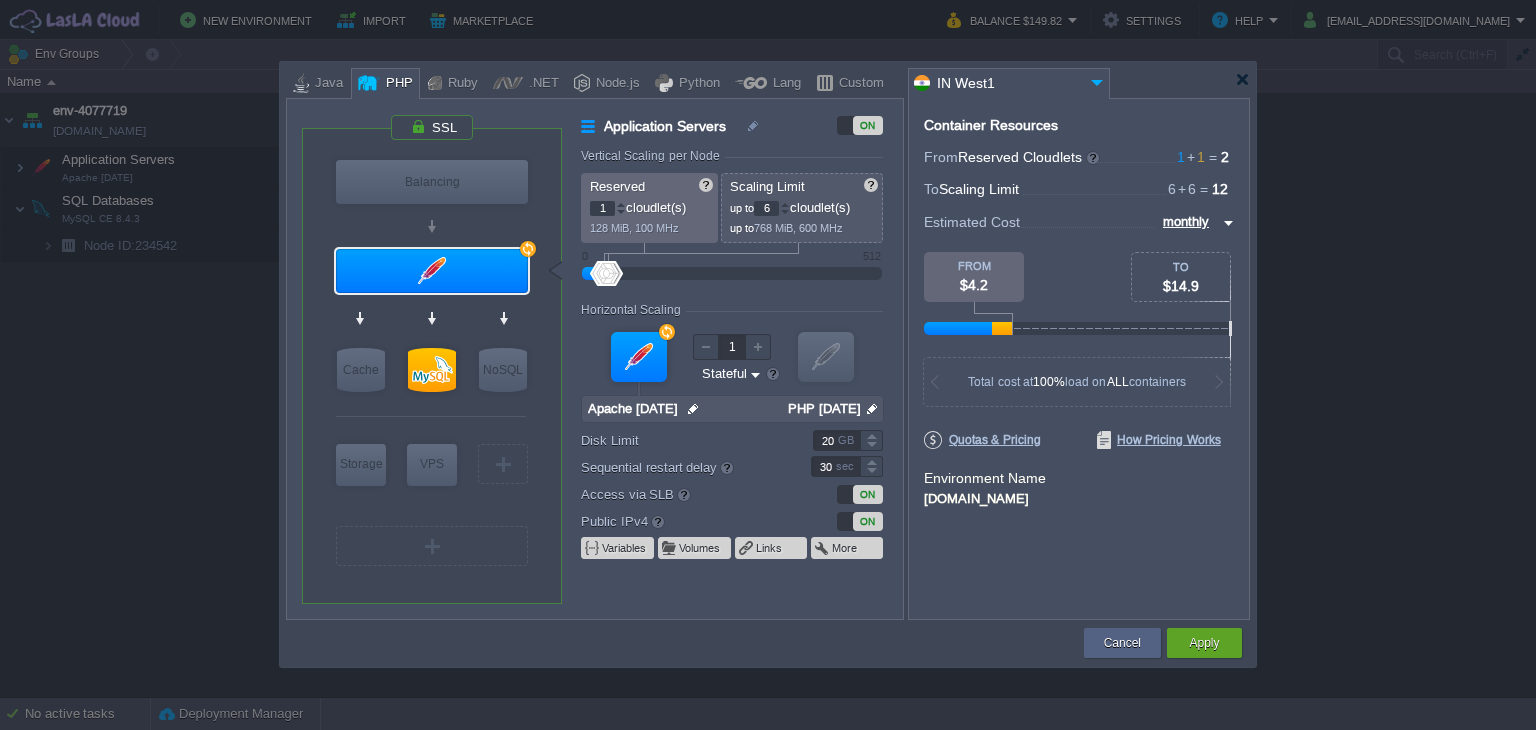 click at bounding box center [785, 204] 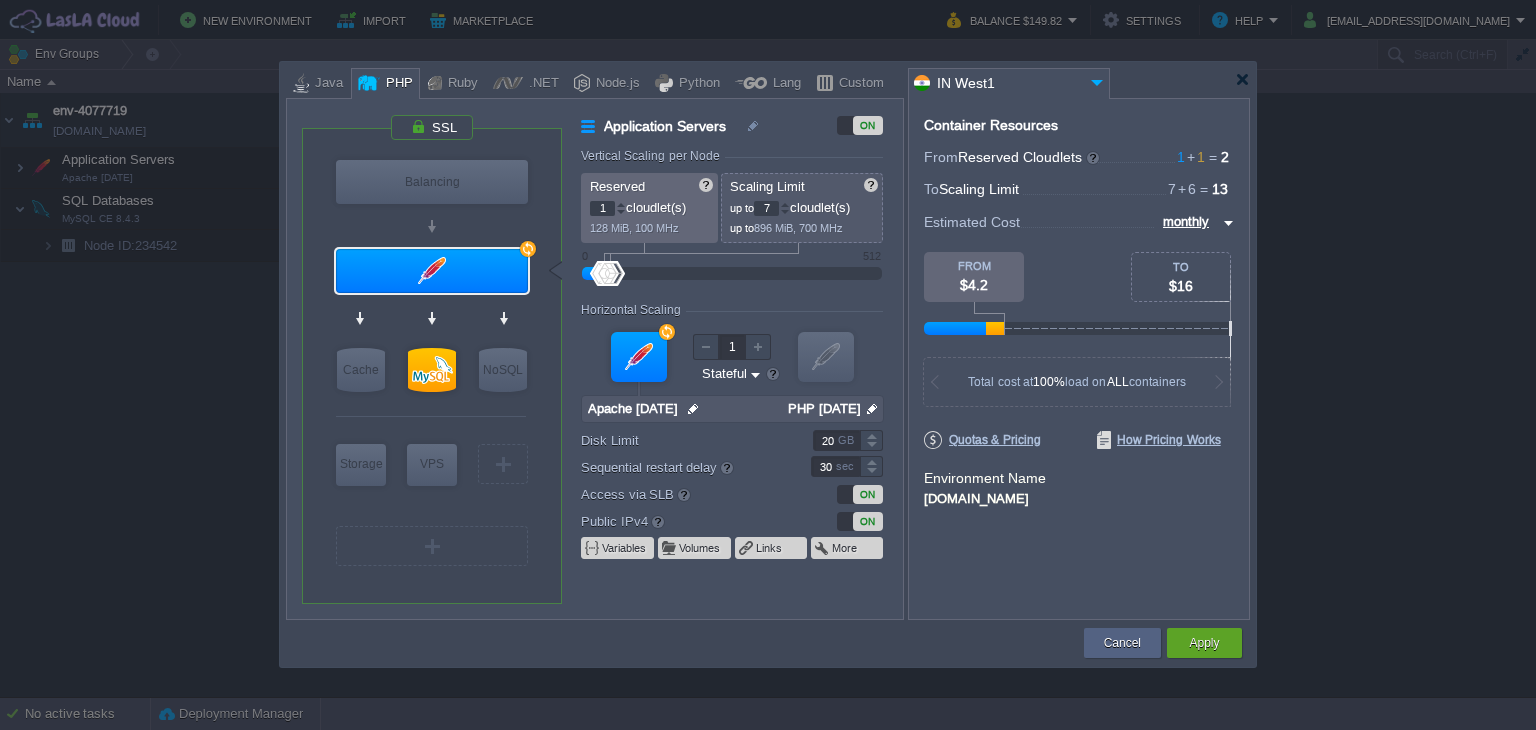 click at bounding box center [785, 204] 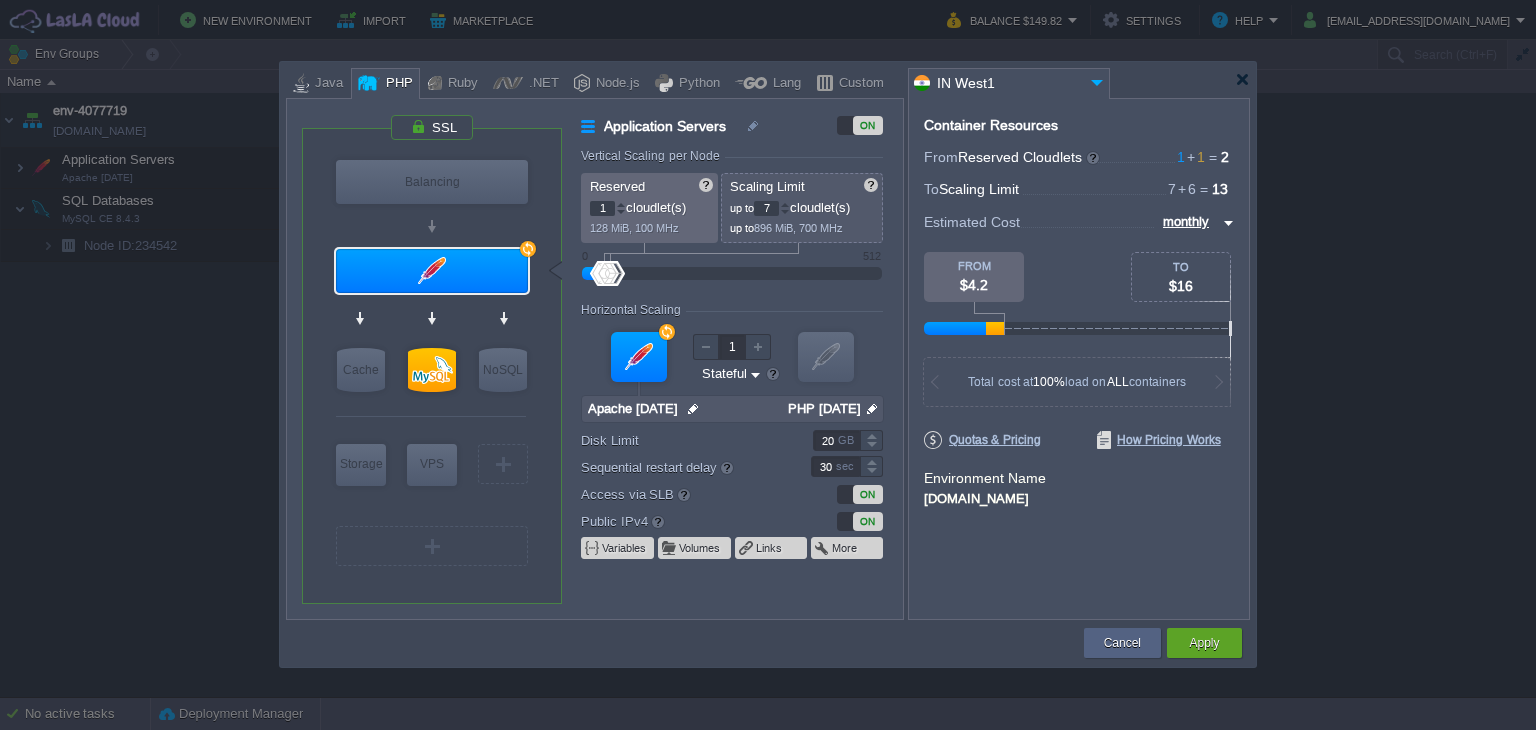 type on "8" 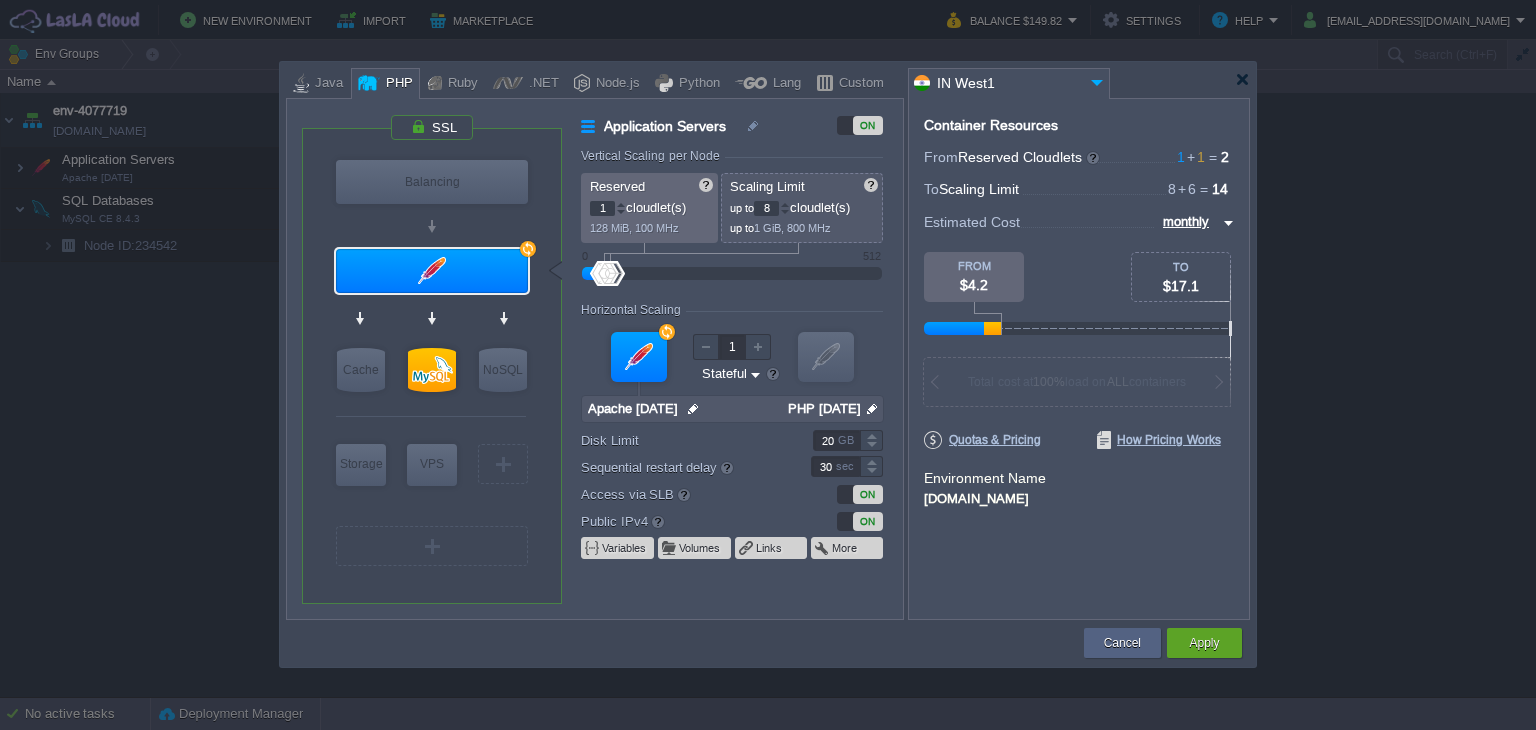 click at bounding box center (785, 204) 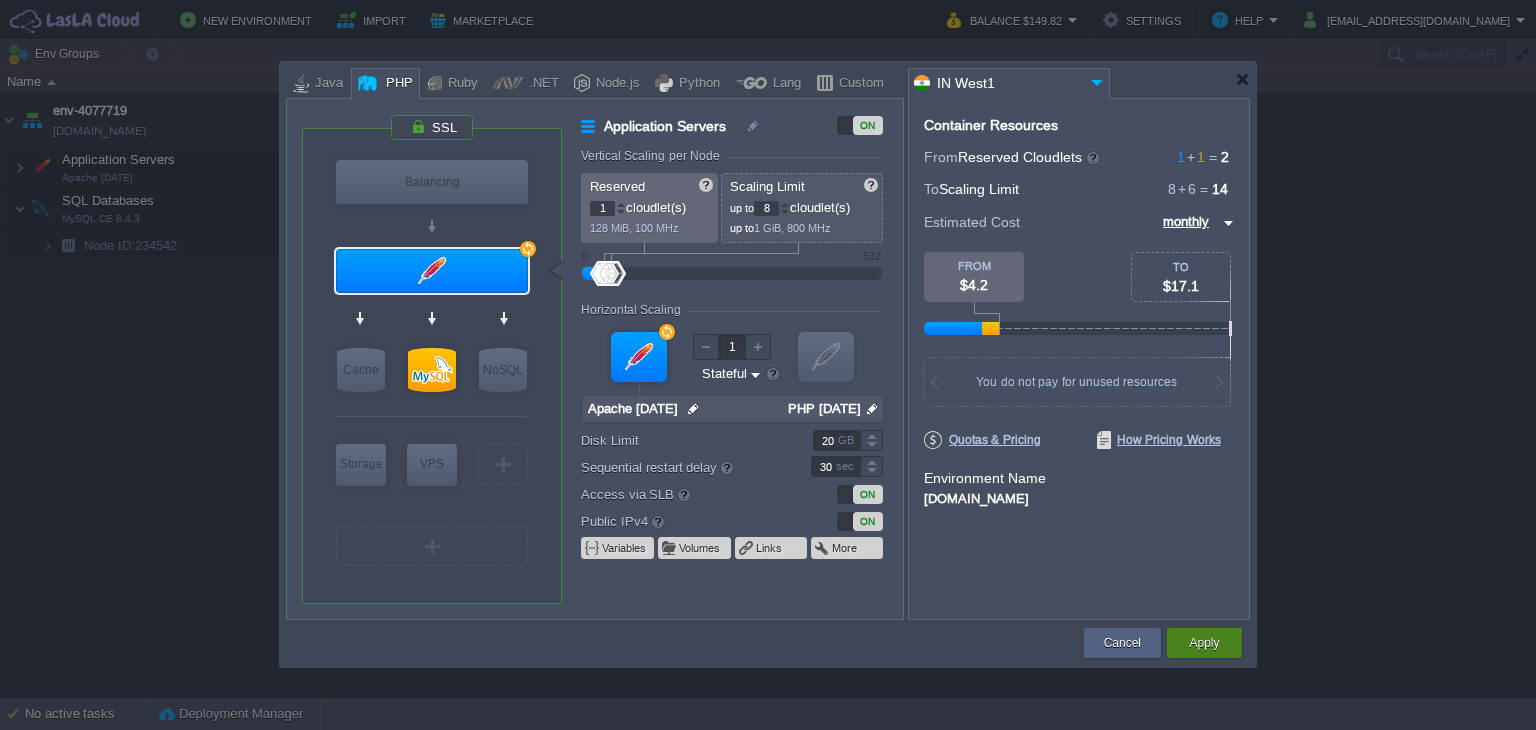 click on "Apply" at bounding box center [1204, 643] 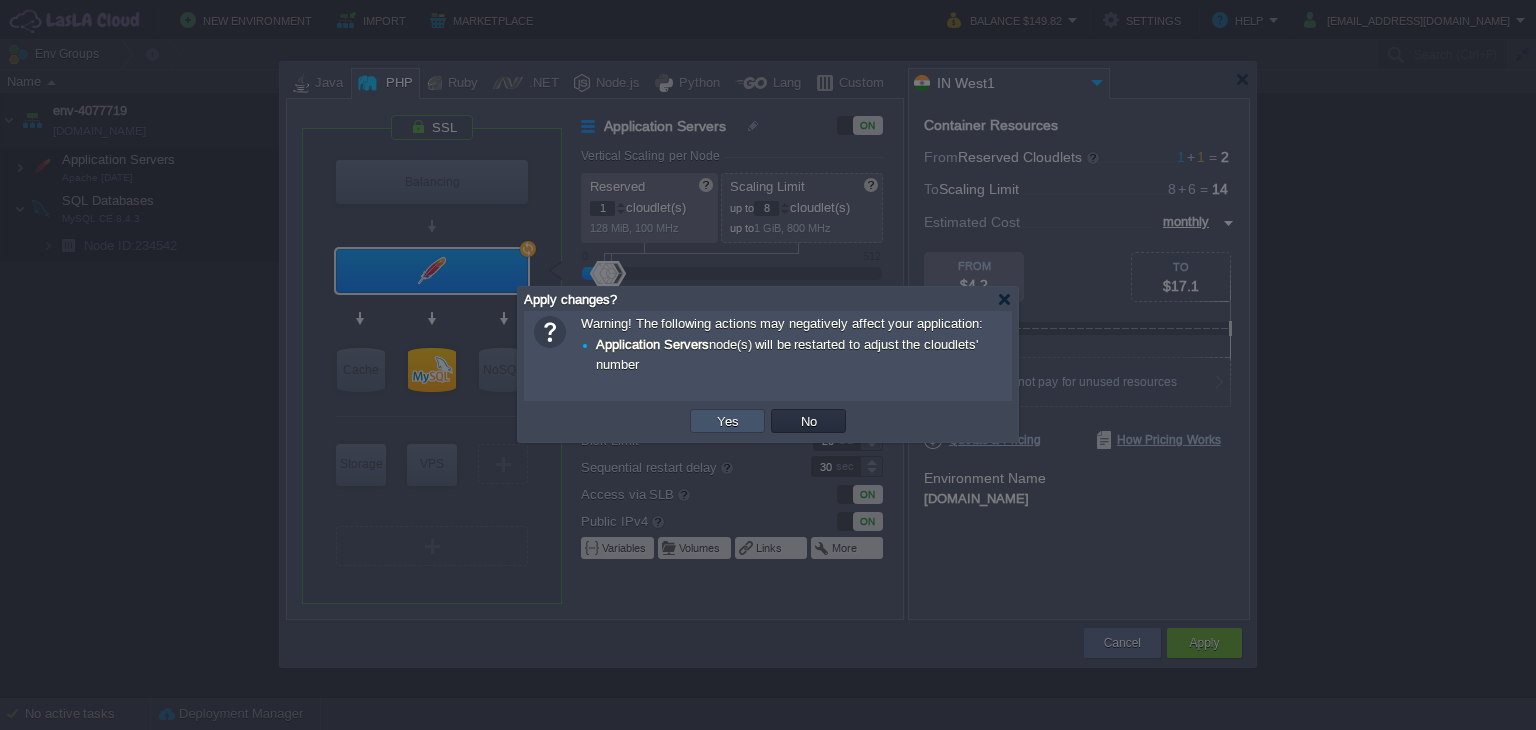 click on "Yes" at bounding box center [728, 421] 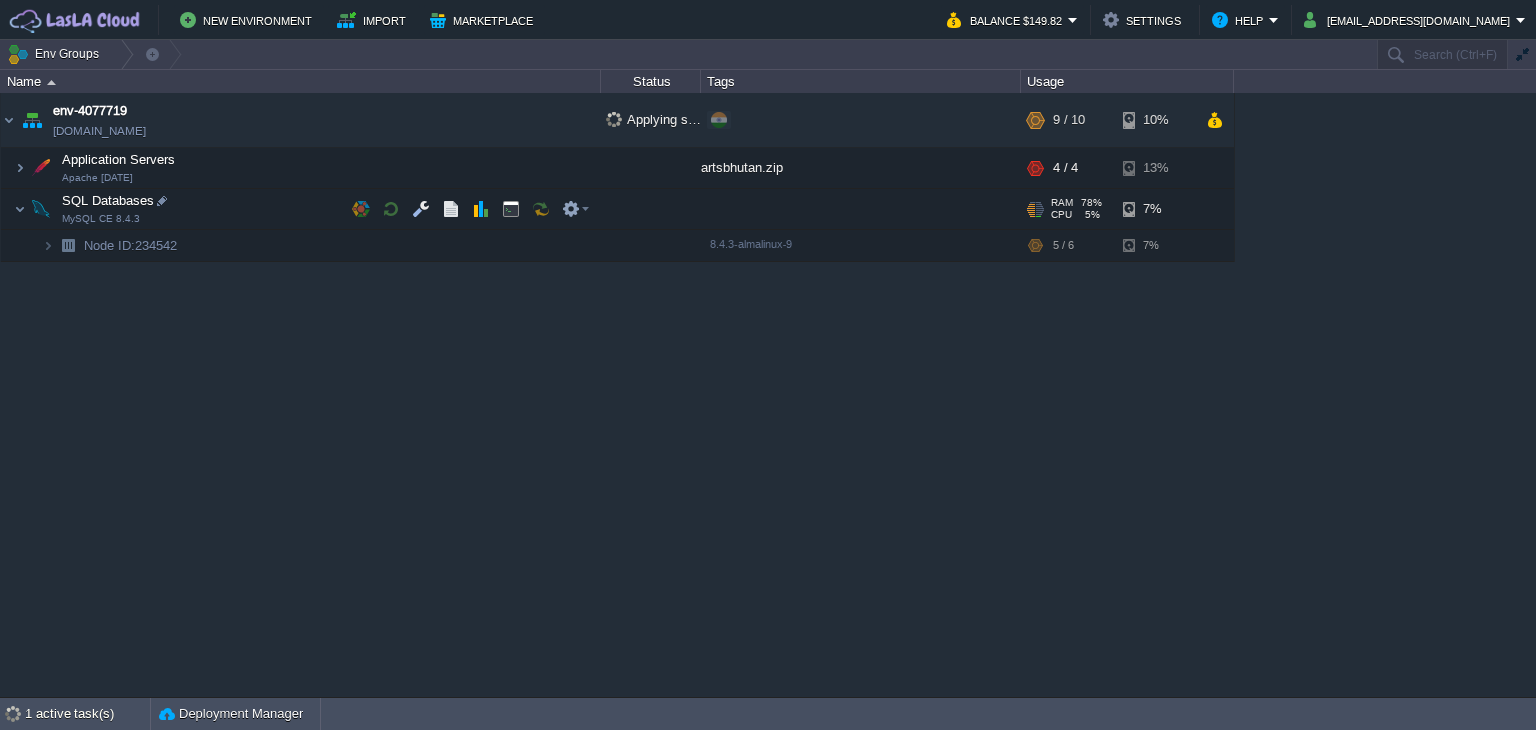 click on "7%" at bounding box center [1155, 209] 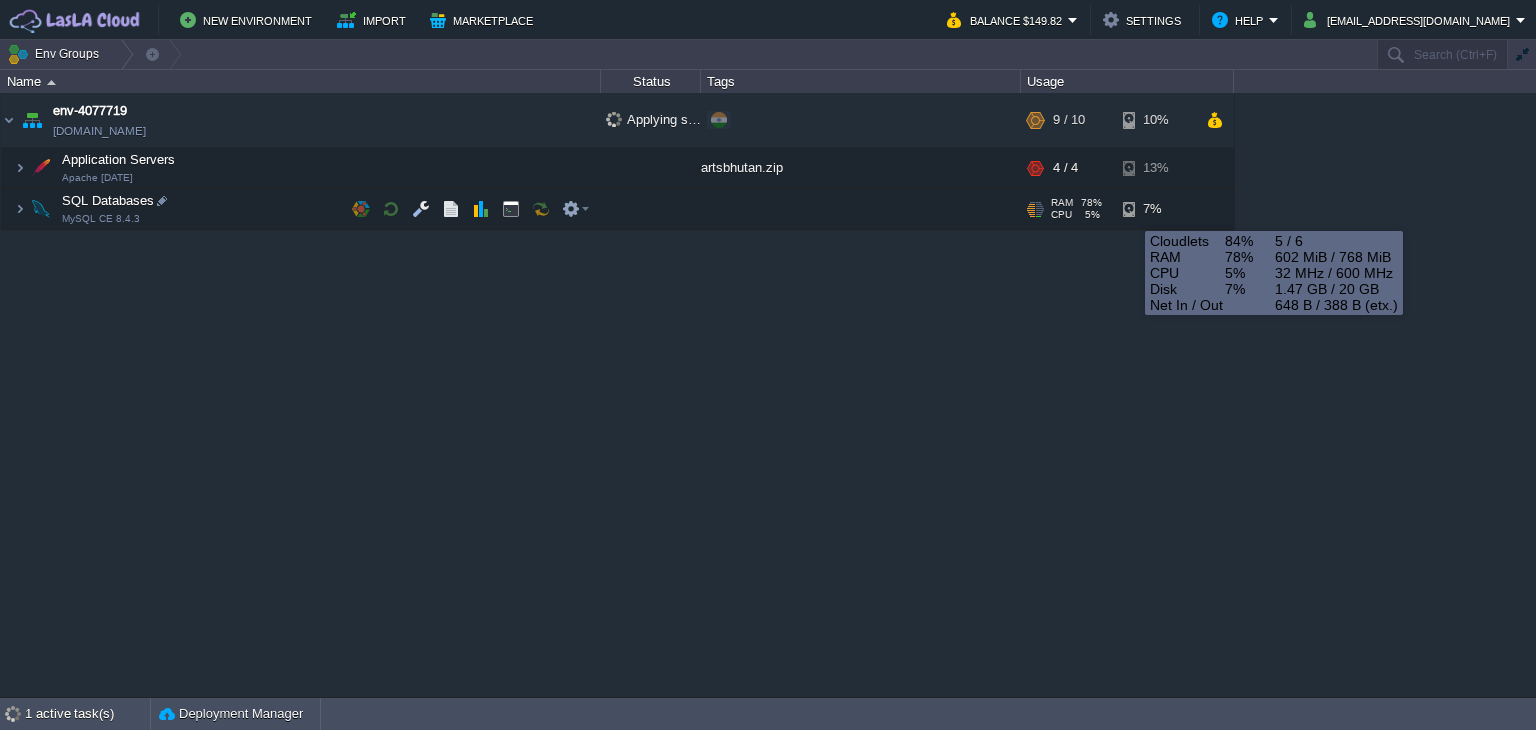 click on "7%" at bounding box center (1155, 209) 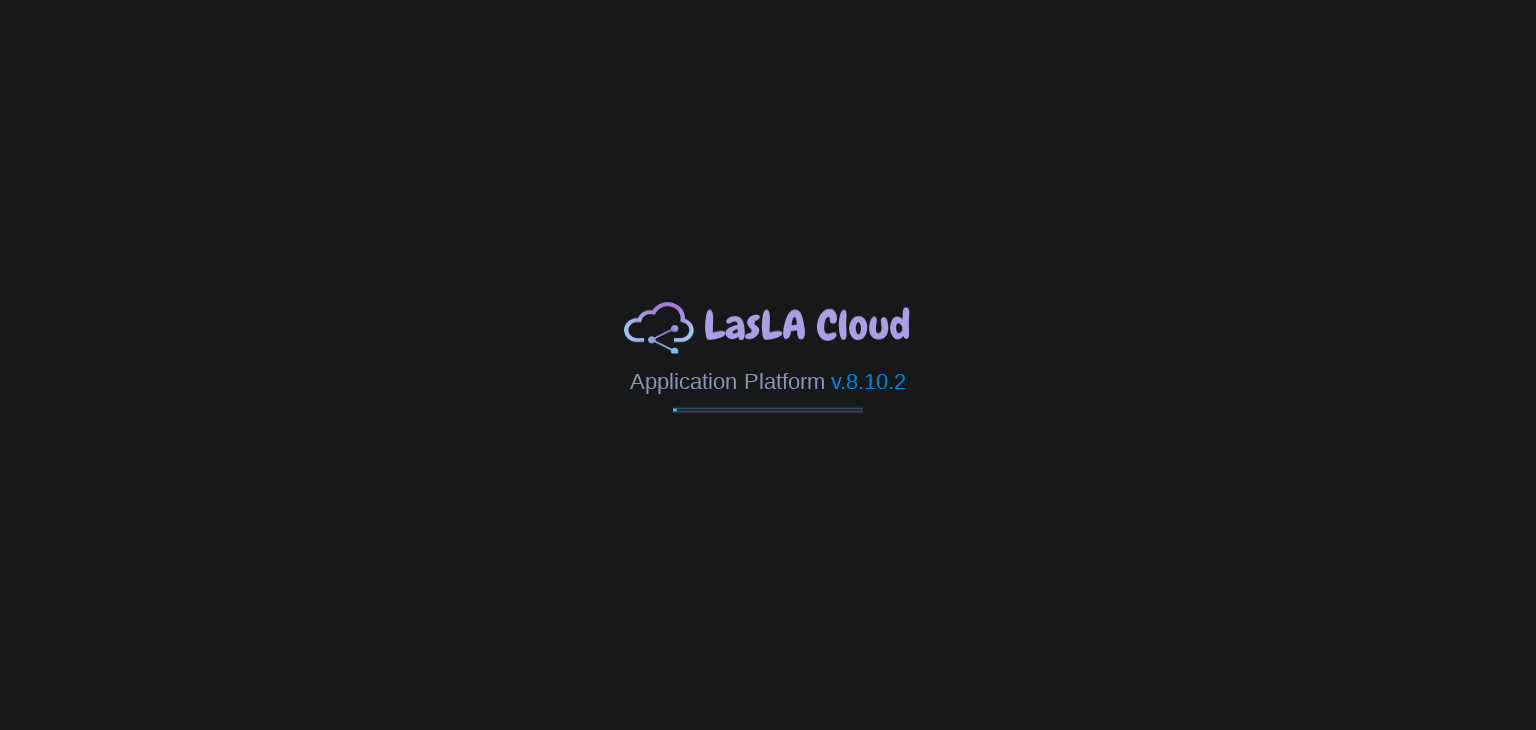 scroll, scrollTop: 0, scrollLeft: 0, axis: both 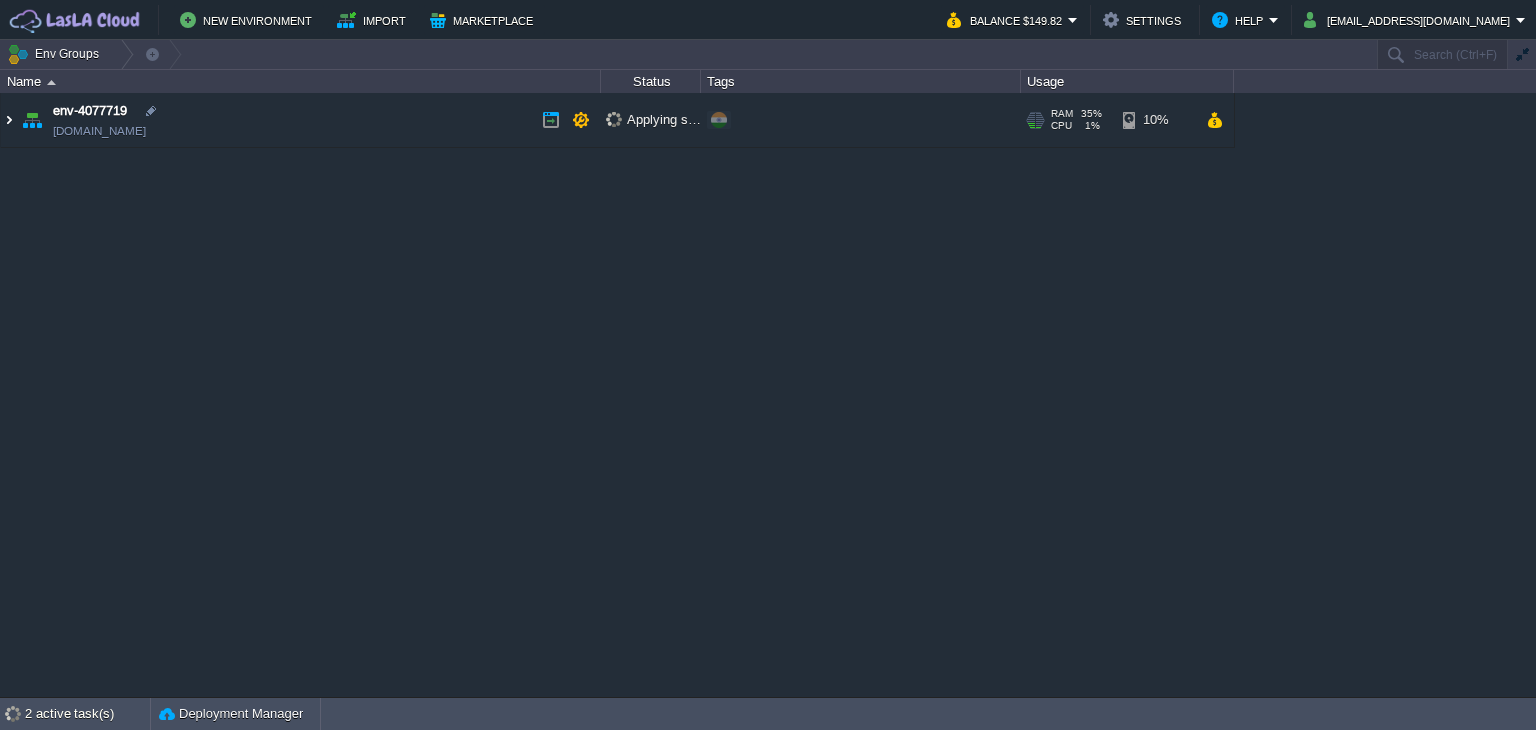 click at bounding box center [9, 120] 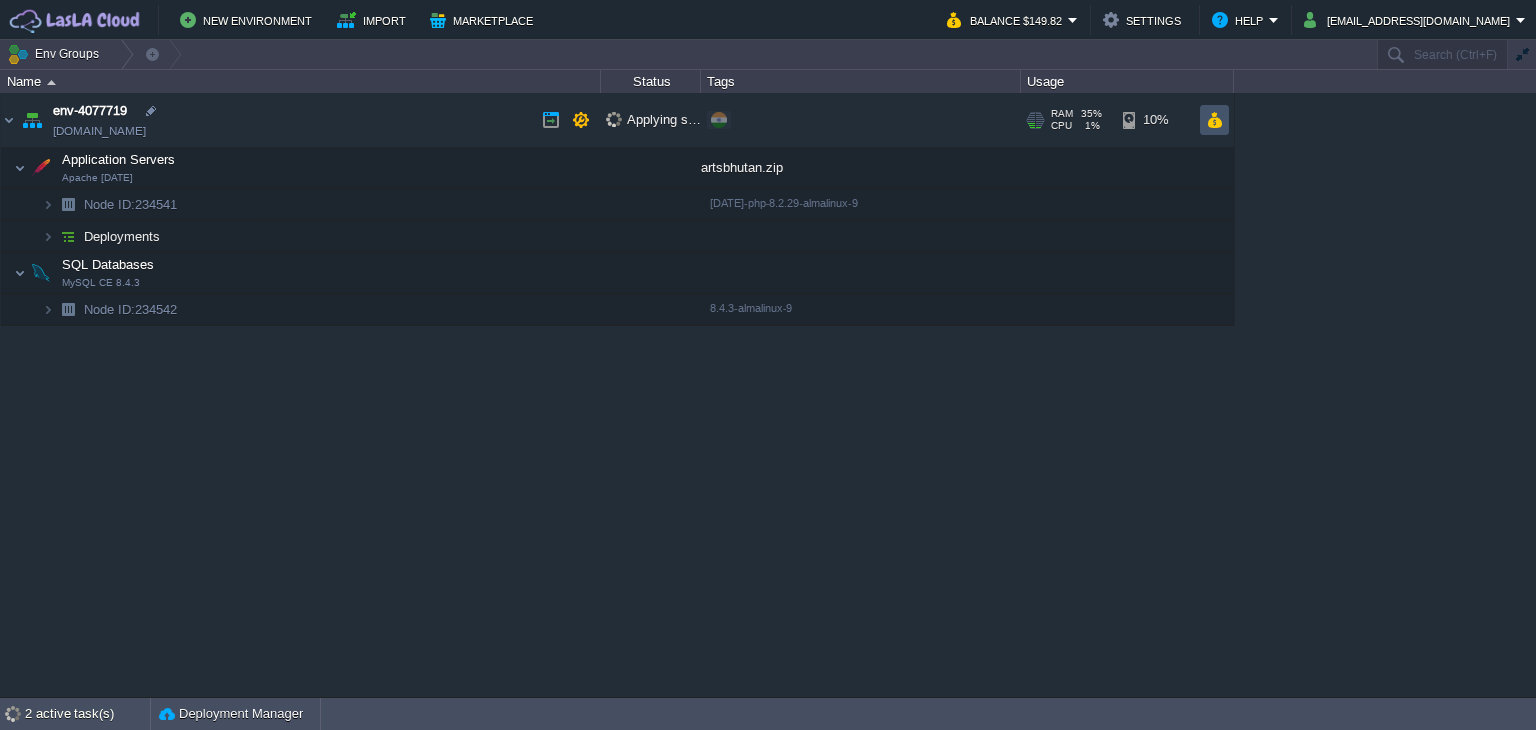 click at bounding box center (1214, 120) 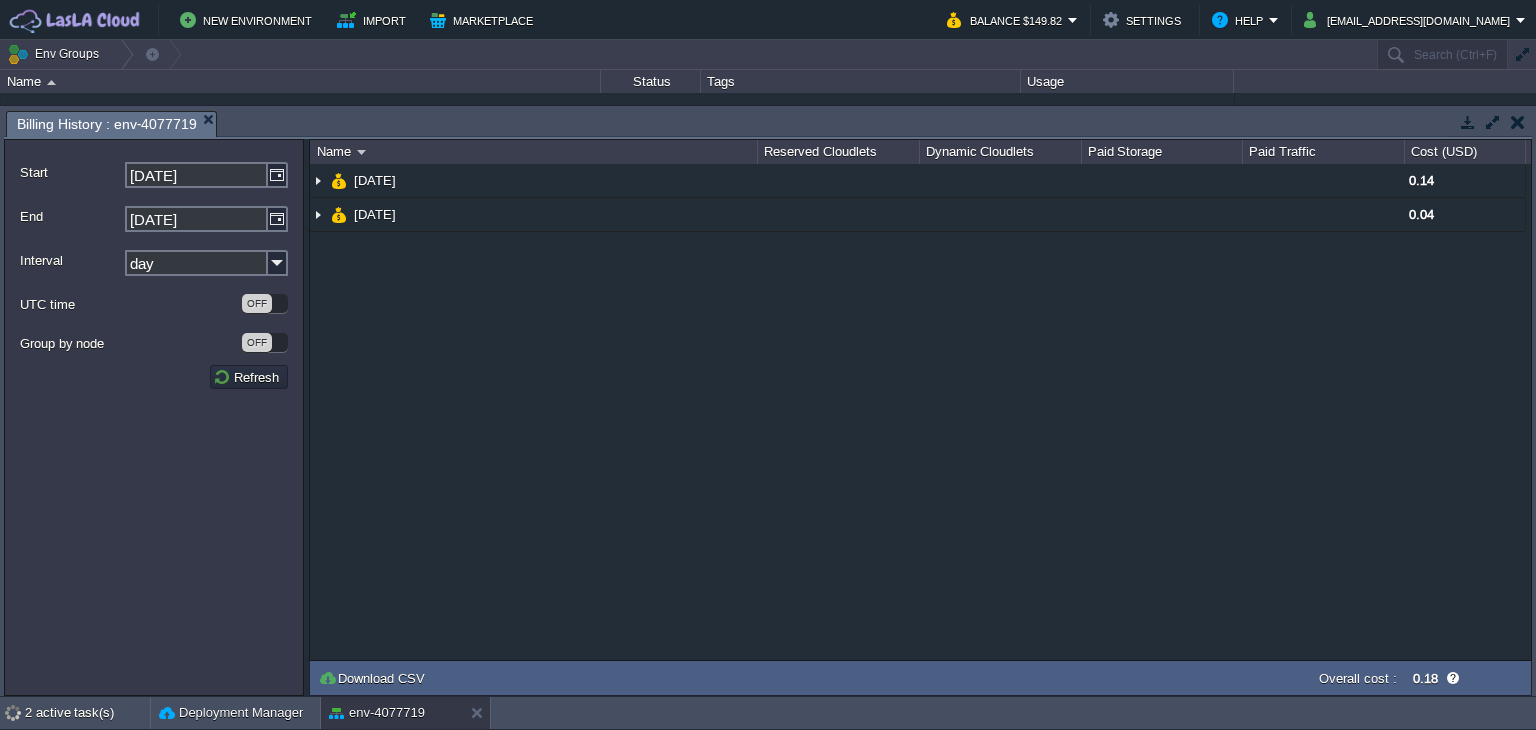 click at bounding box center [1492, 122] 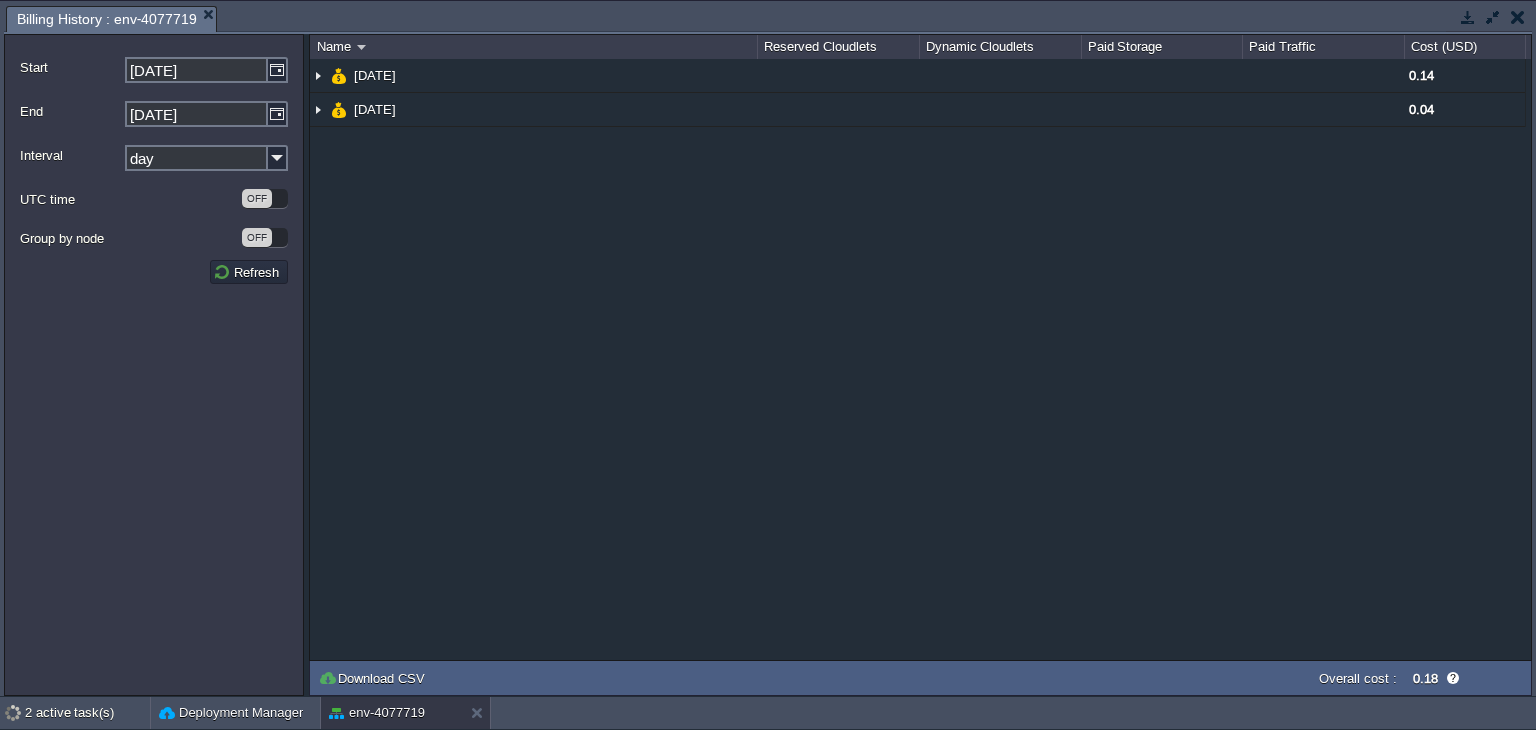 click at bounding box center (1518, 17) 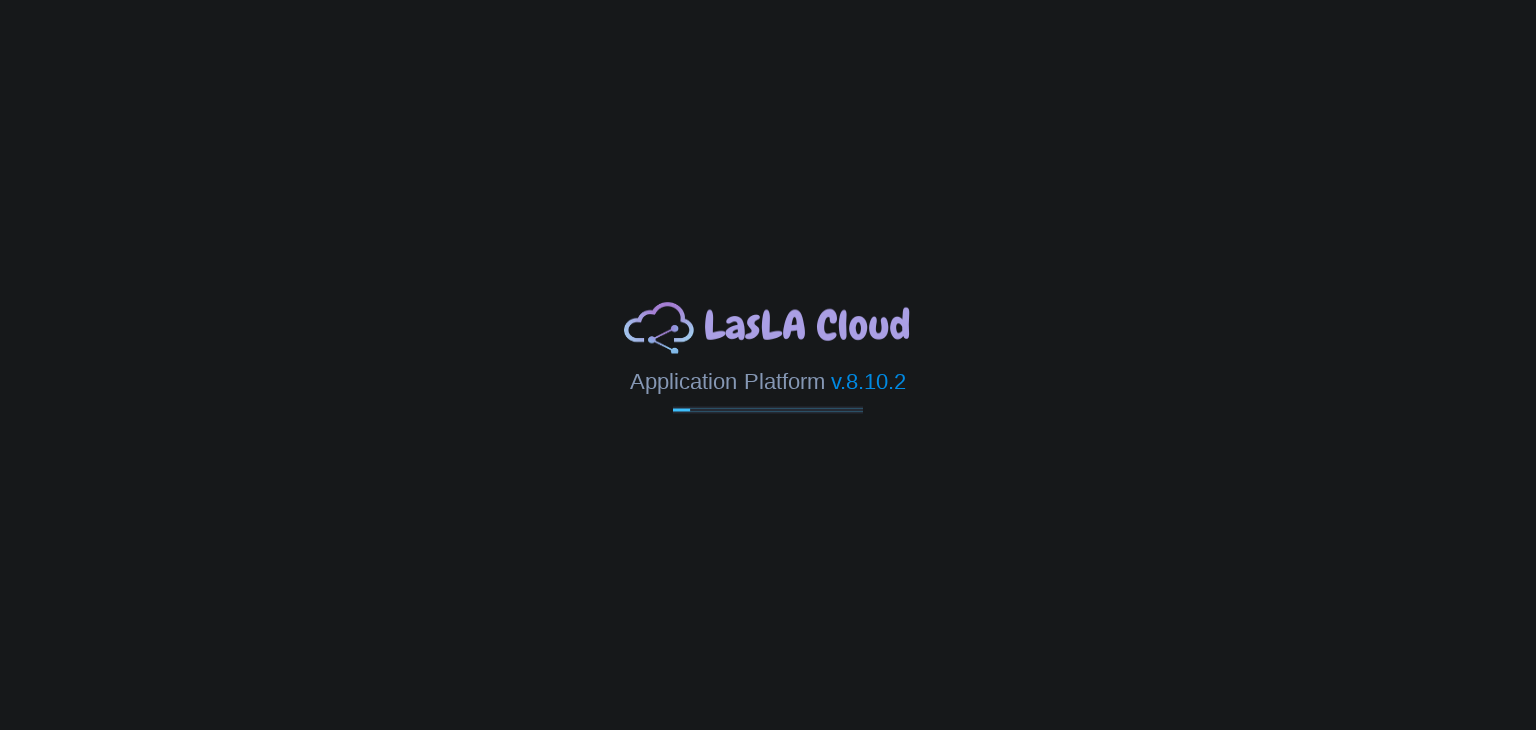 scroll, scrollTop: 0, scrollLeft: 0, axis: both 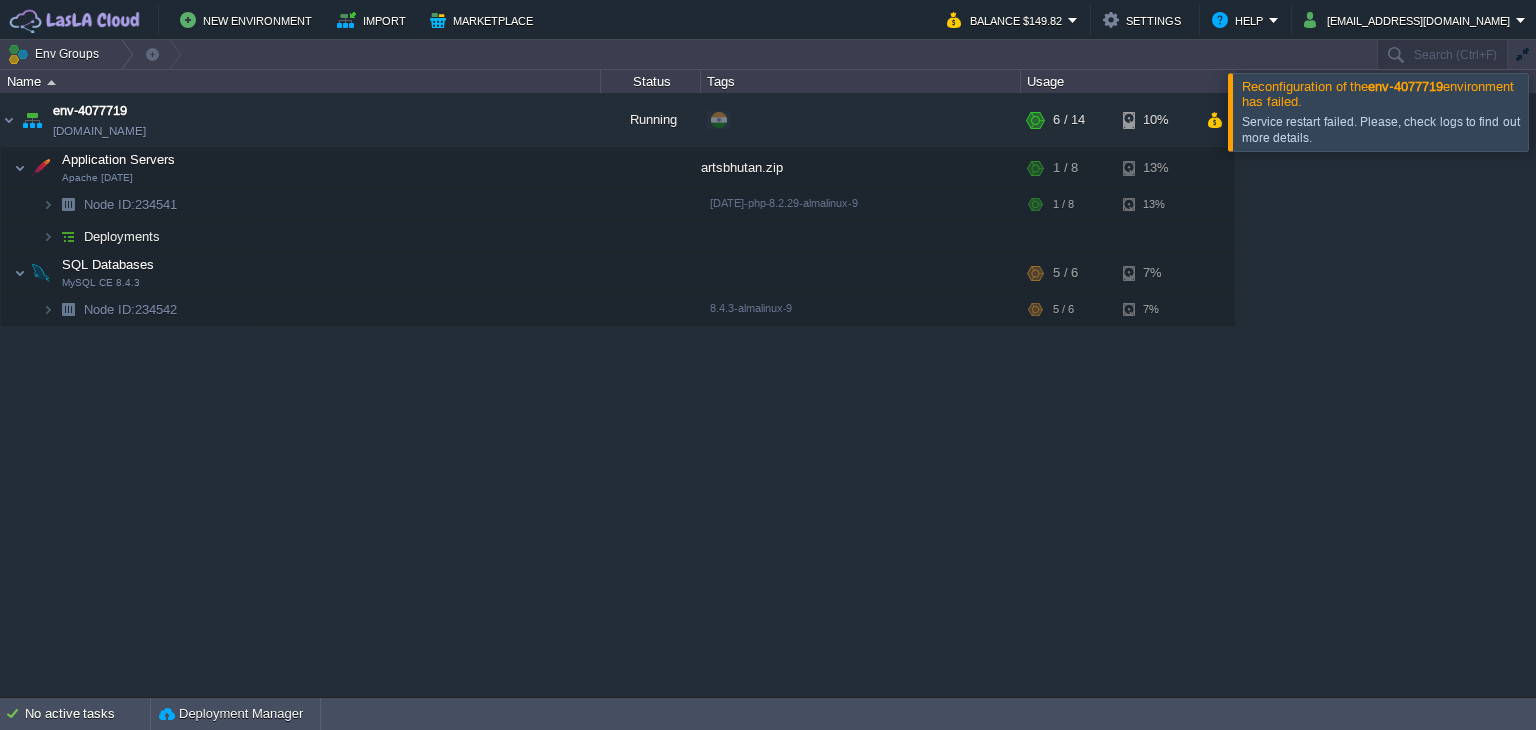 click at bounding box center (1560, 111) 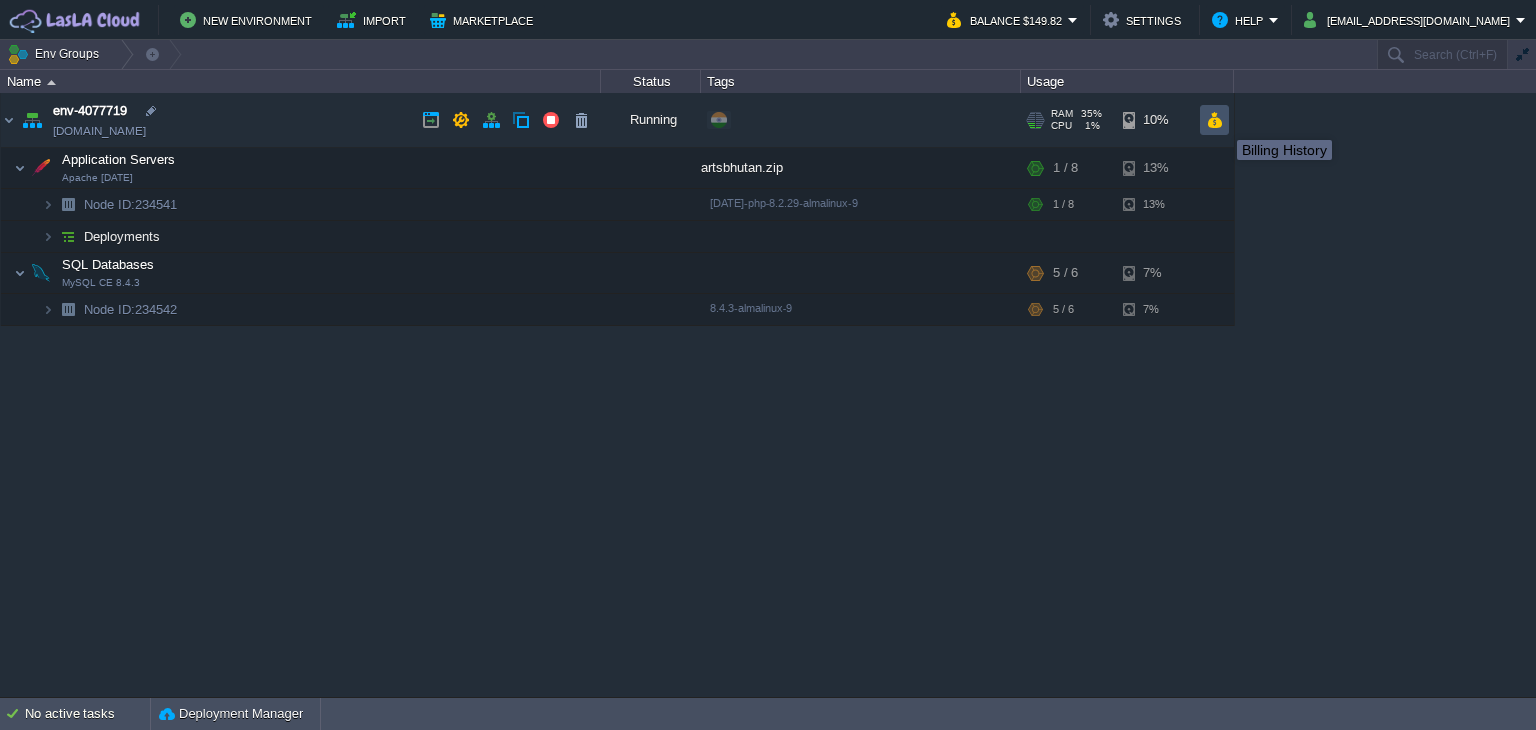 click at bounding box center (1214, 120) 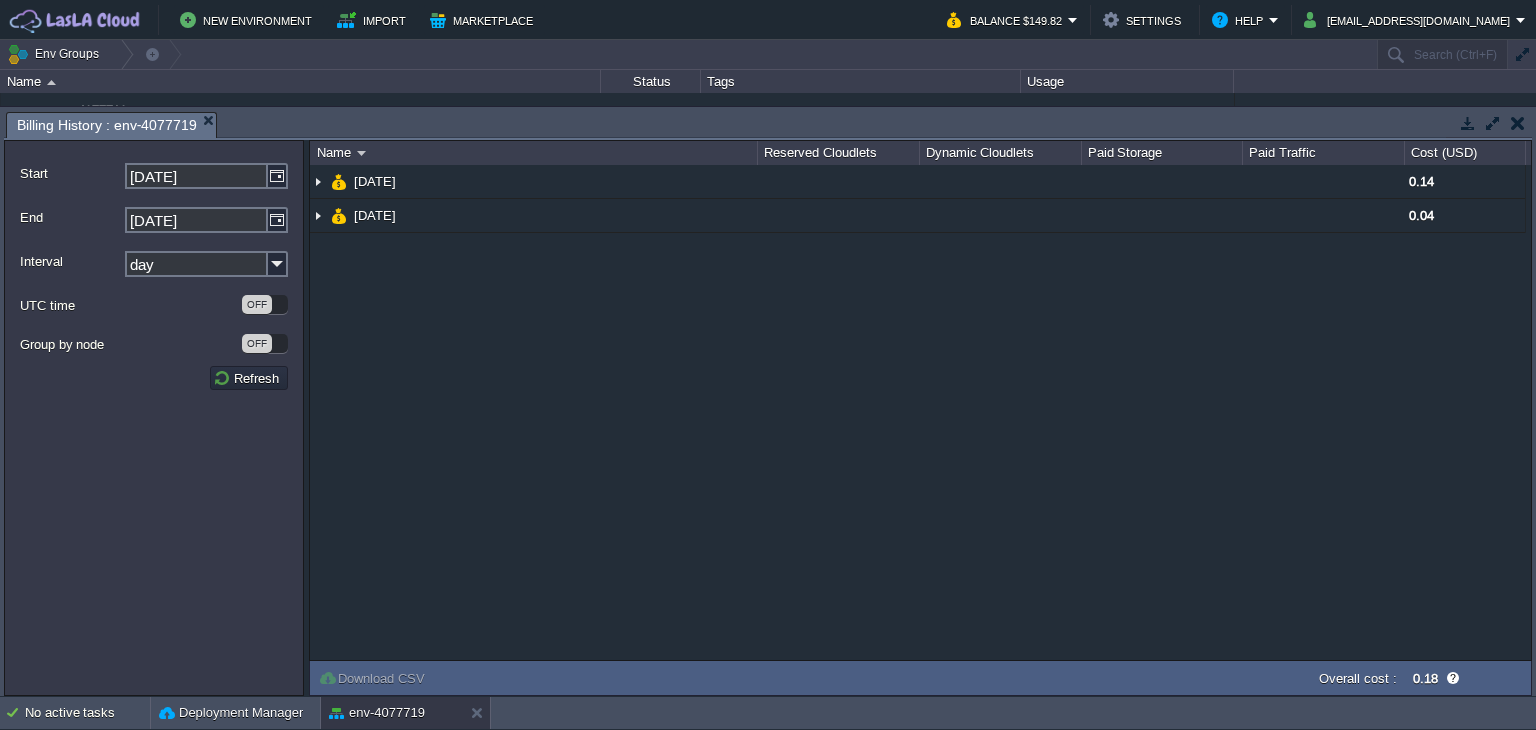 click at bounding box center (1518, 123) 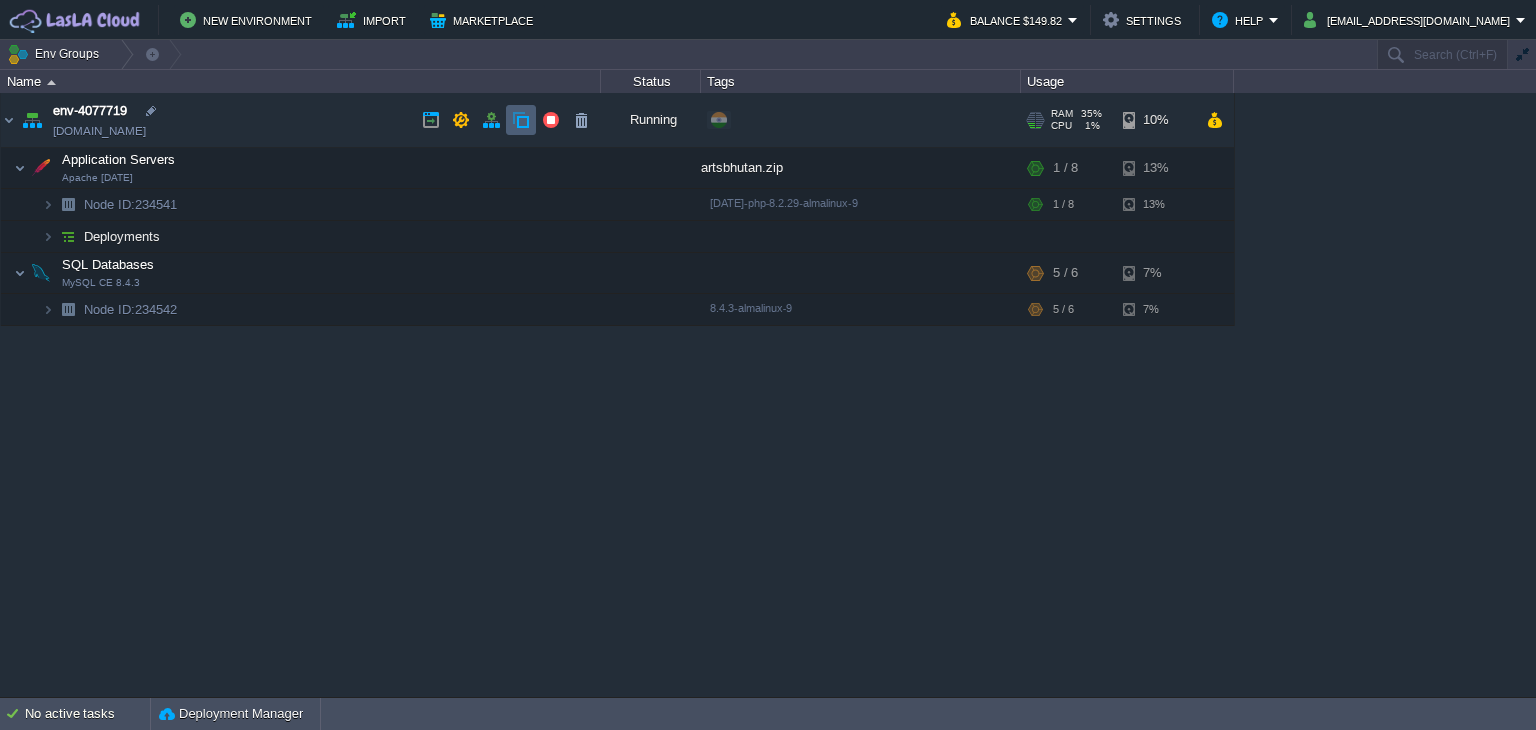 click at bounding box center [521, 120] 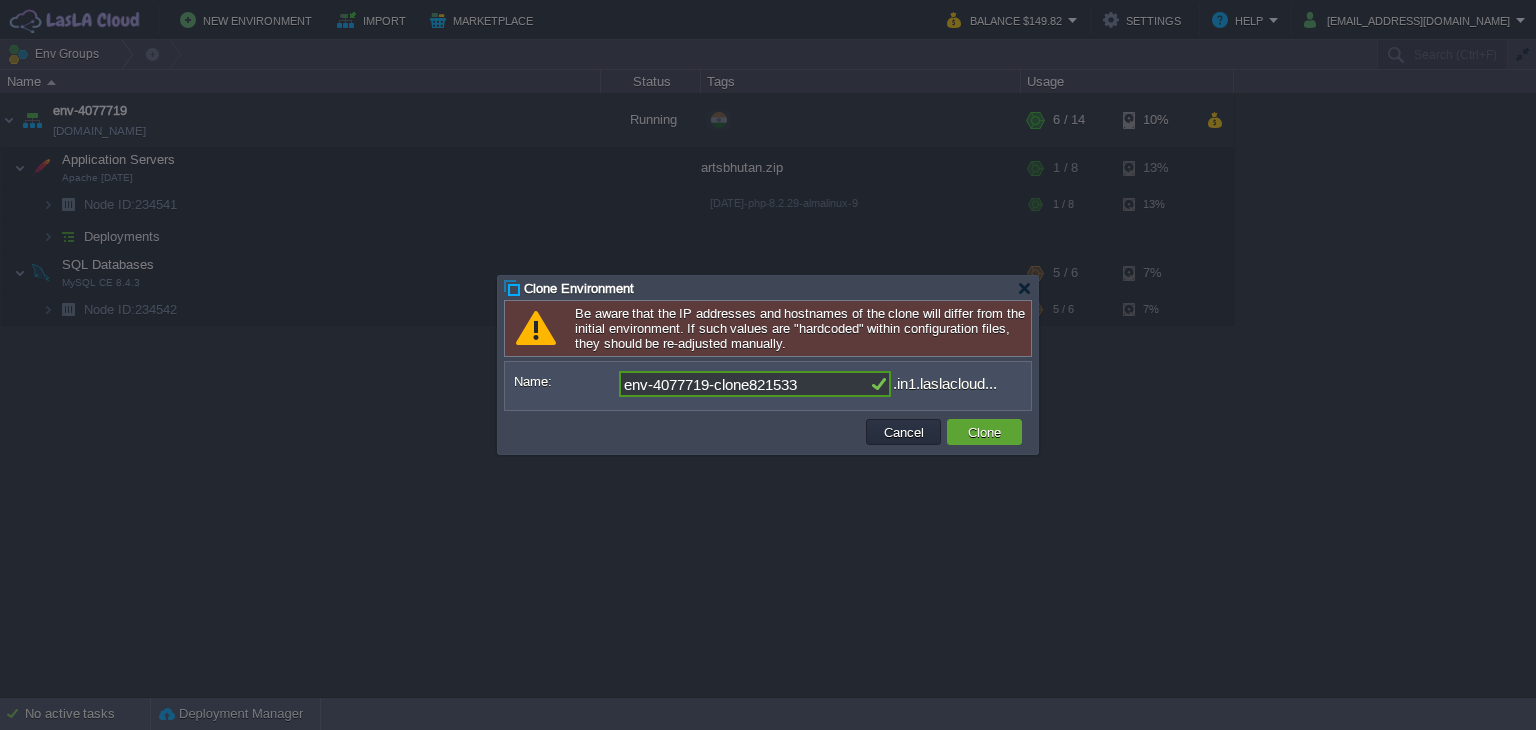 click on "Be aware that the IP addresses and hostnames of the clone will differ from the initial environment. If such values are "hardcoded" within configuration files, they should be re-adjusted manually." at bounding box center (768, 328) 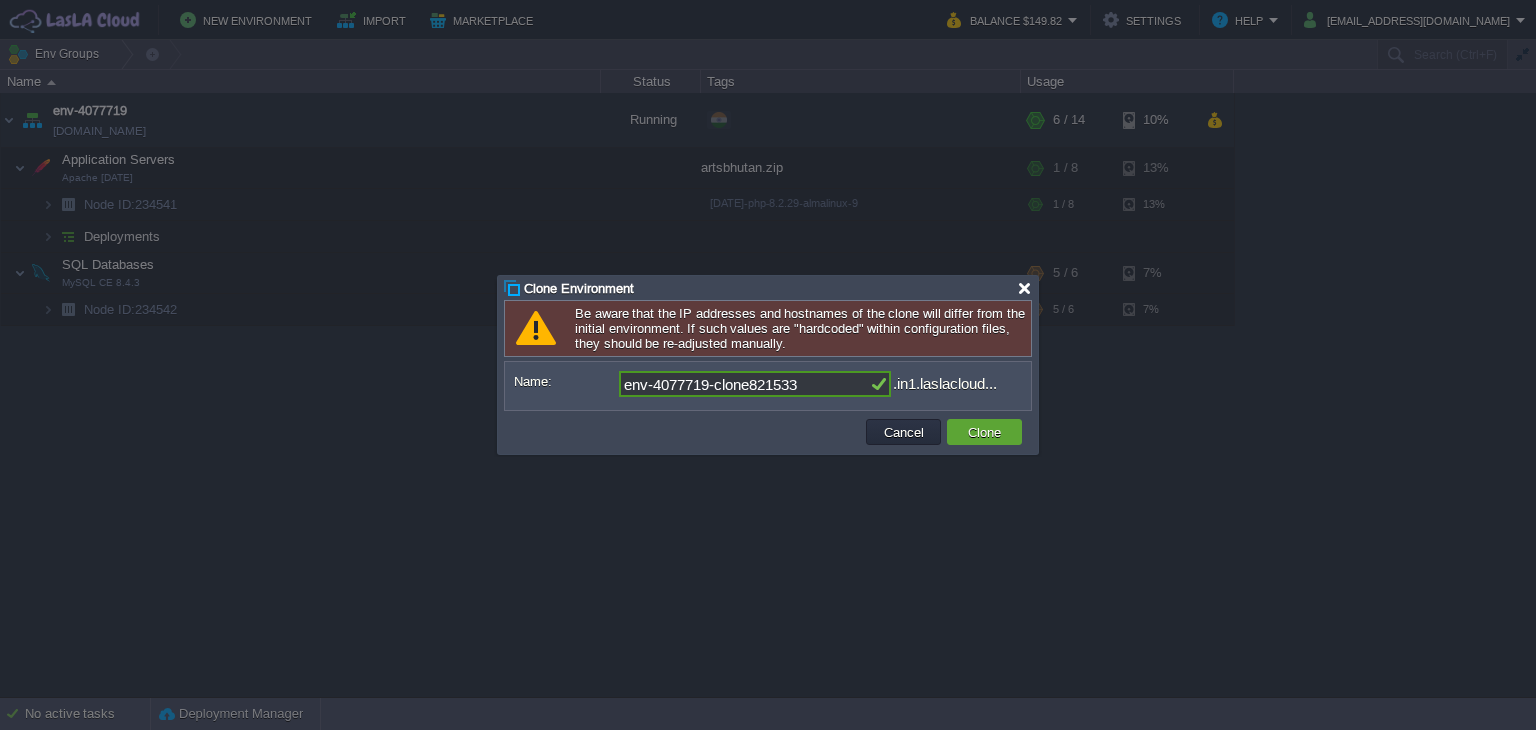 click at bounding box center (1024, 288) 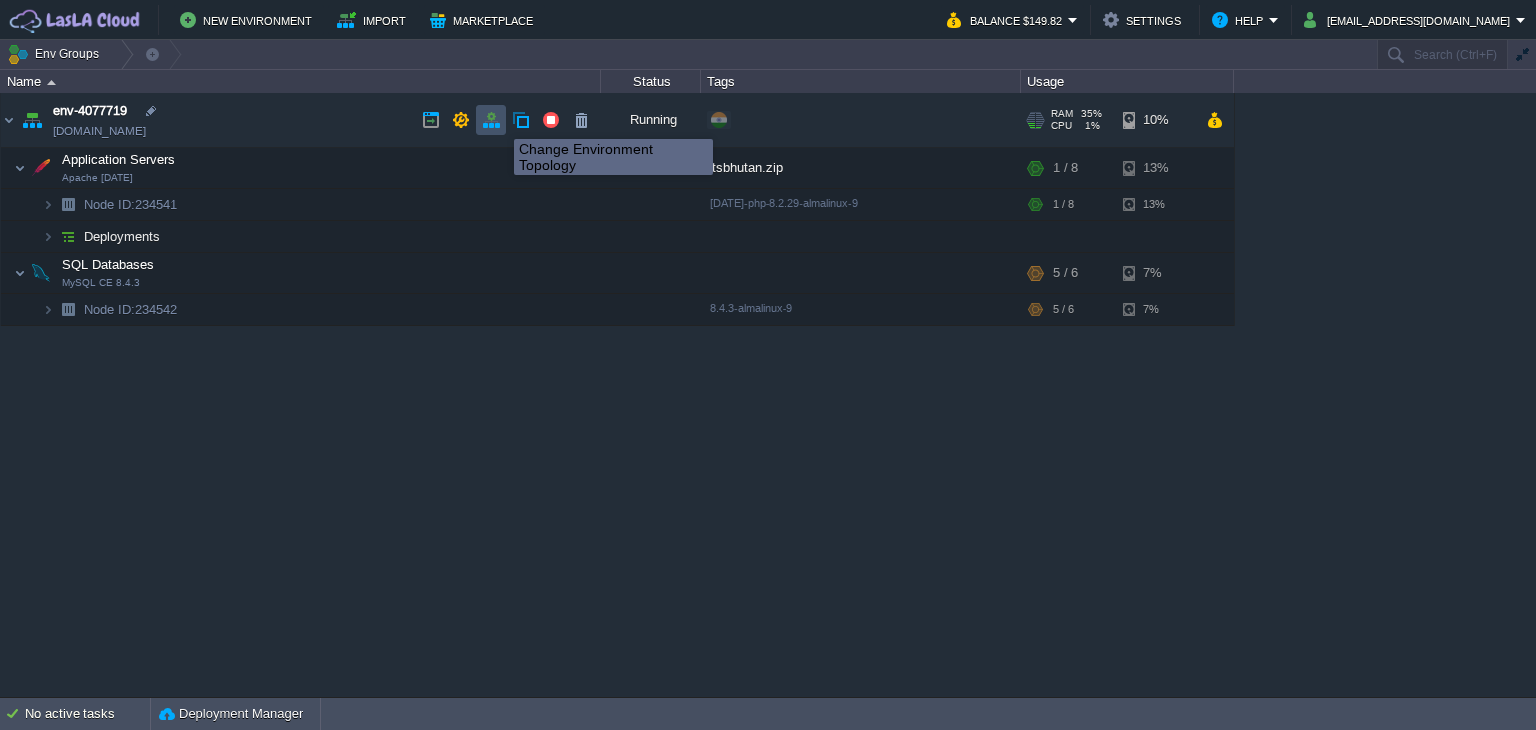 click at bounding box center [491, 120] 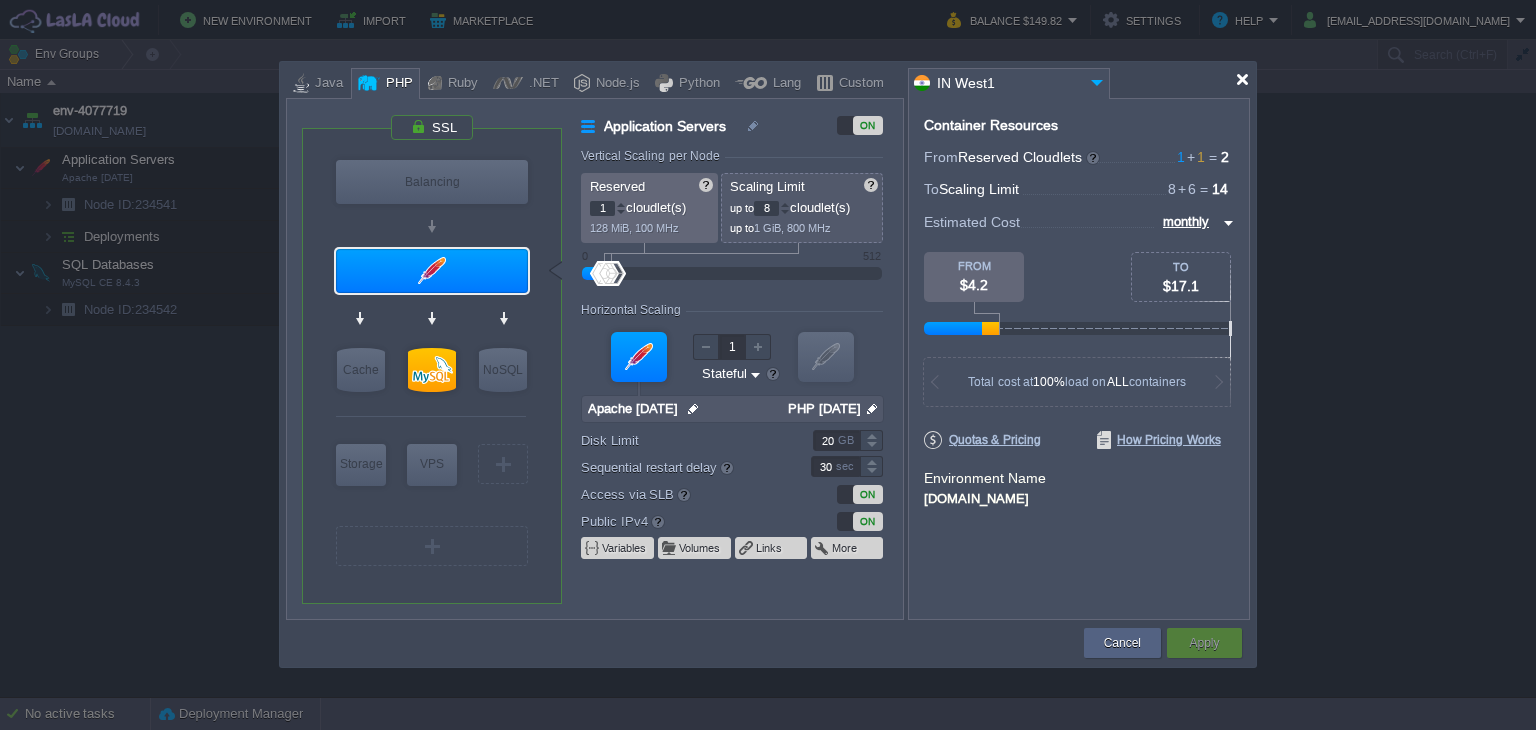 click at bounding box center (1242, 79) 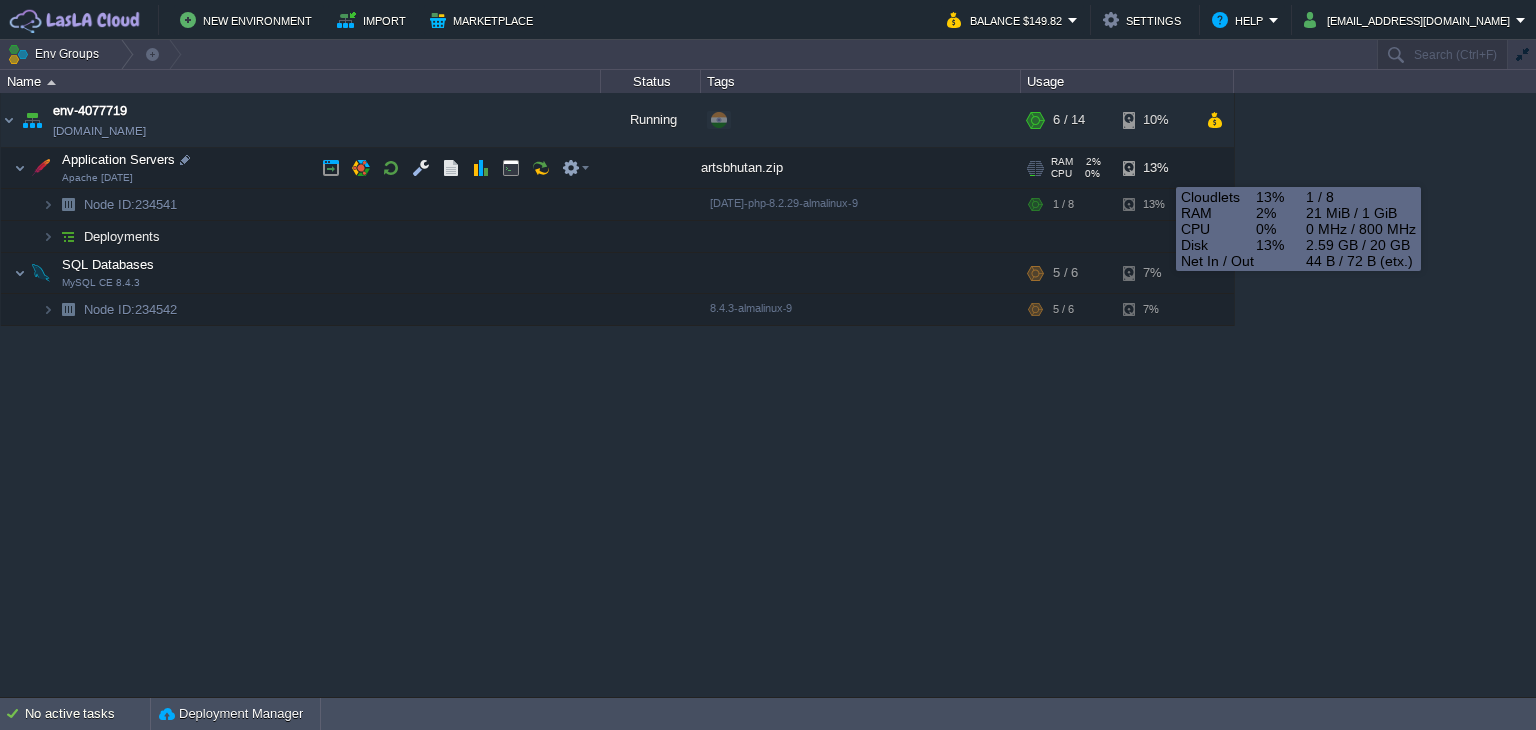 click on "13%" at bounding box center [1155, 168] 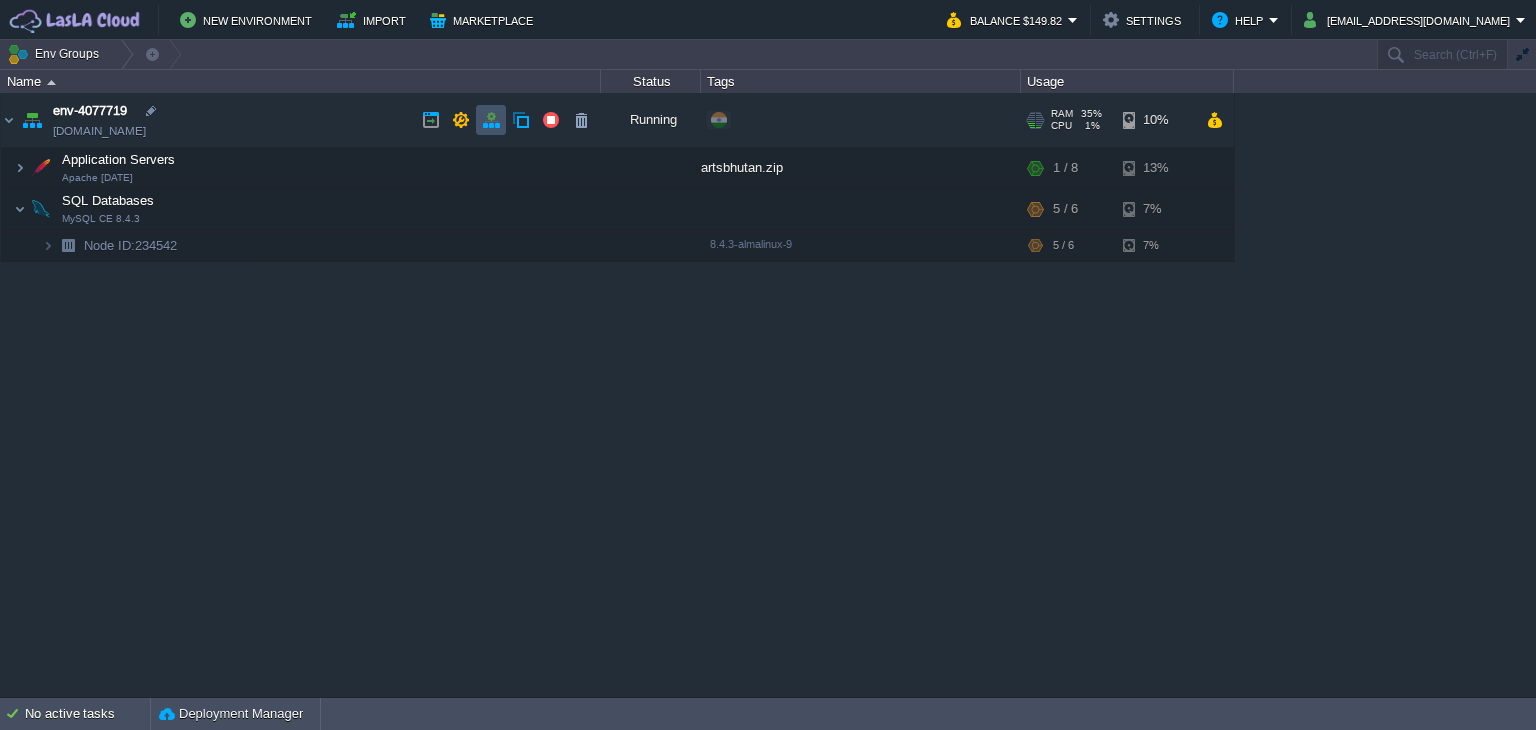click at bounding box center [491, 120] 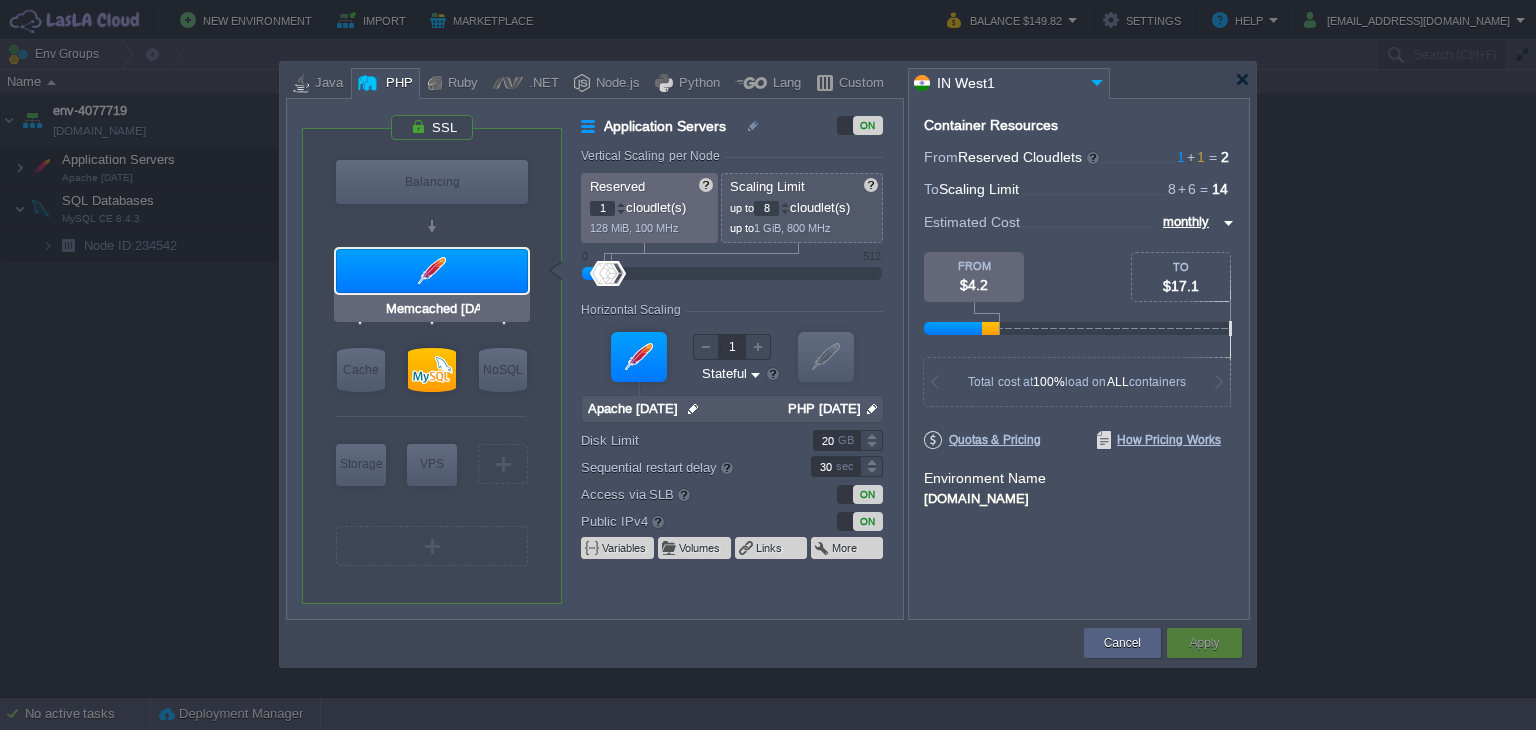 type on "MySQL CE 8.4.3" 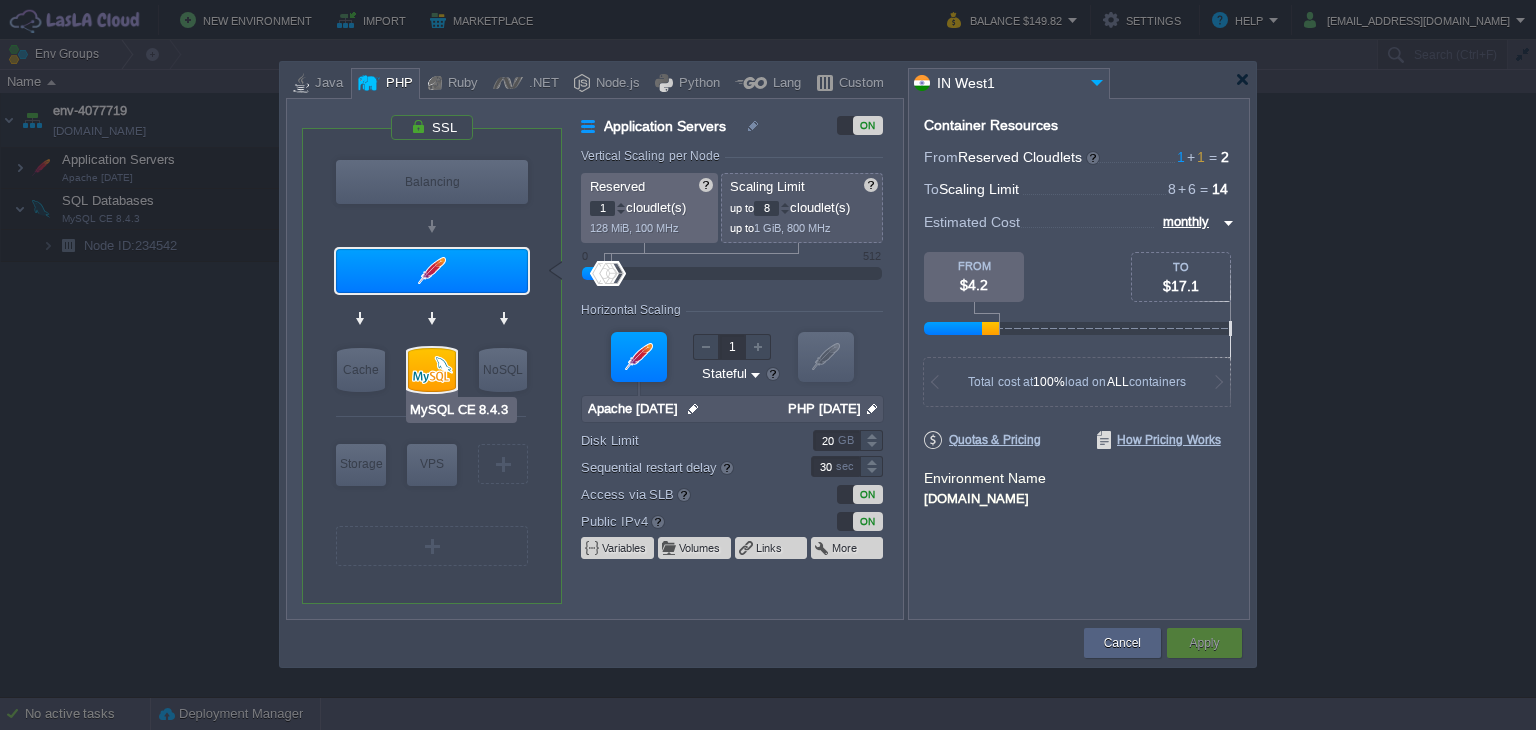 click at bounding box center (432, 370) 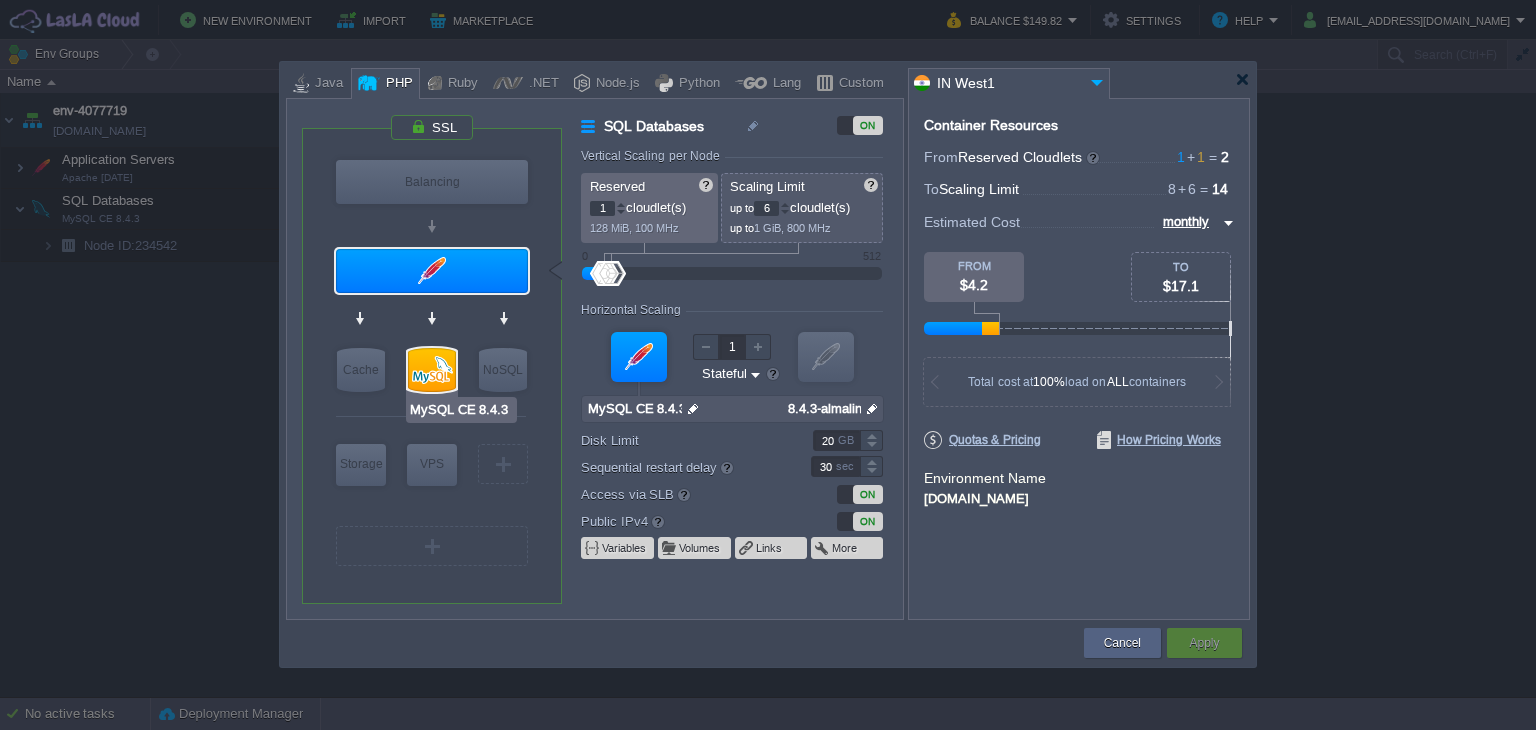 type on "Stateless" 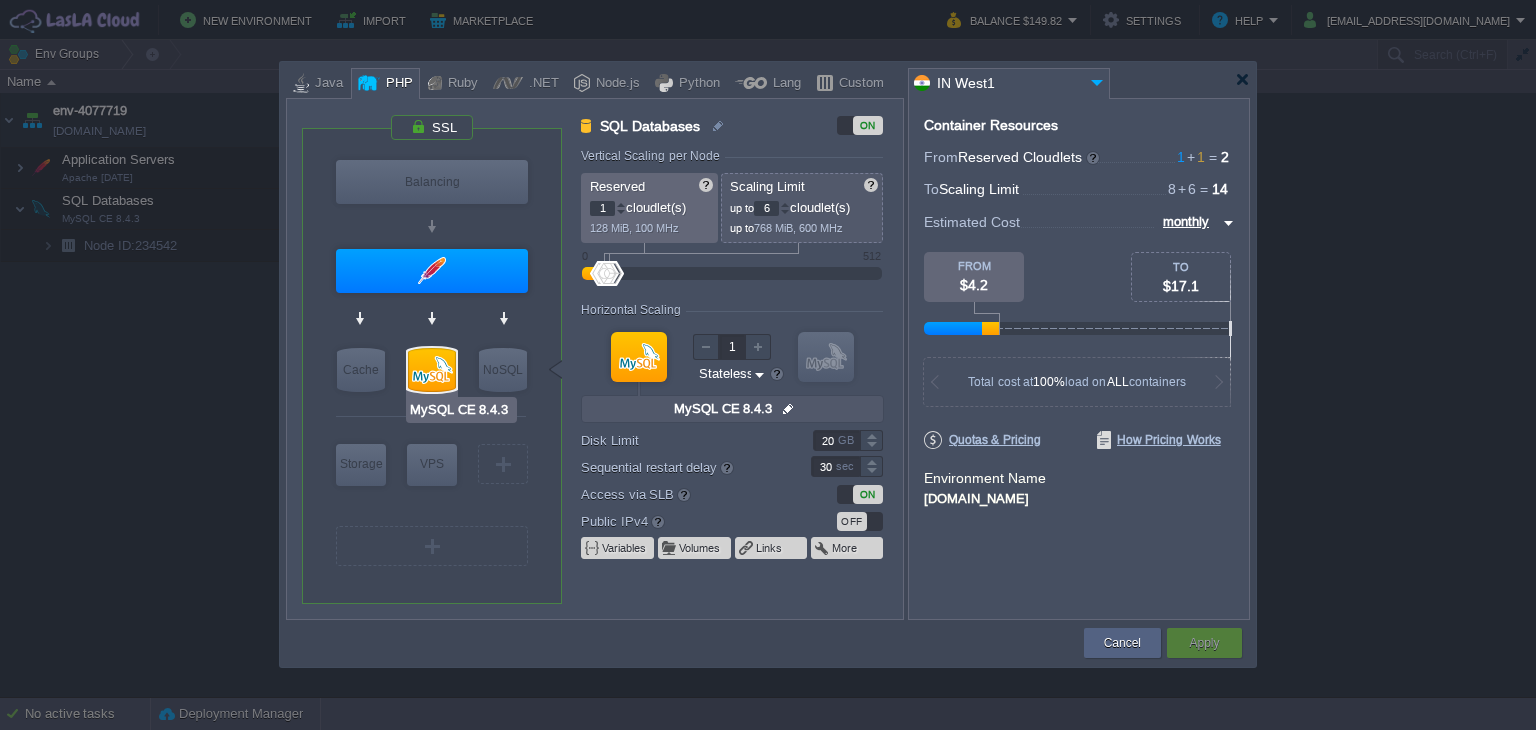 type on "Apache 2.4.64" 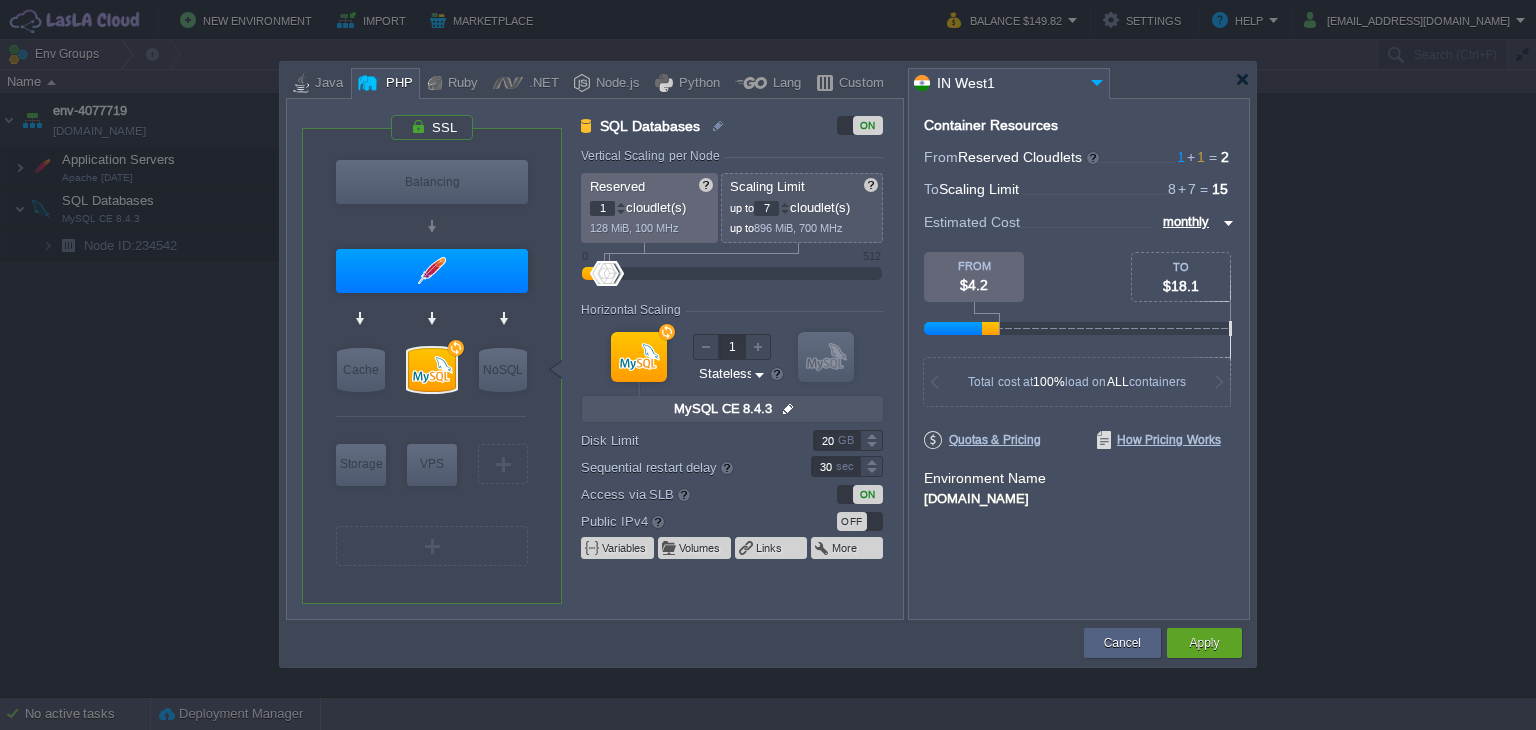 click at bounding box center [785, 204] 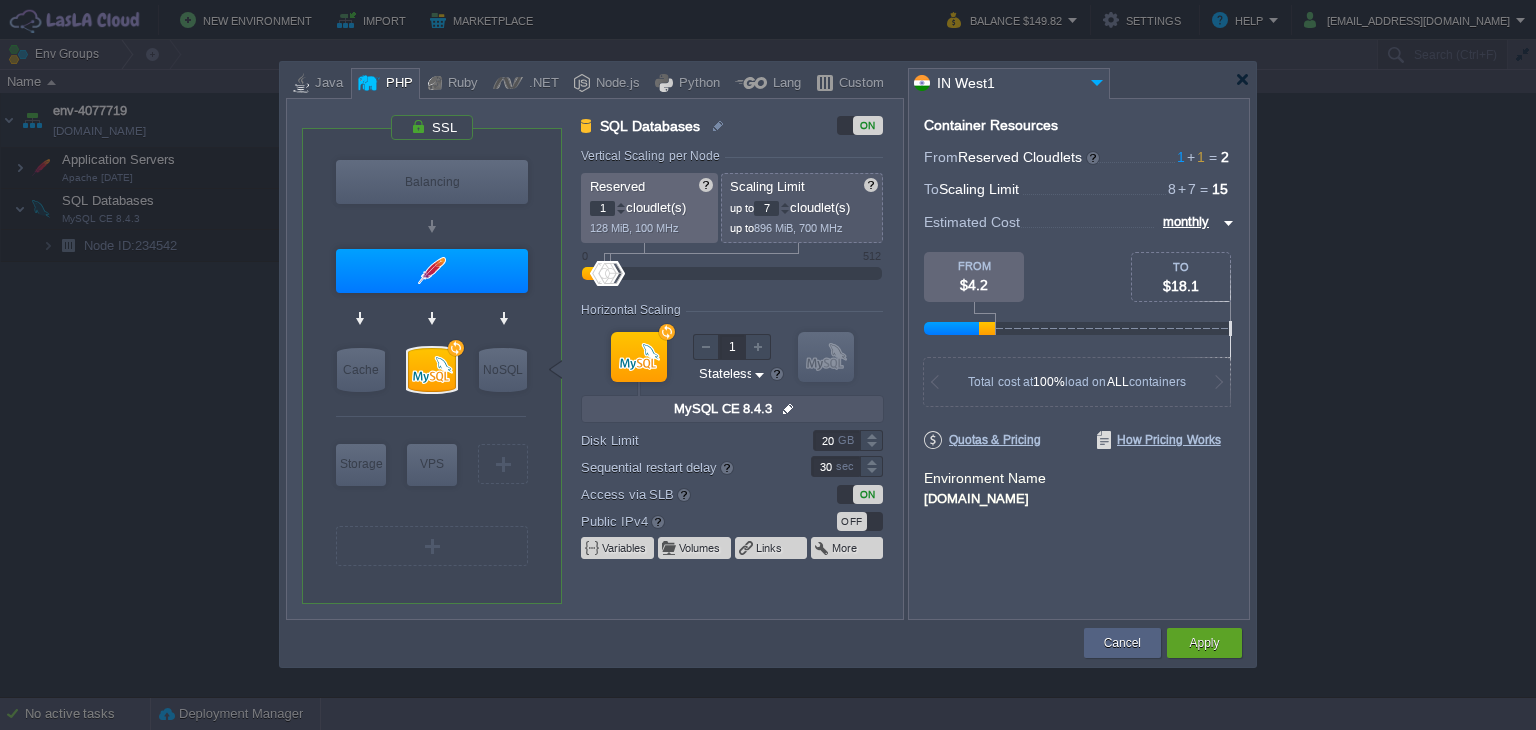 type on "8" 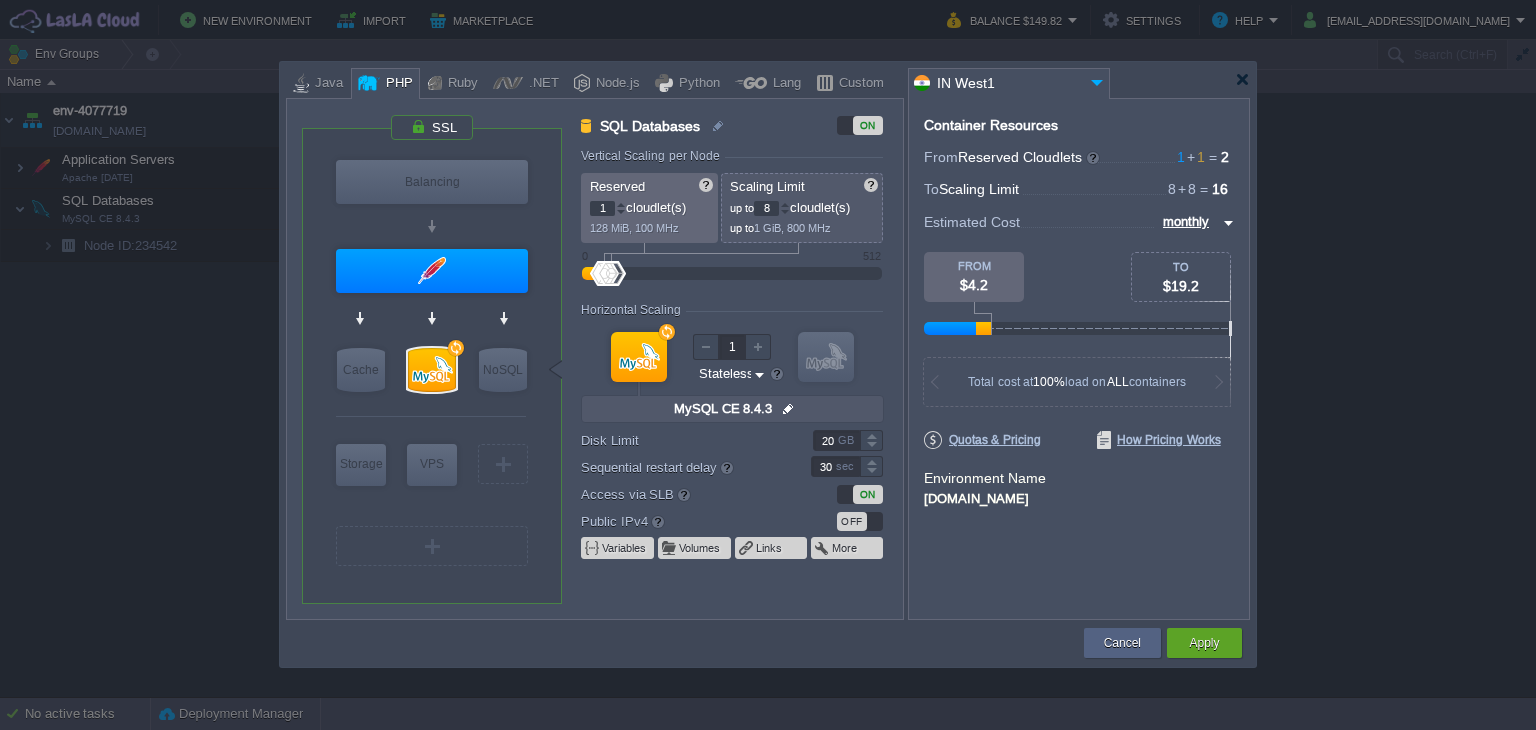 click at bounding box center (785, 204) 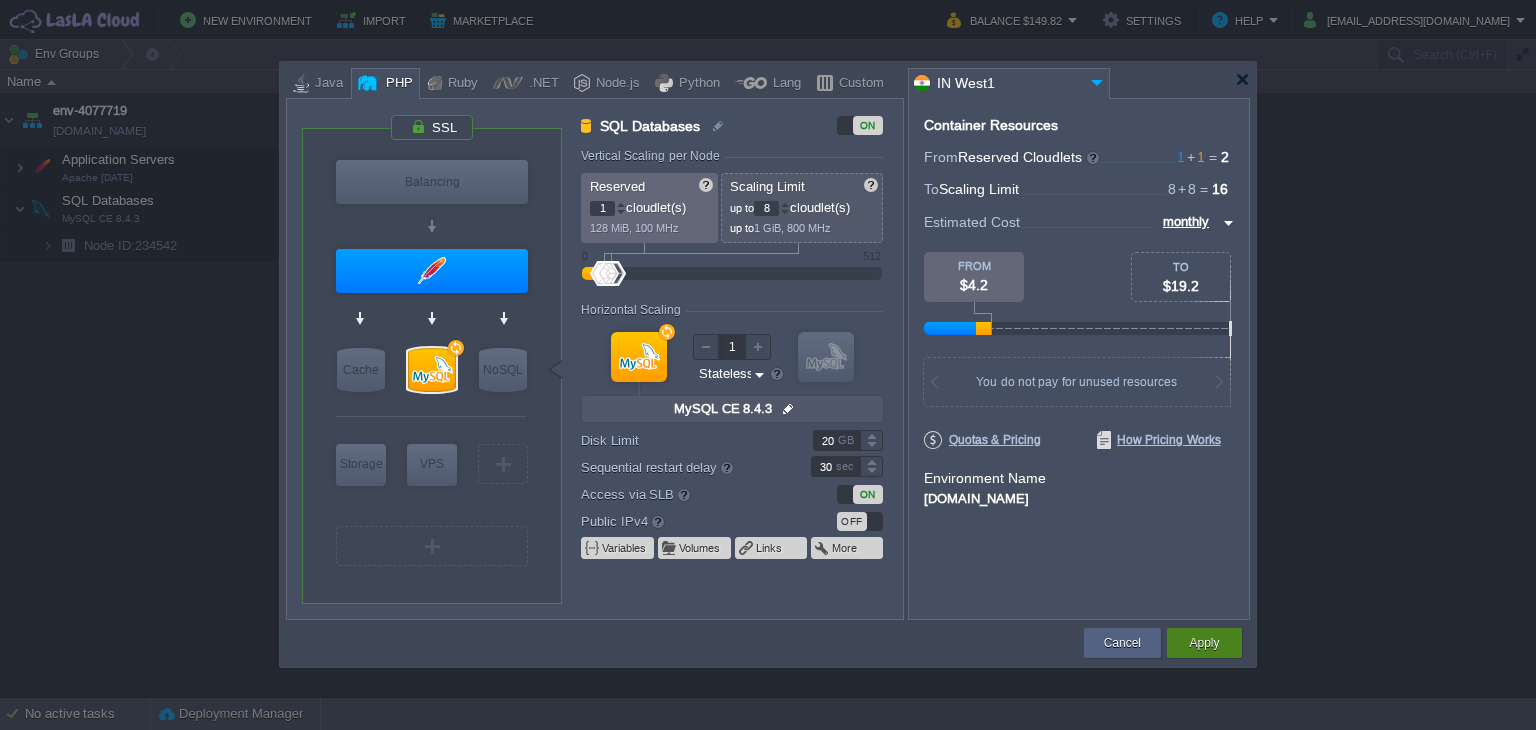 click on "Apply" at bounding box center [1204, 643] 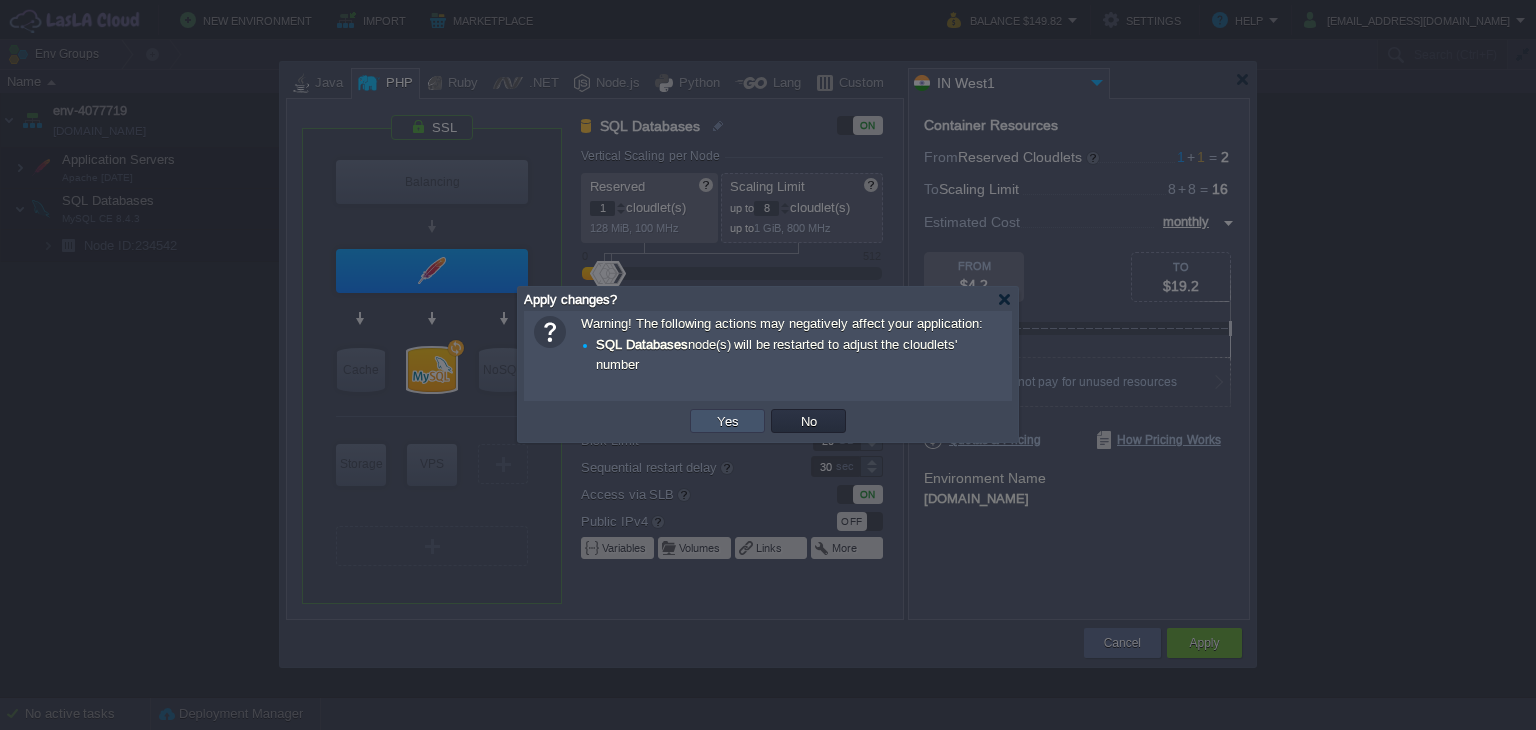 click on "Yes" at bounding box center [728, 421] 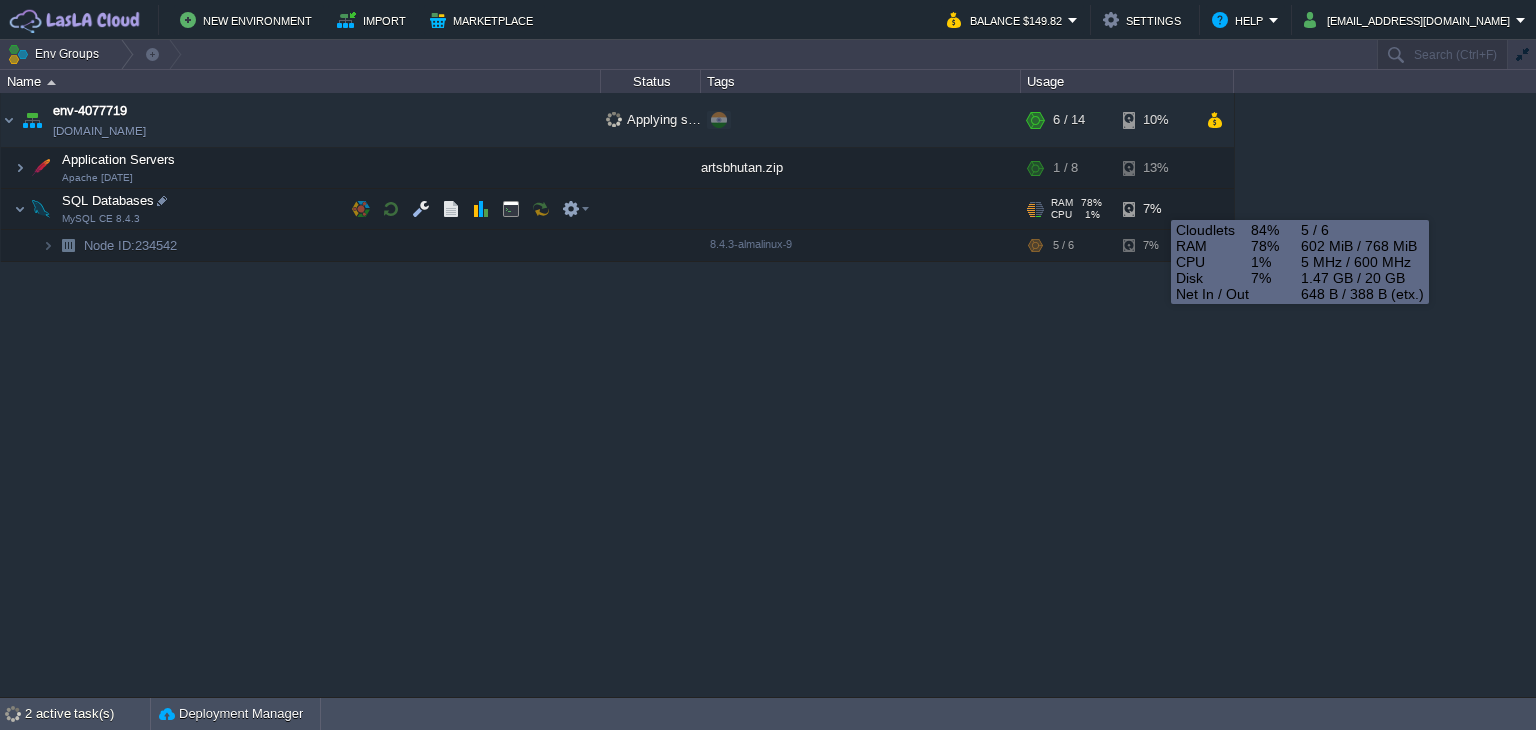 click on "7%" at bounding box center (1155, 209) 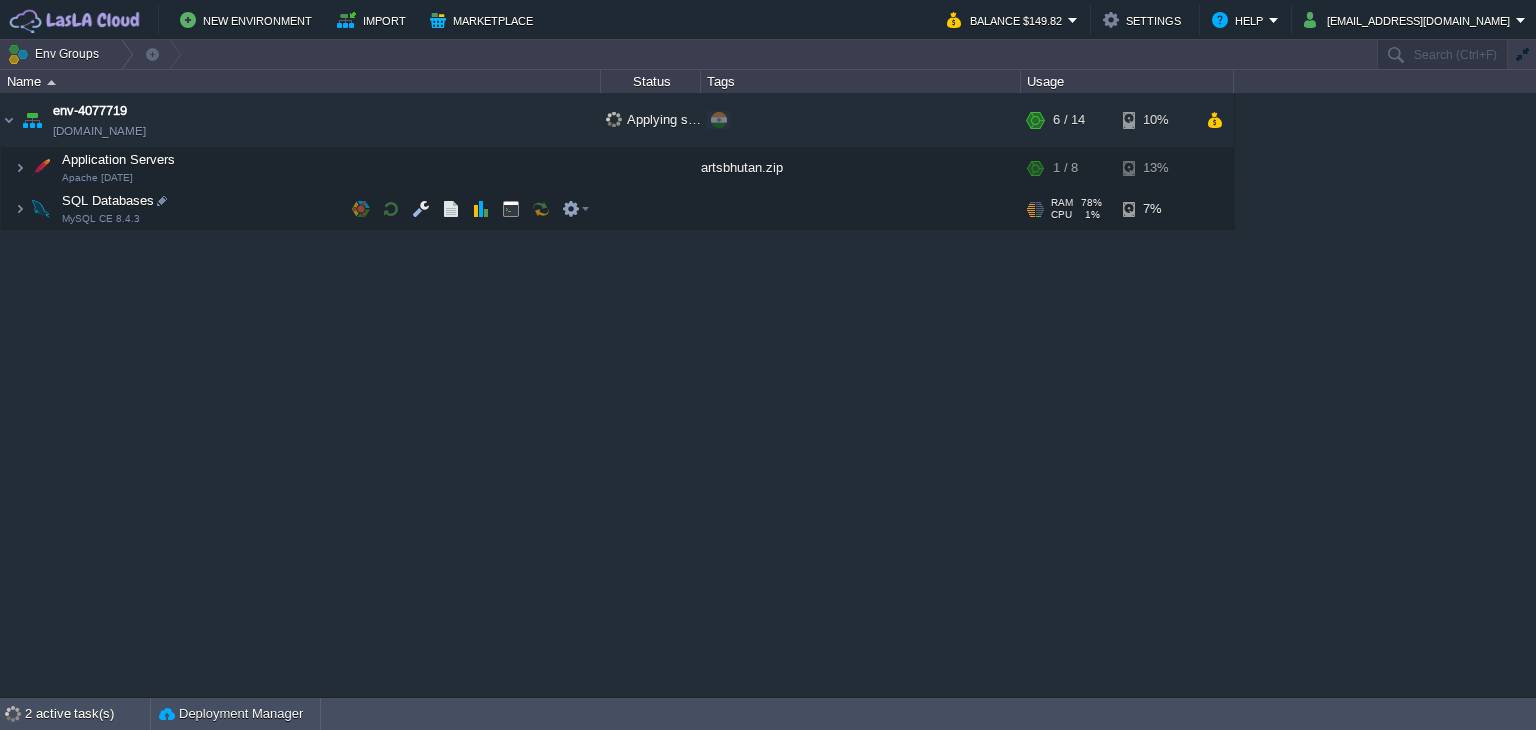click at bounding box center [41, 209] 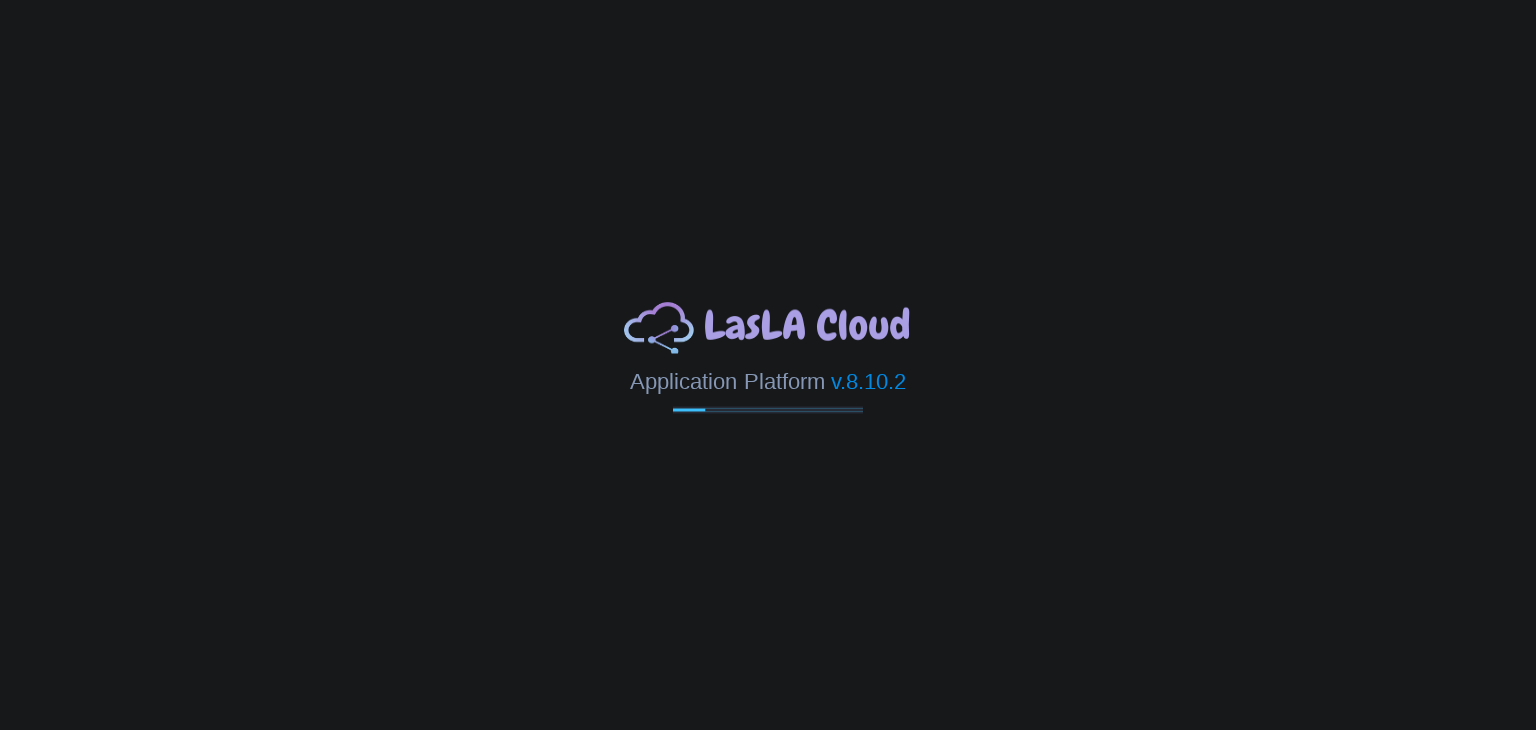 scroll, scrollTop: 0, scrollLeft: 0, axis: both 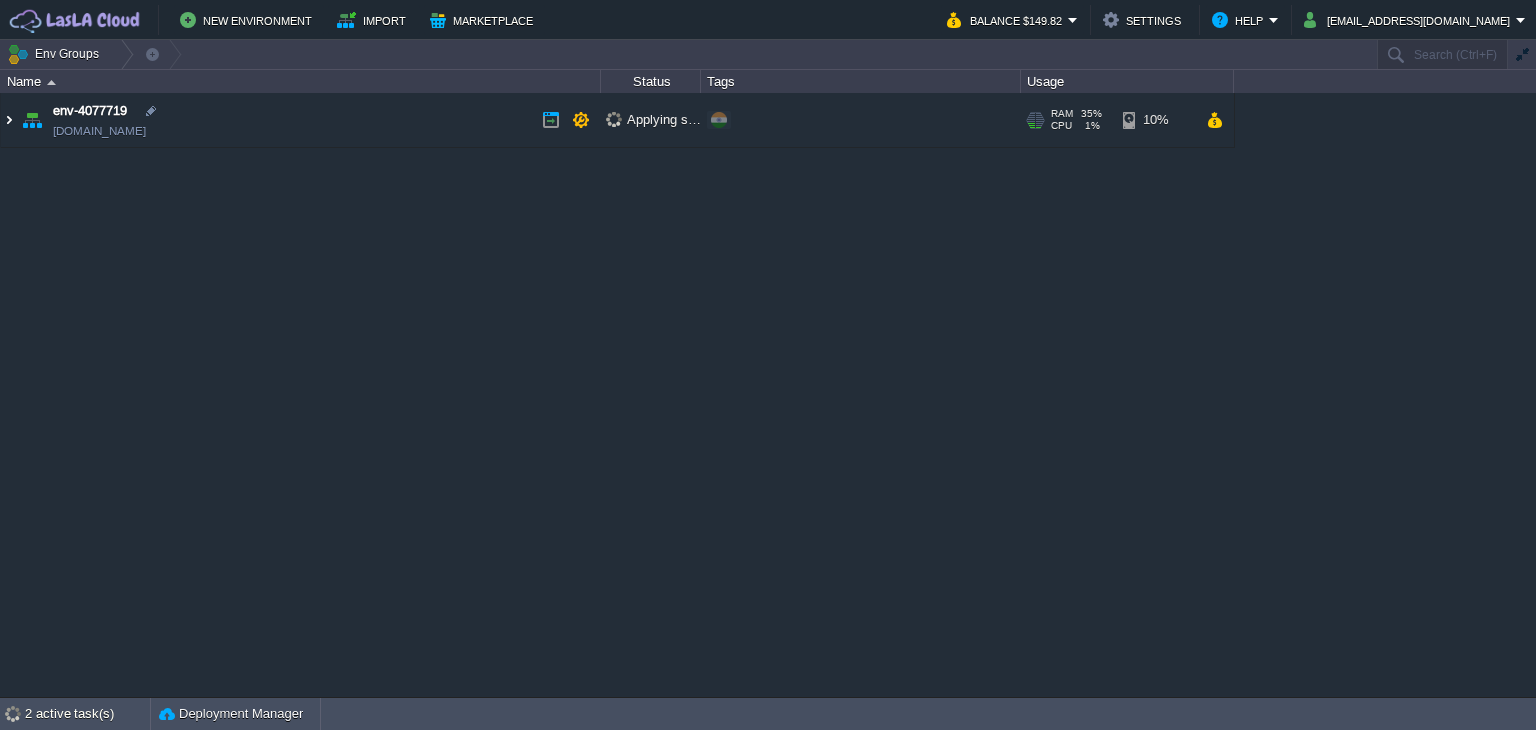 click at bounding box center [9, 120] 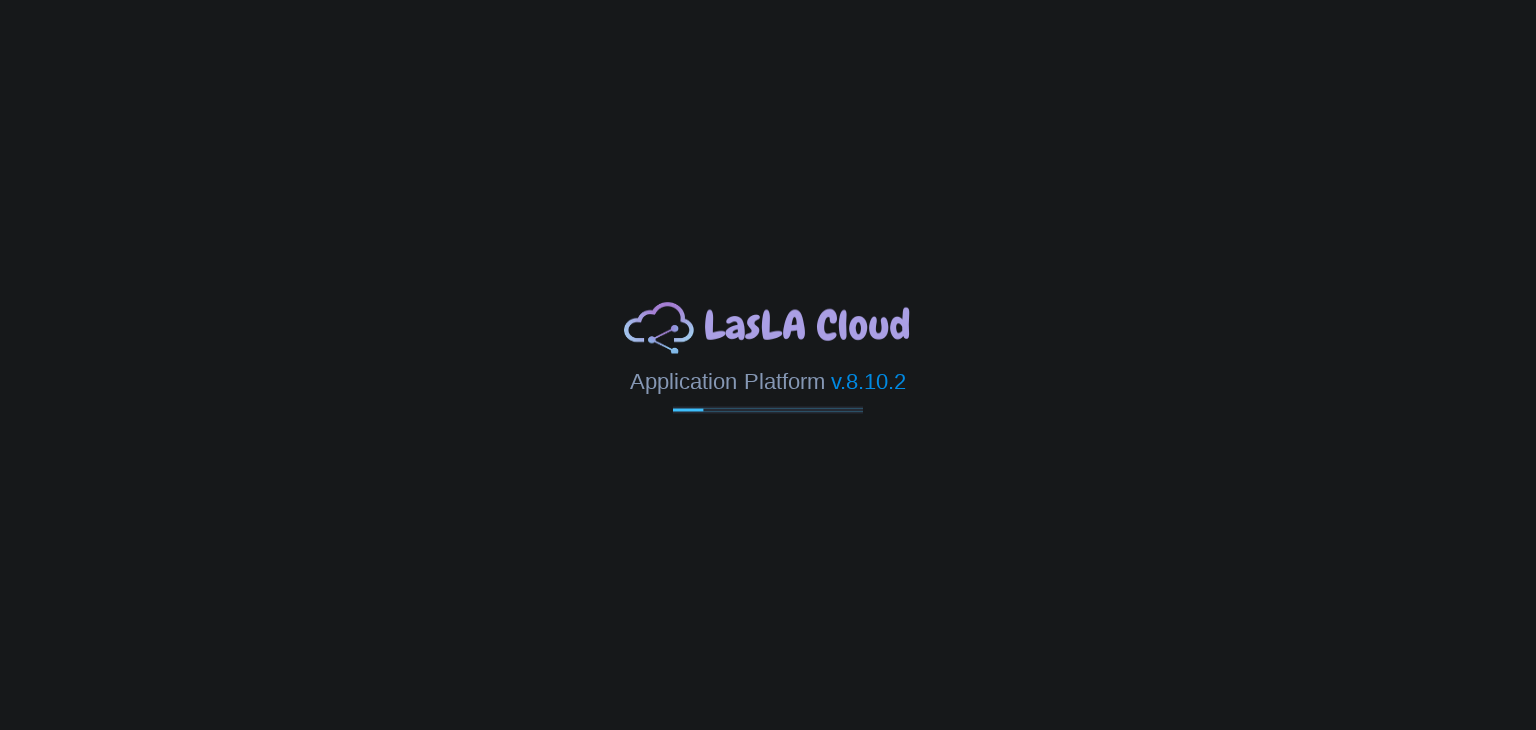 scroll, scrollTop: 0, scrollLeft: 0, axis: both 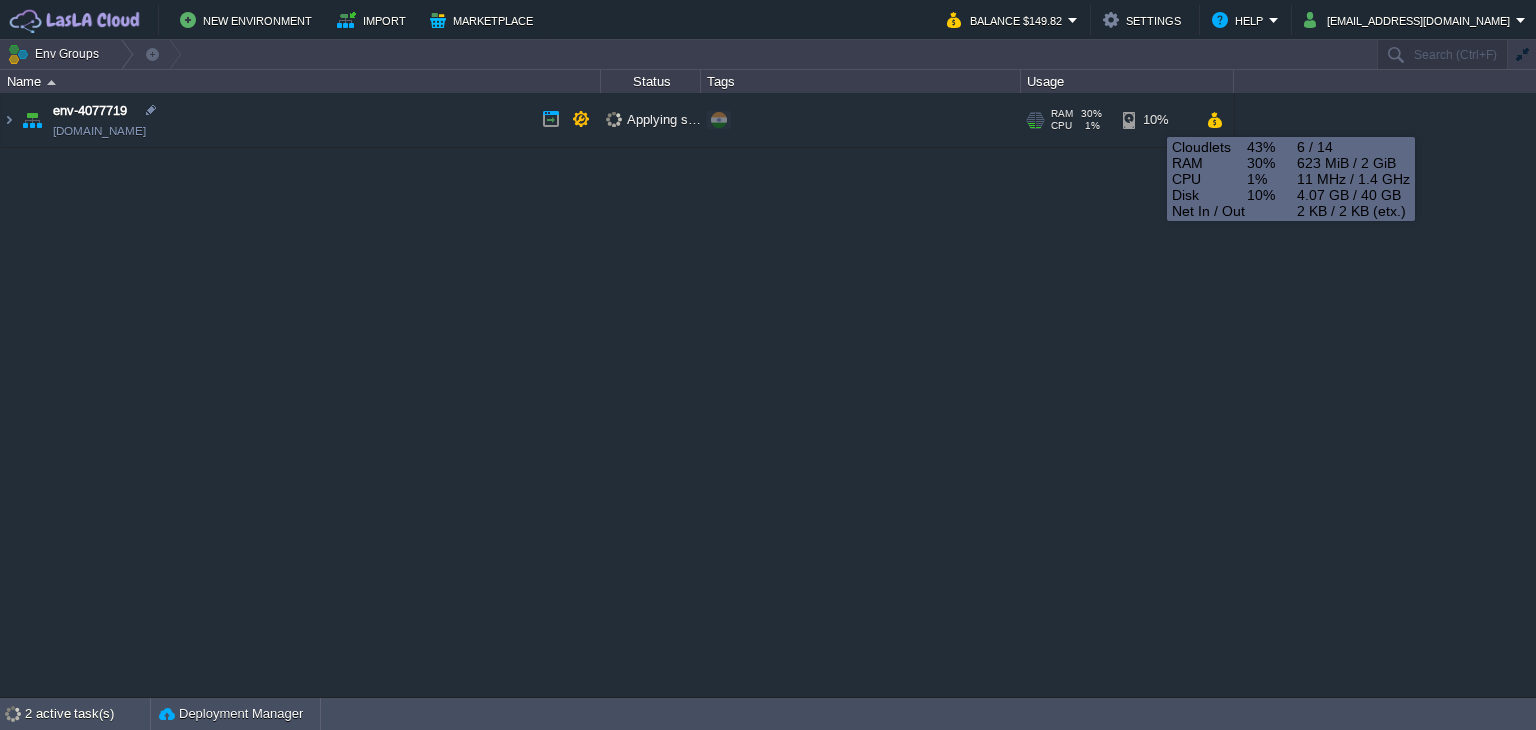 click on "10%" at bounding box center (1155, 120) 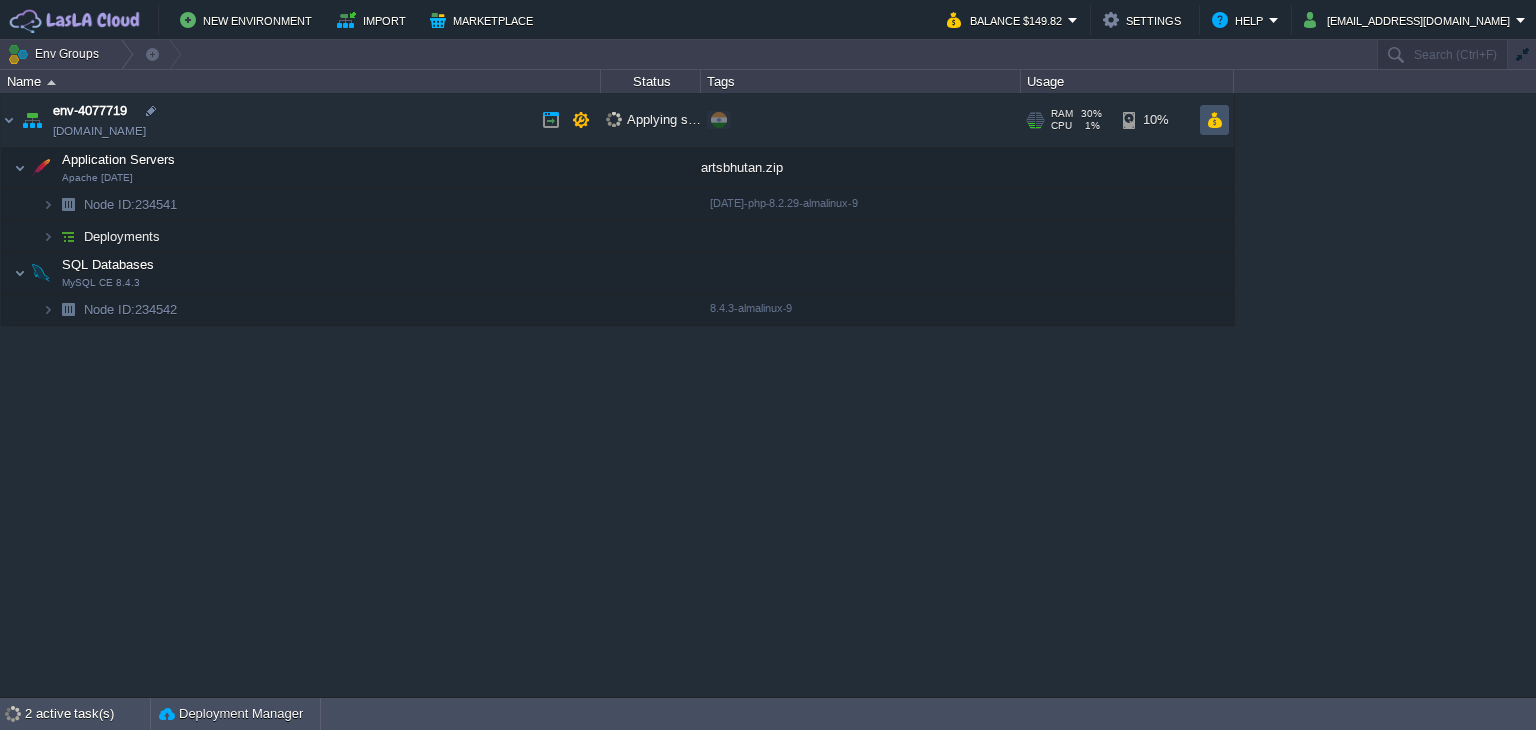 click at bounding box center (1214, 120) 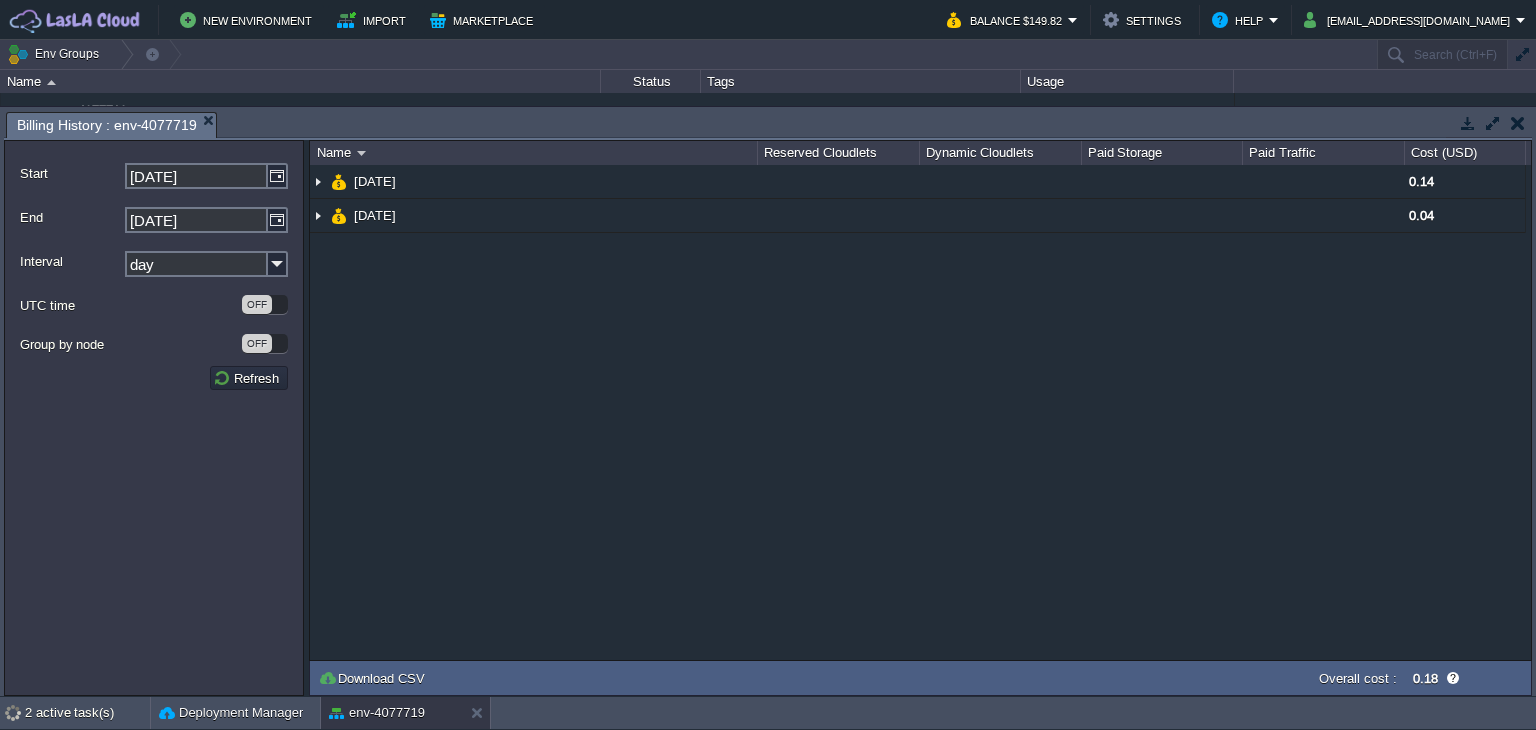 click at bounding box center [1518, 123] 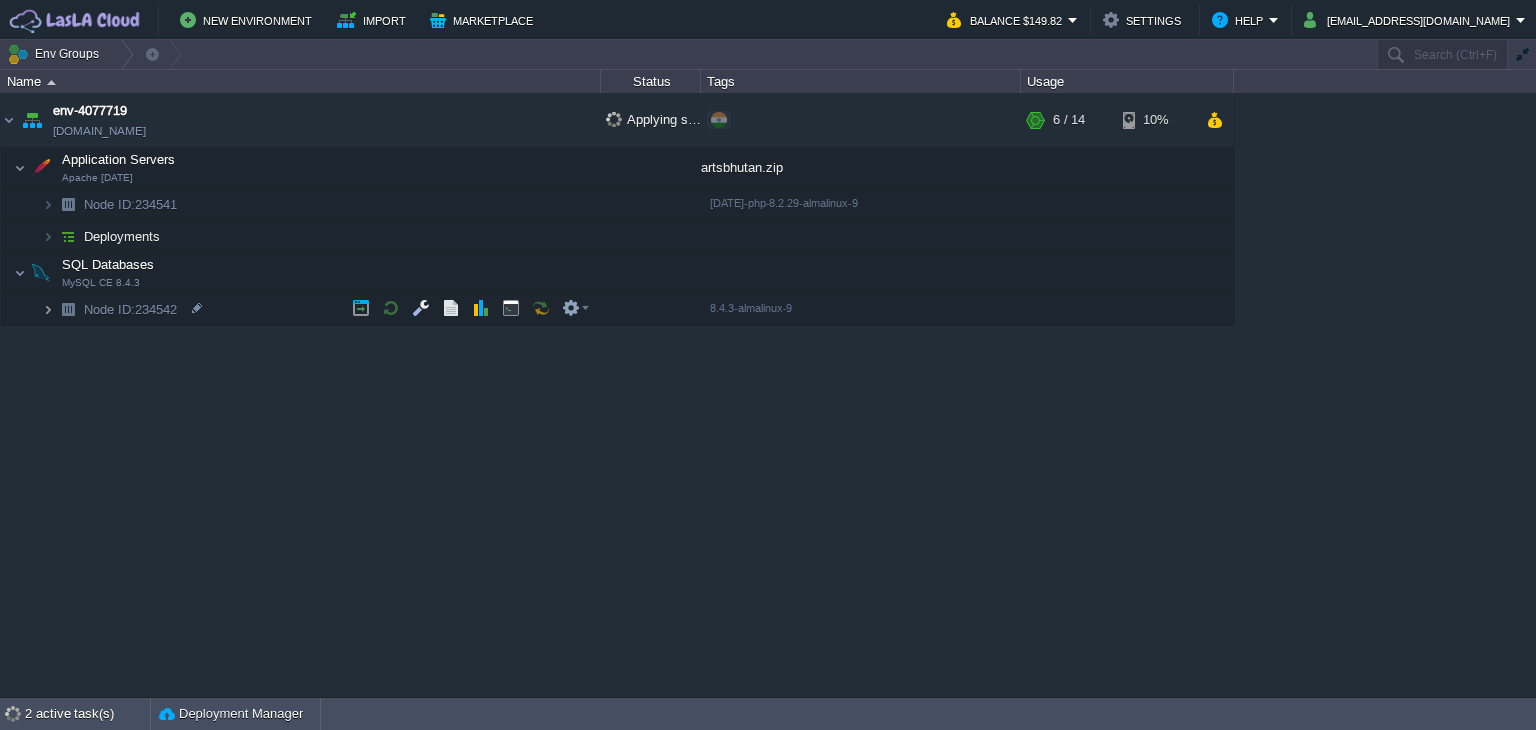 click at bounding box center (48, 309) 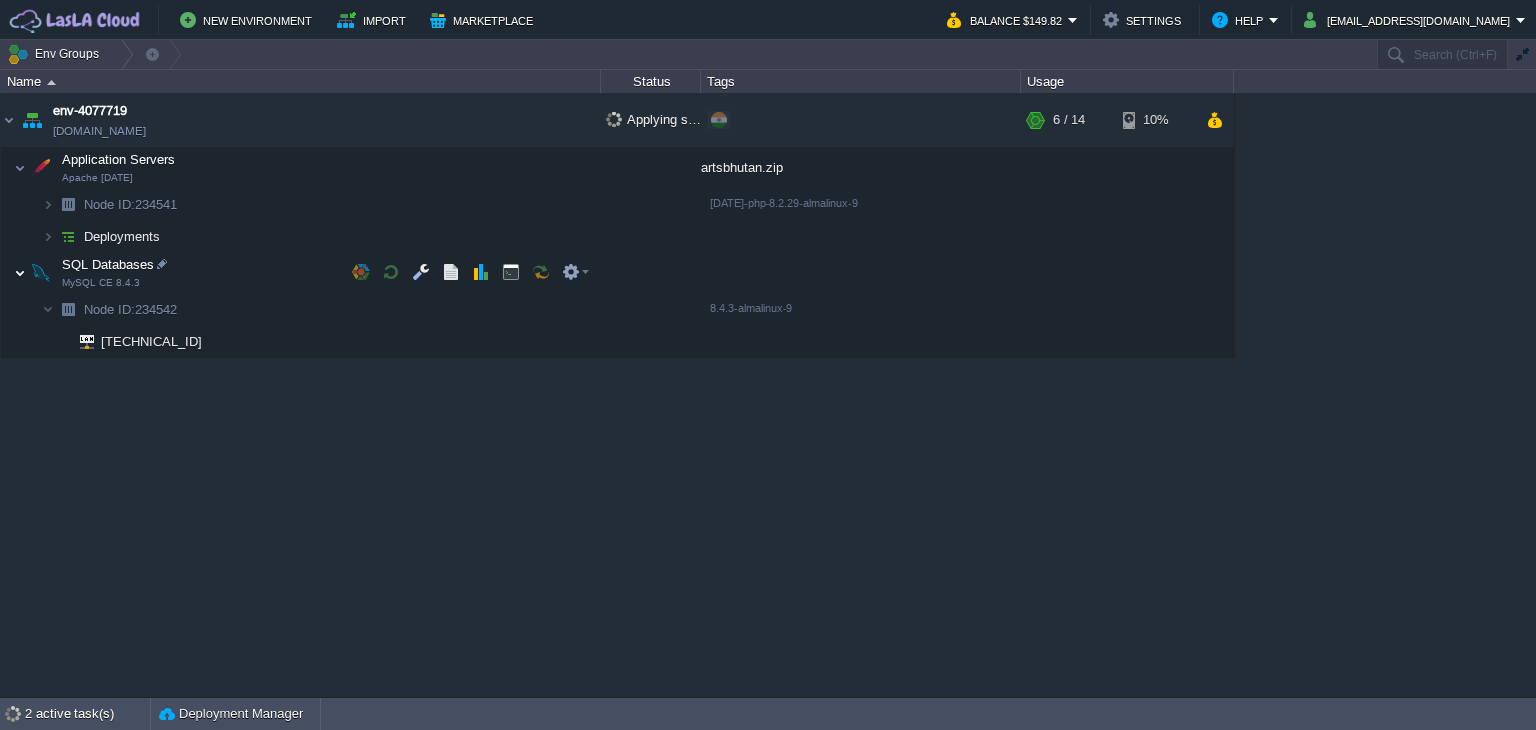 click at bounding box center (20, 273) 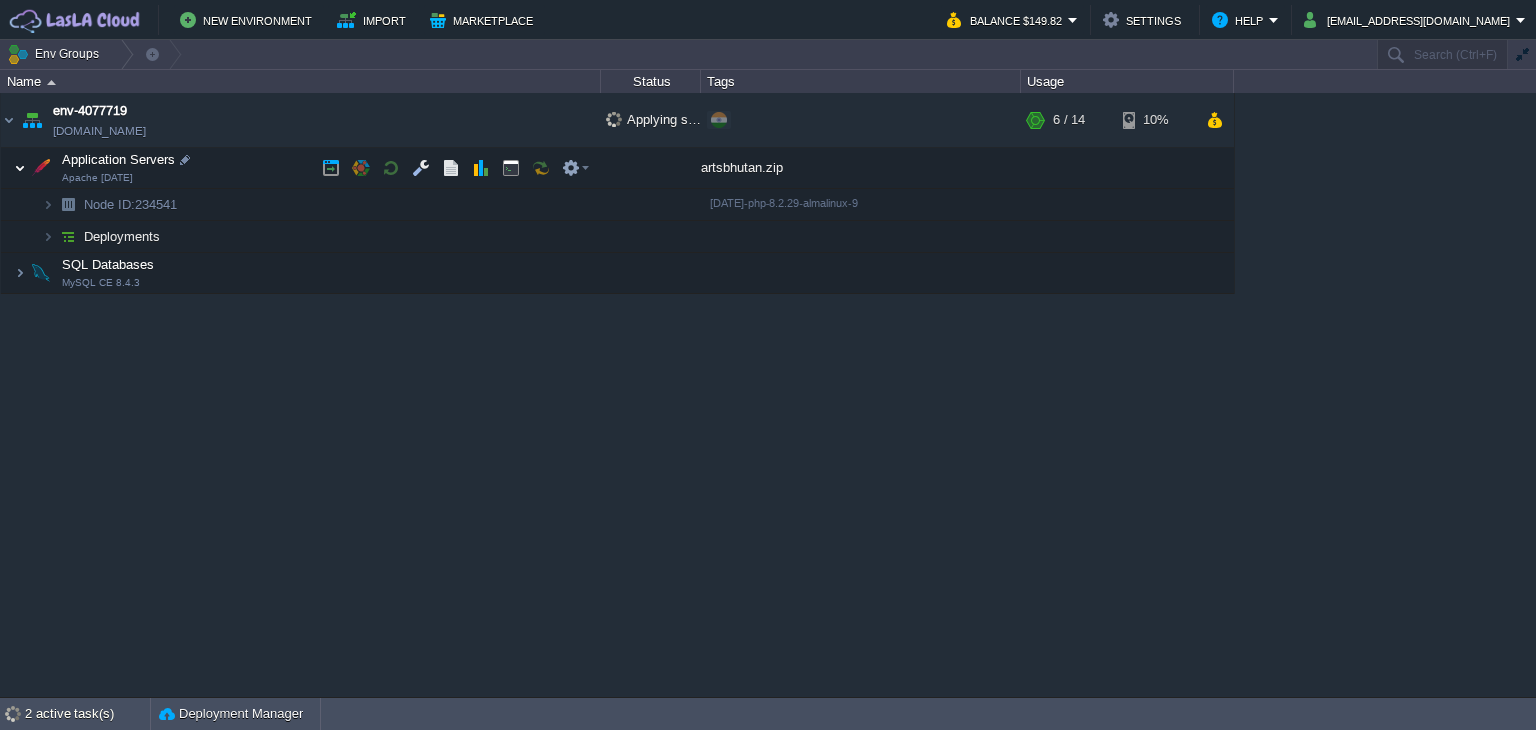 click at bounding box center [20, 168] 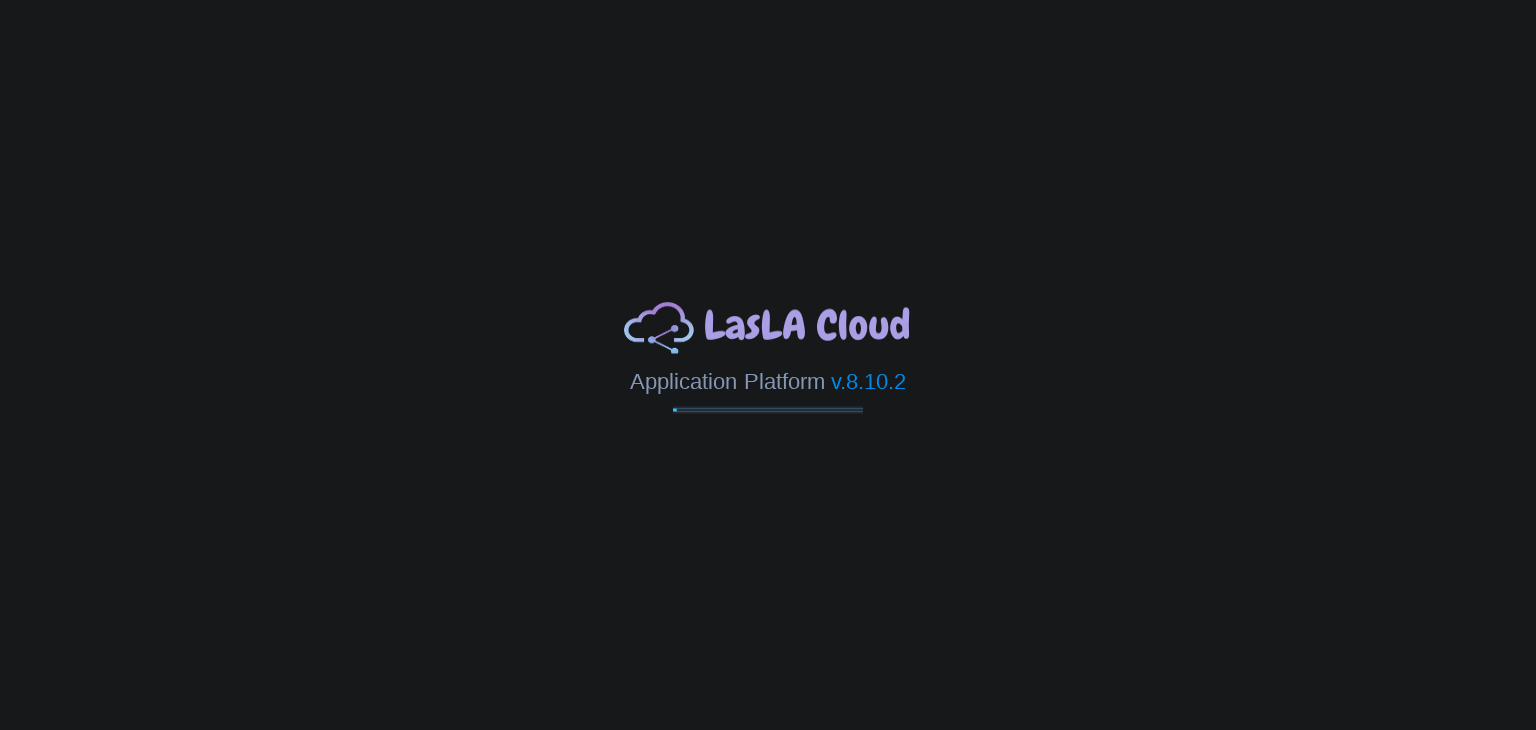 scroll, scrollTop: 0, scrollLeft: 0, axis: both 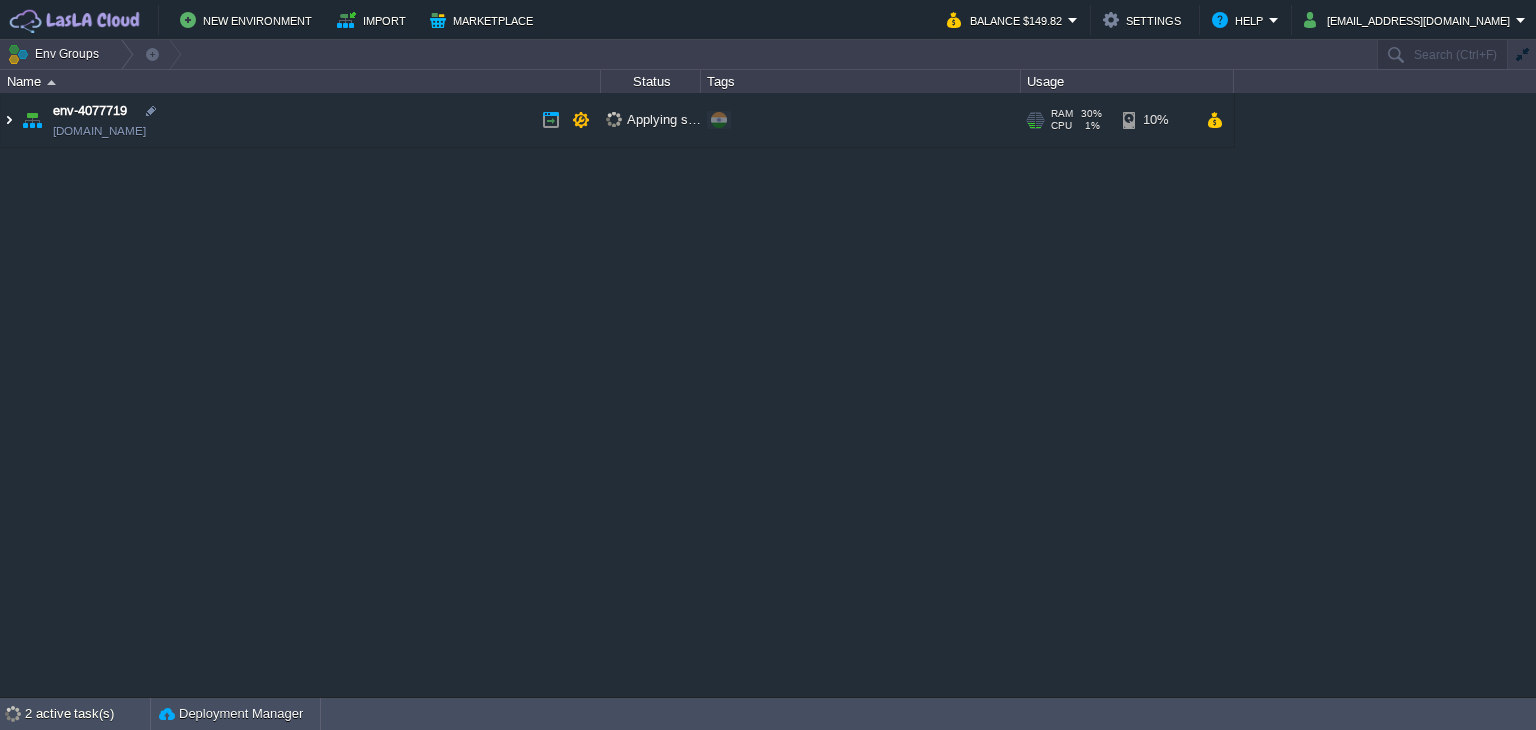 click at bounding box center (9, 120) 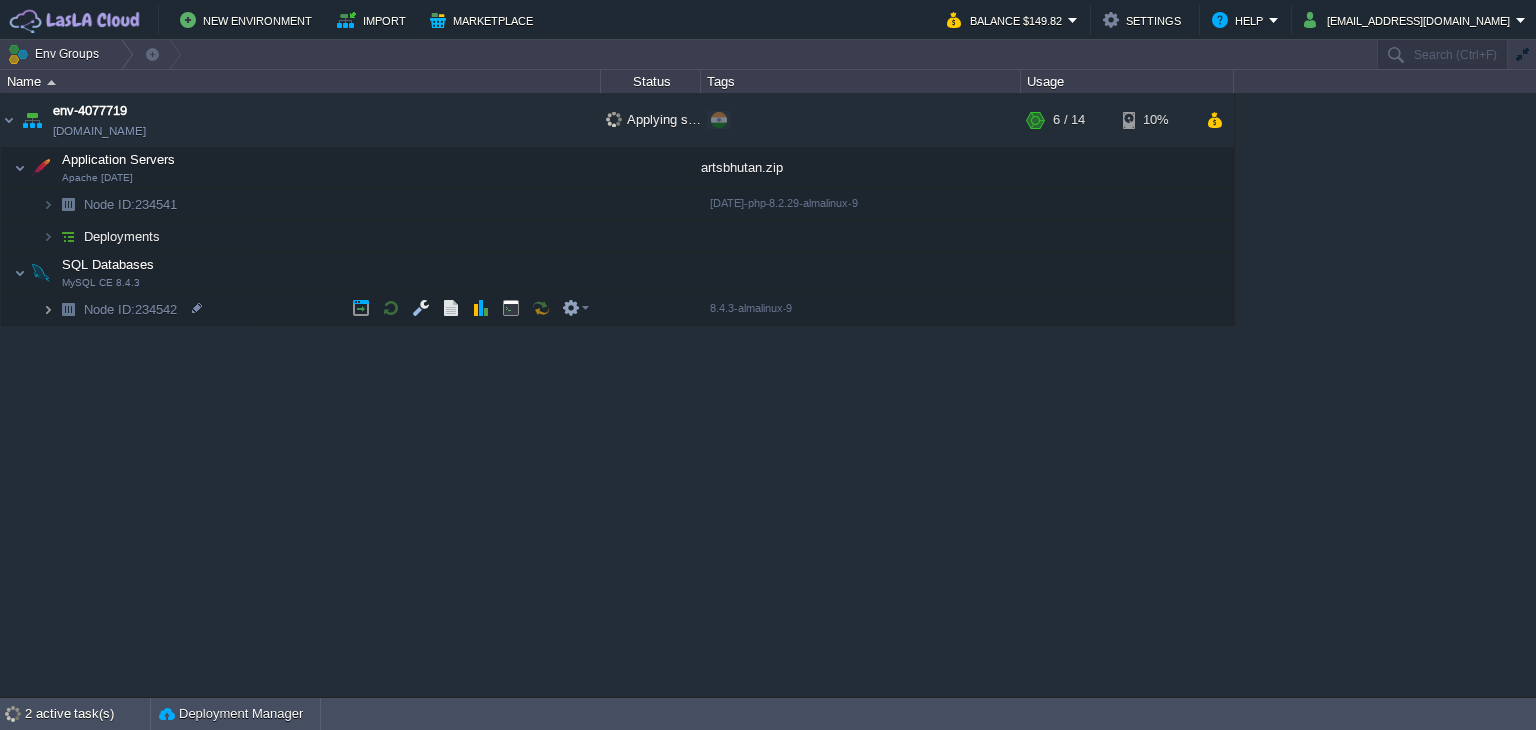 click at bounding box center [48, 309] 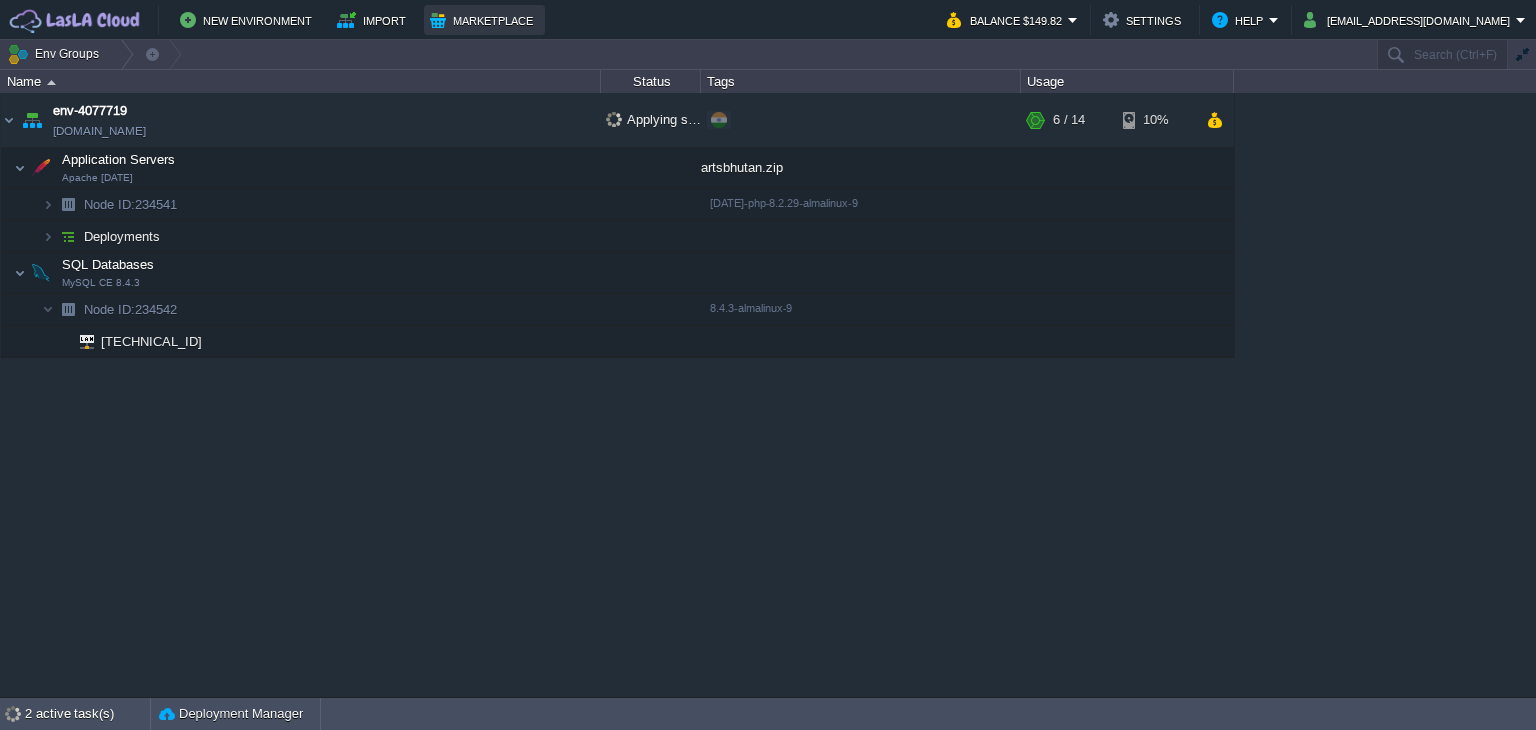 click on "Marketplace" at bounding box center [484, 20] 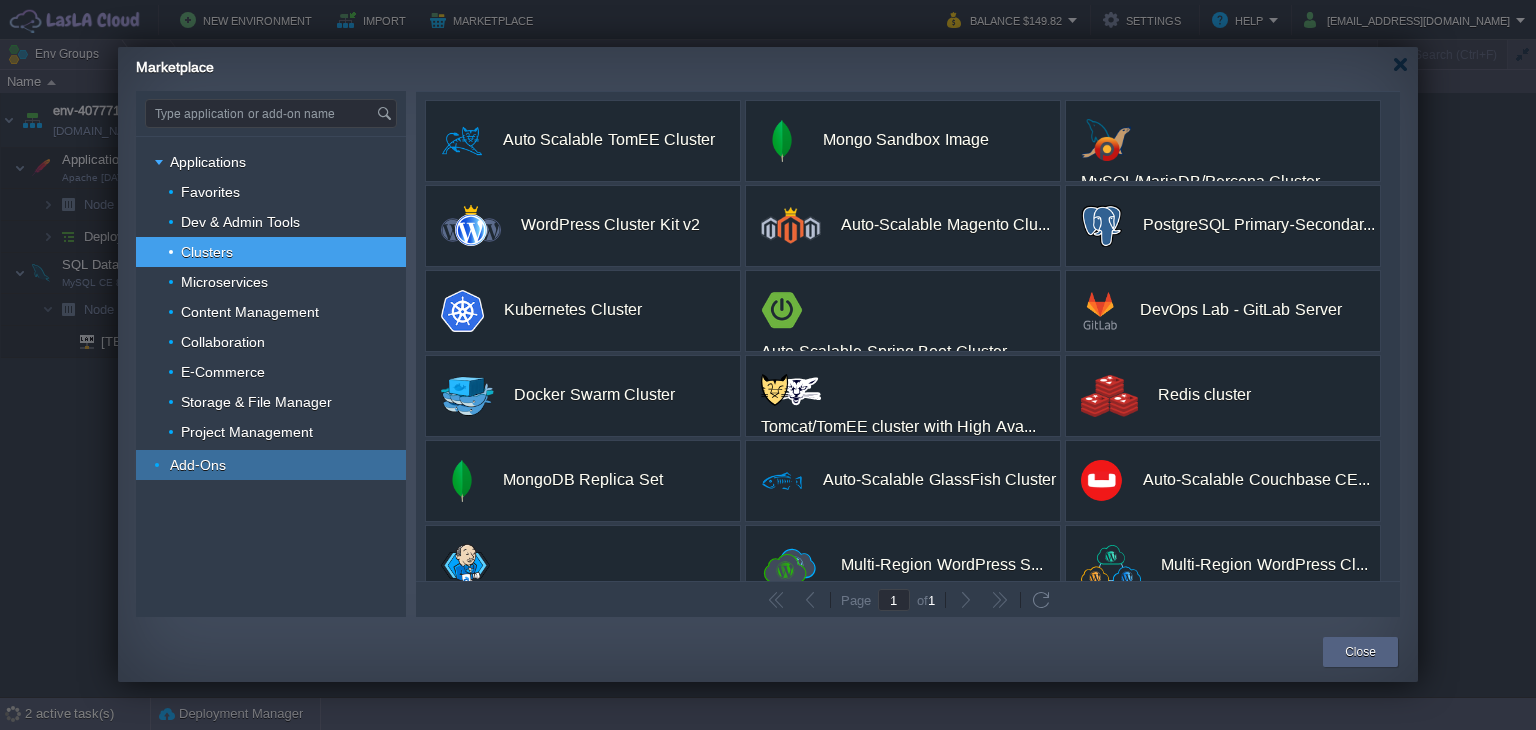 click on "Add-Ons" at bounding box center (198, 465) 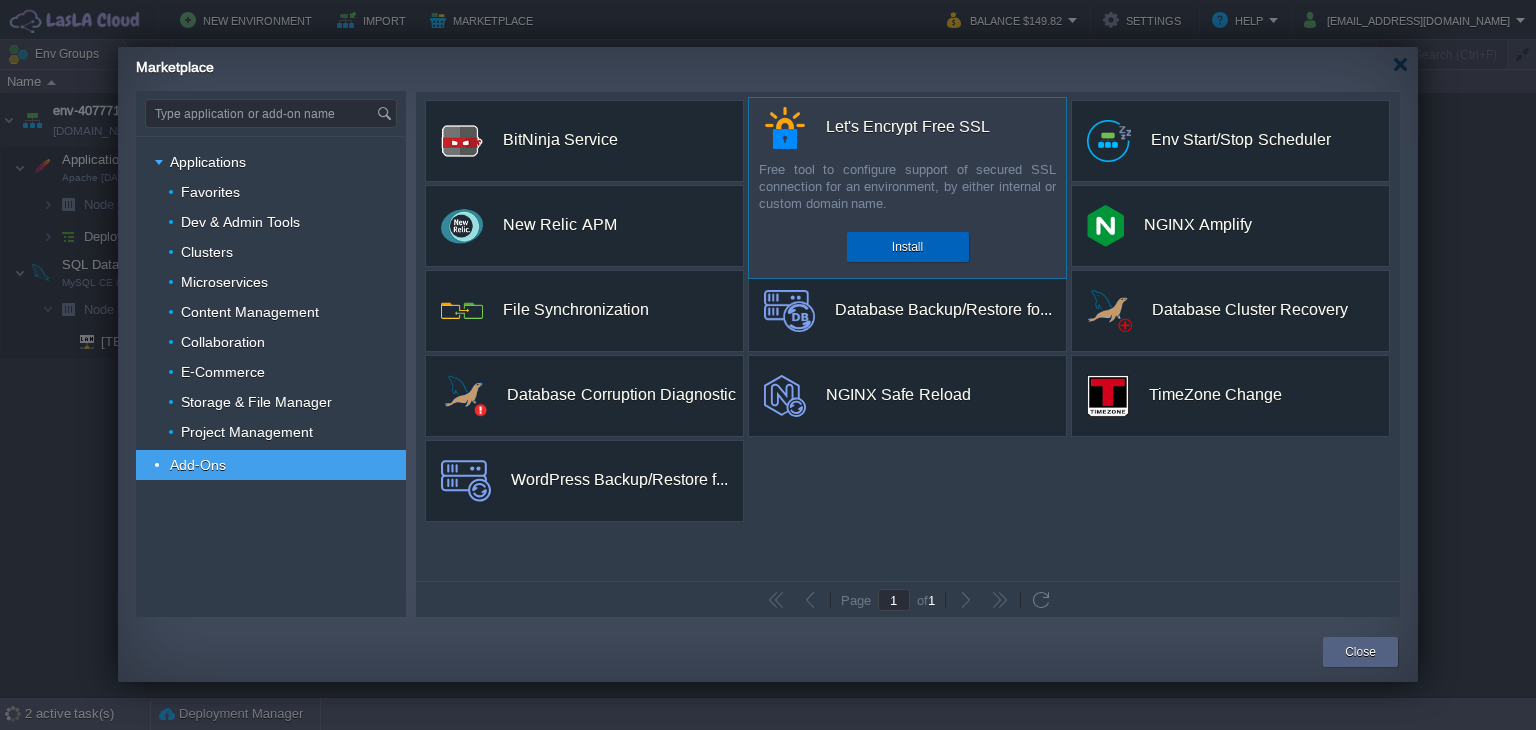click on "Install" at bounding box center [907, 247] 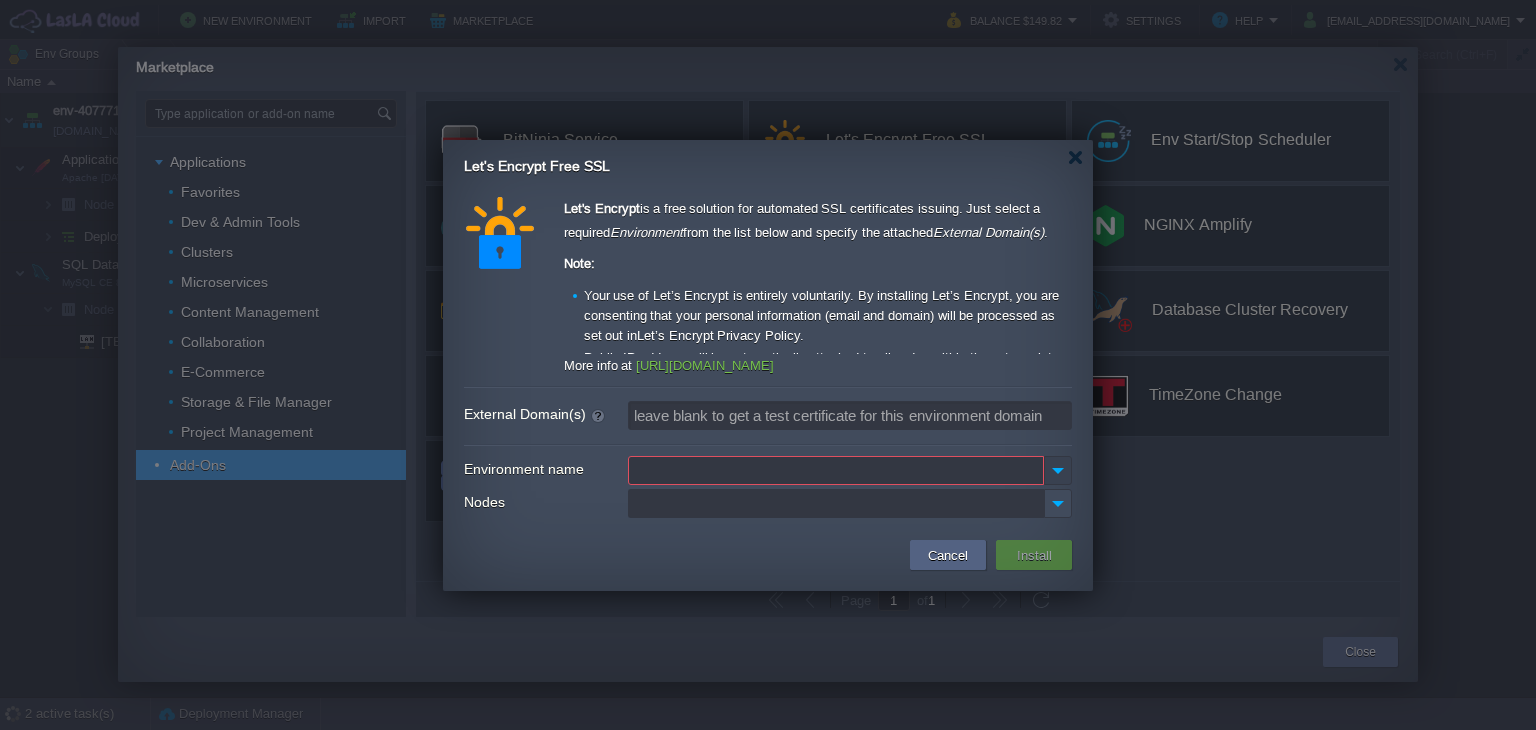 click at bounding box center (1058, 470) 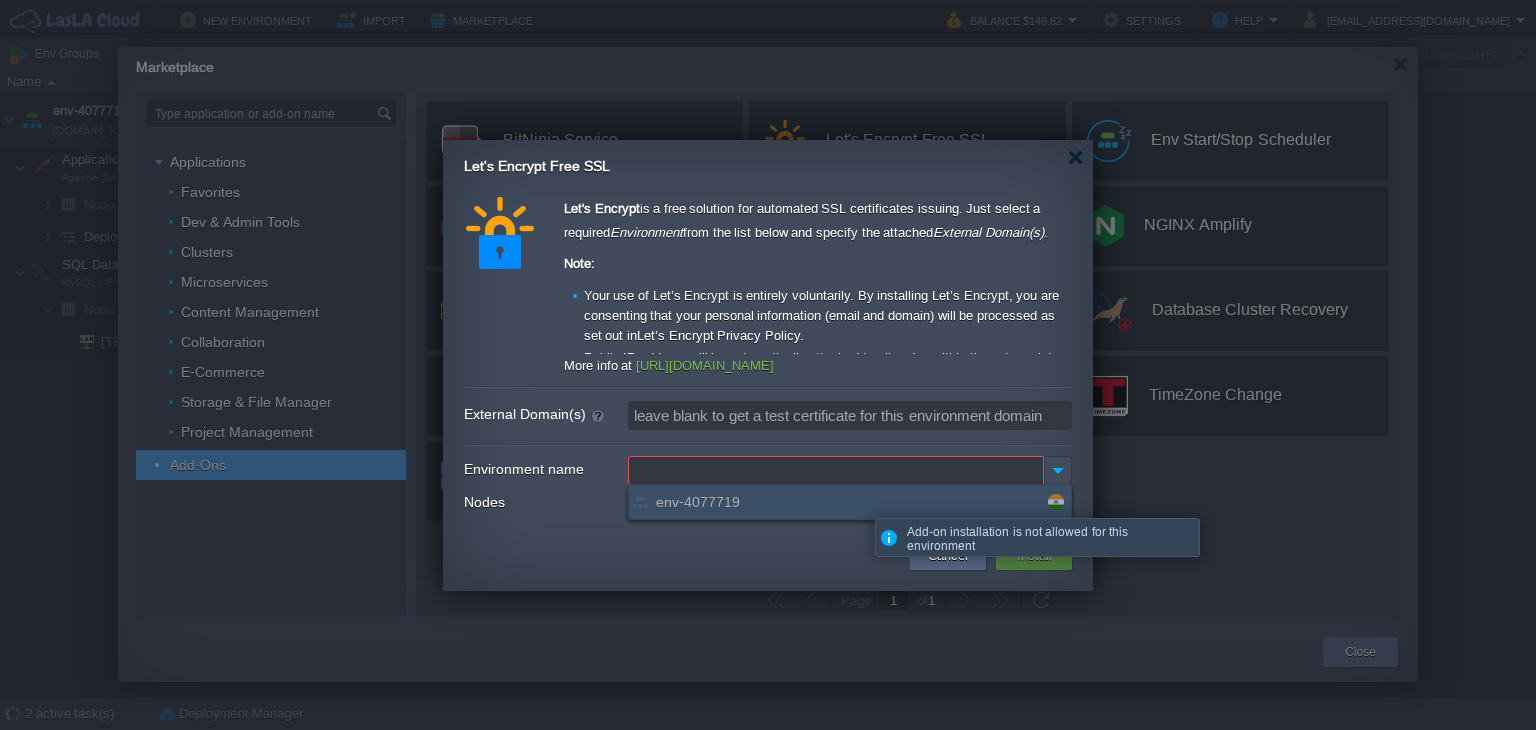 click on "env-4077719" at bounding box center [850, 502] 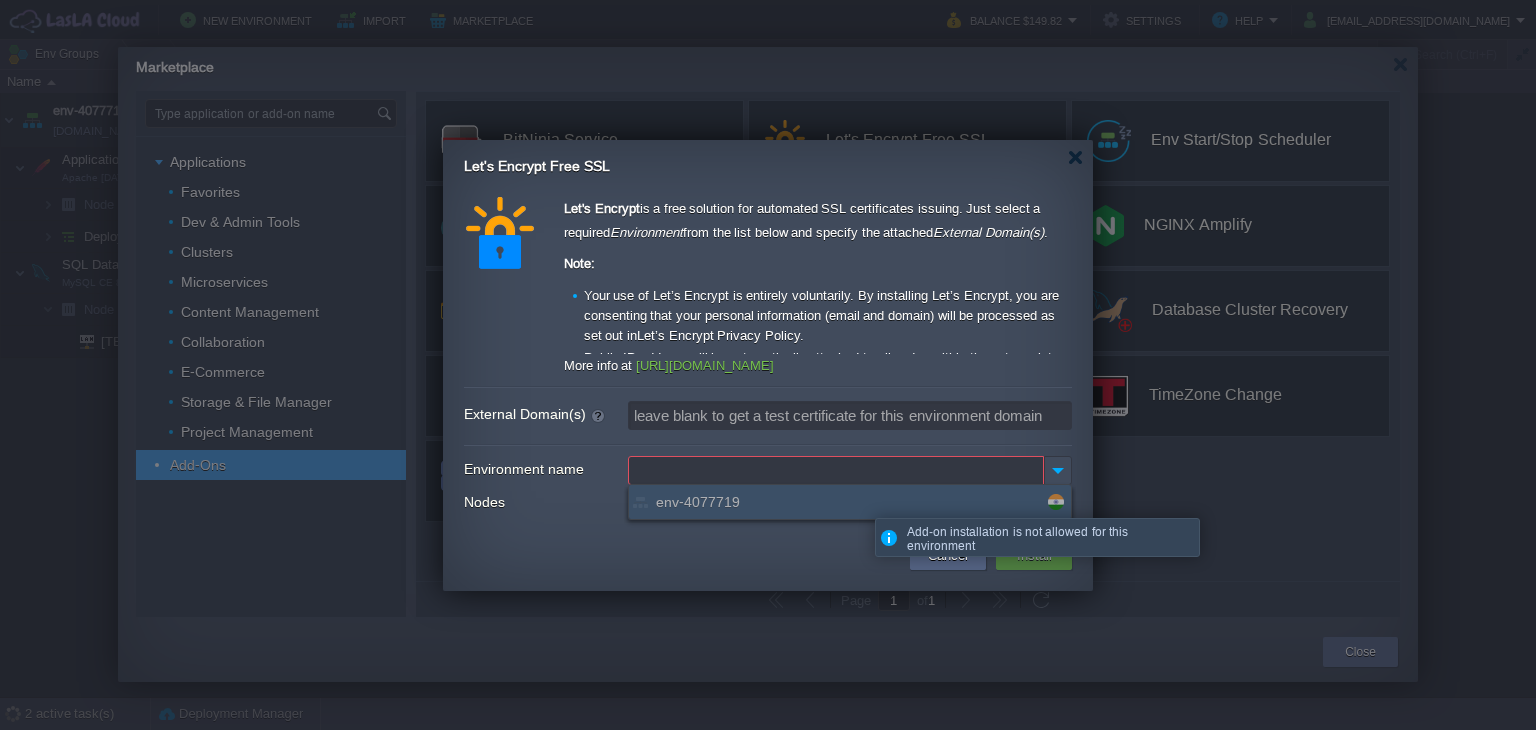 click on "env-4077719" at bounding box center (850, 502) 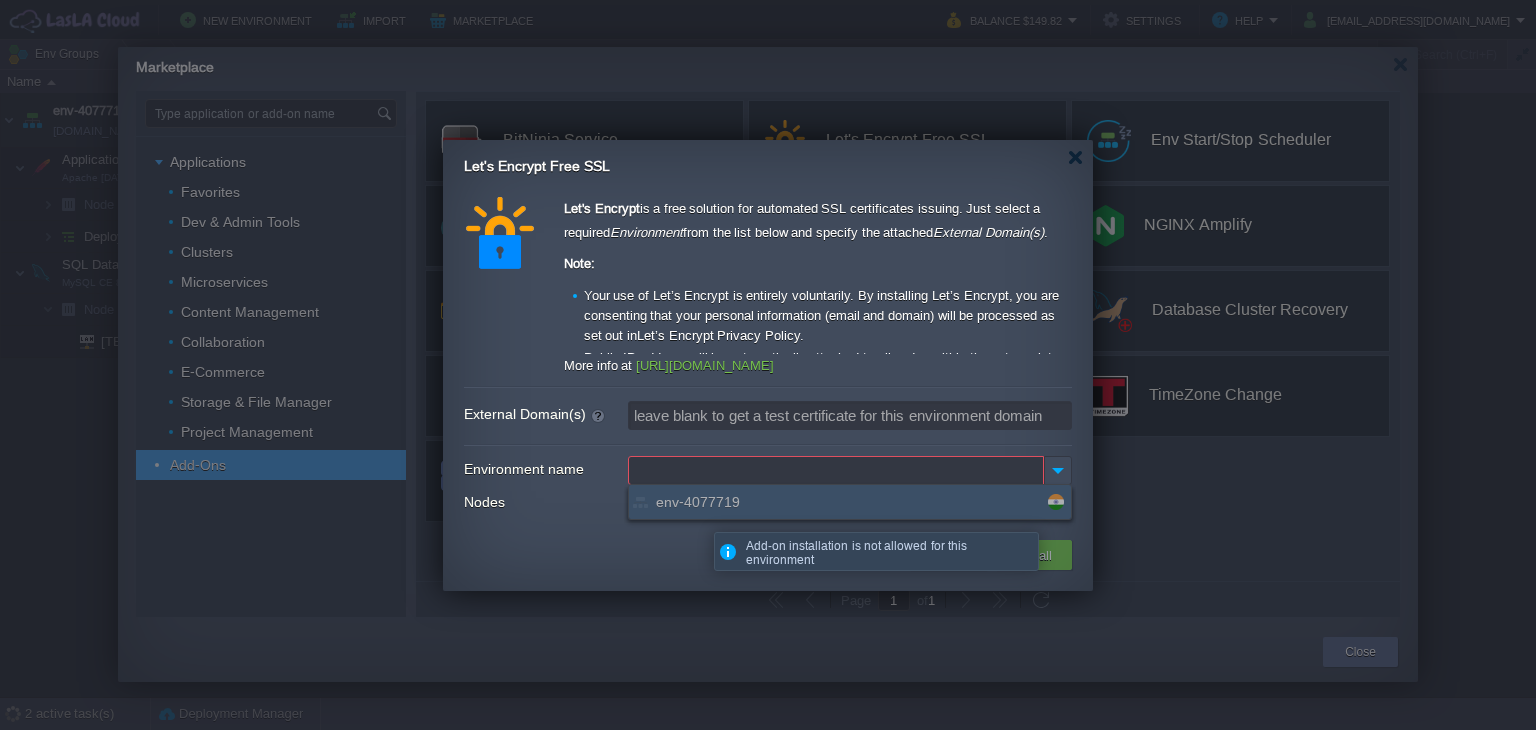 click on "env-4077719" at bounding box center [850, 502] 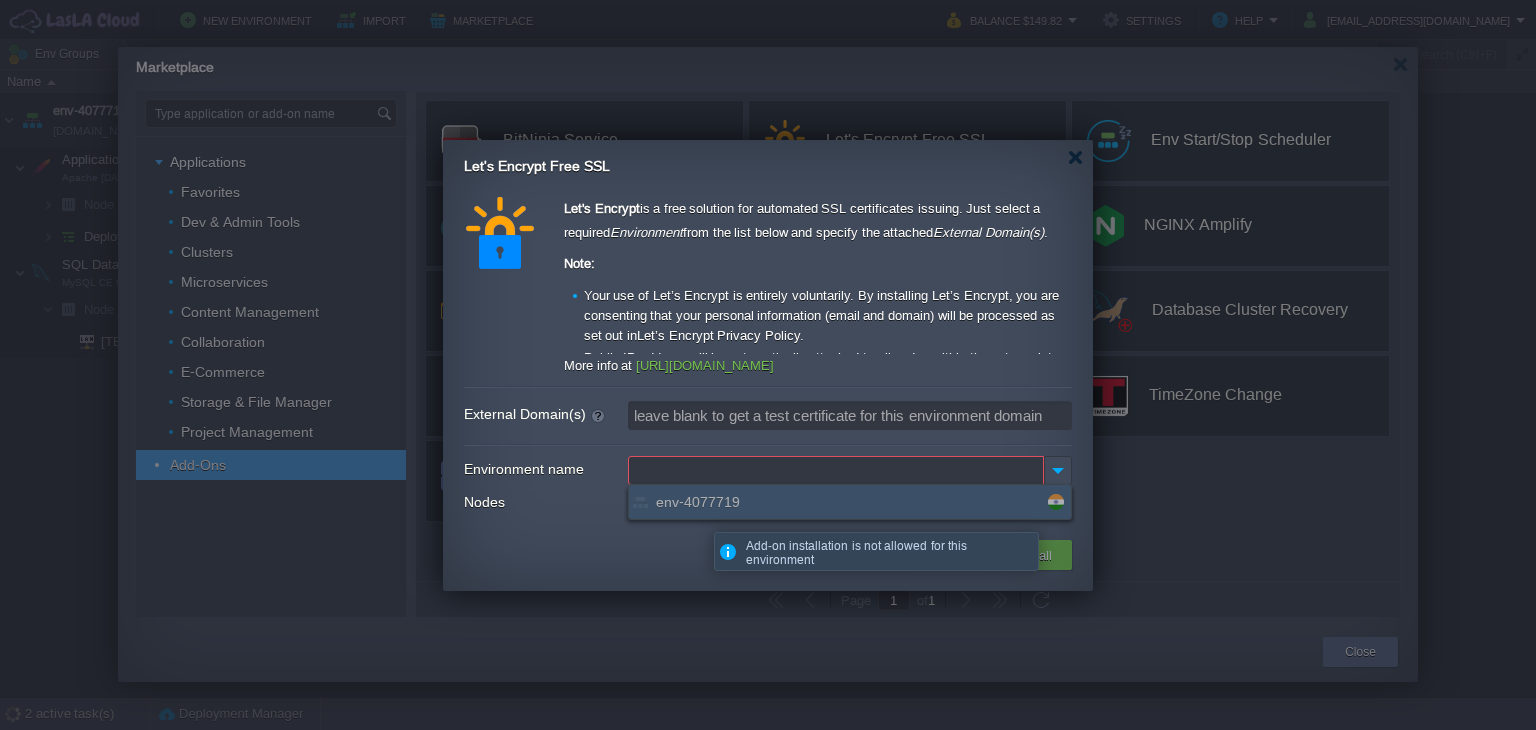 click on "env-4077719" at bounding box center [850, 502] 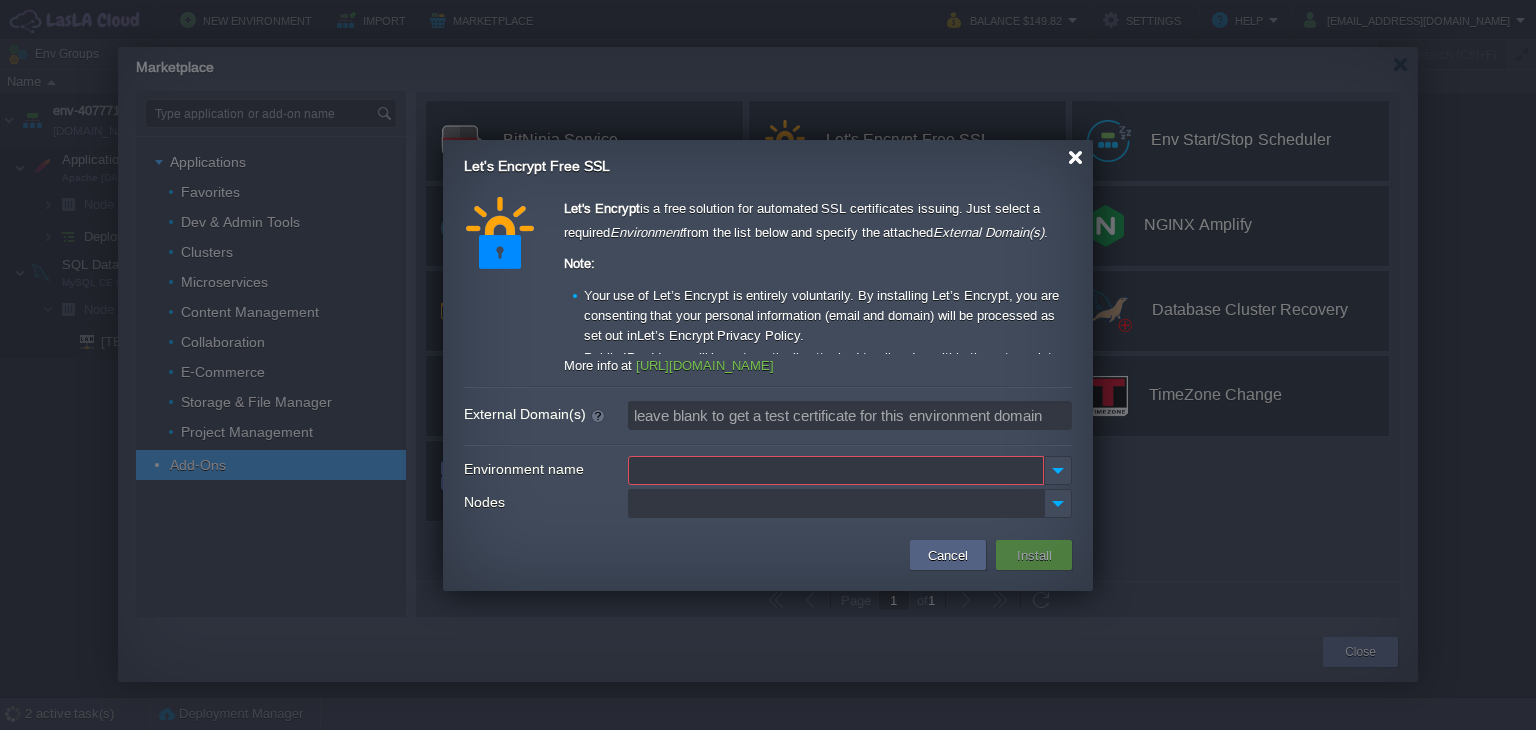 click at bounding box center [1075, 157] 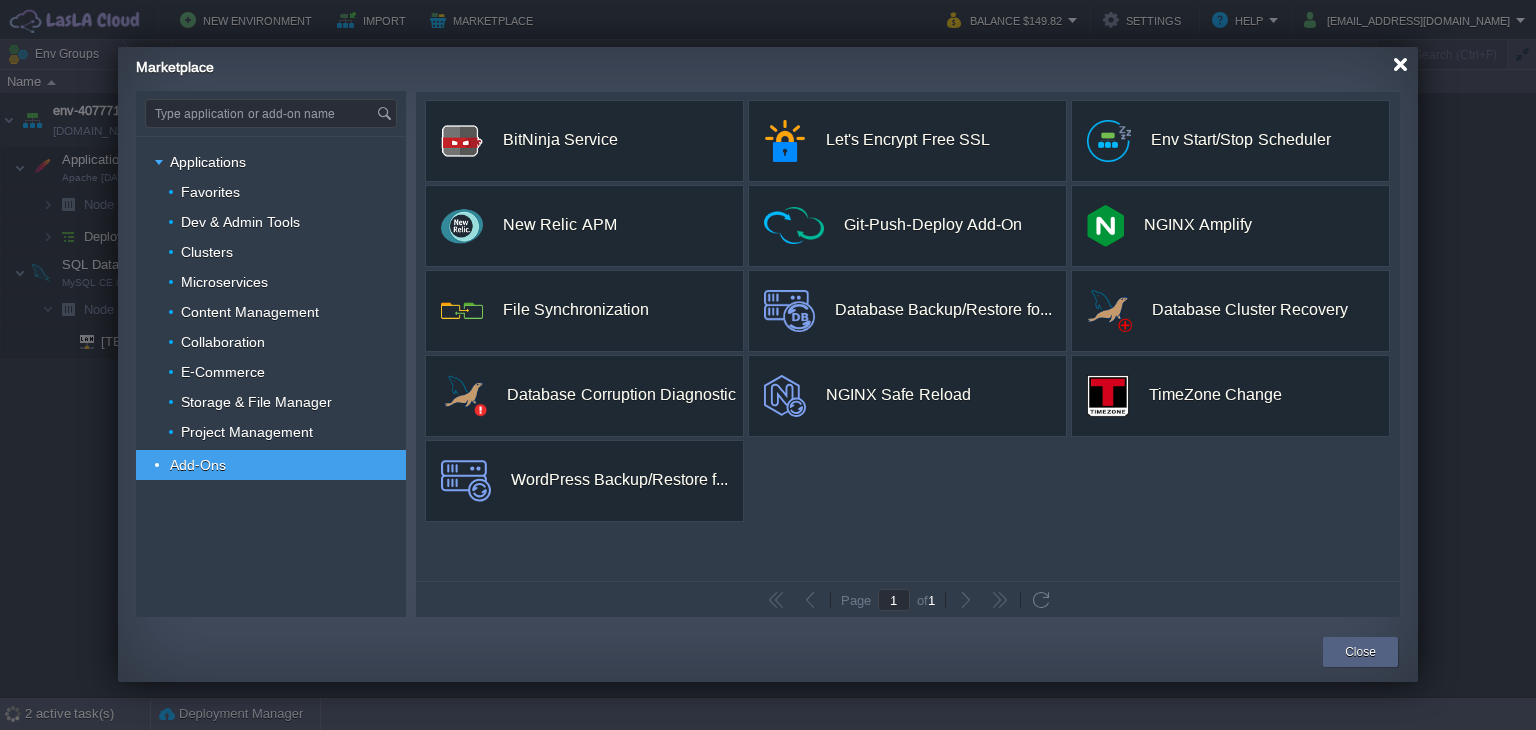 click at bounding box center (1400, 64) 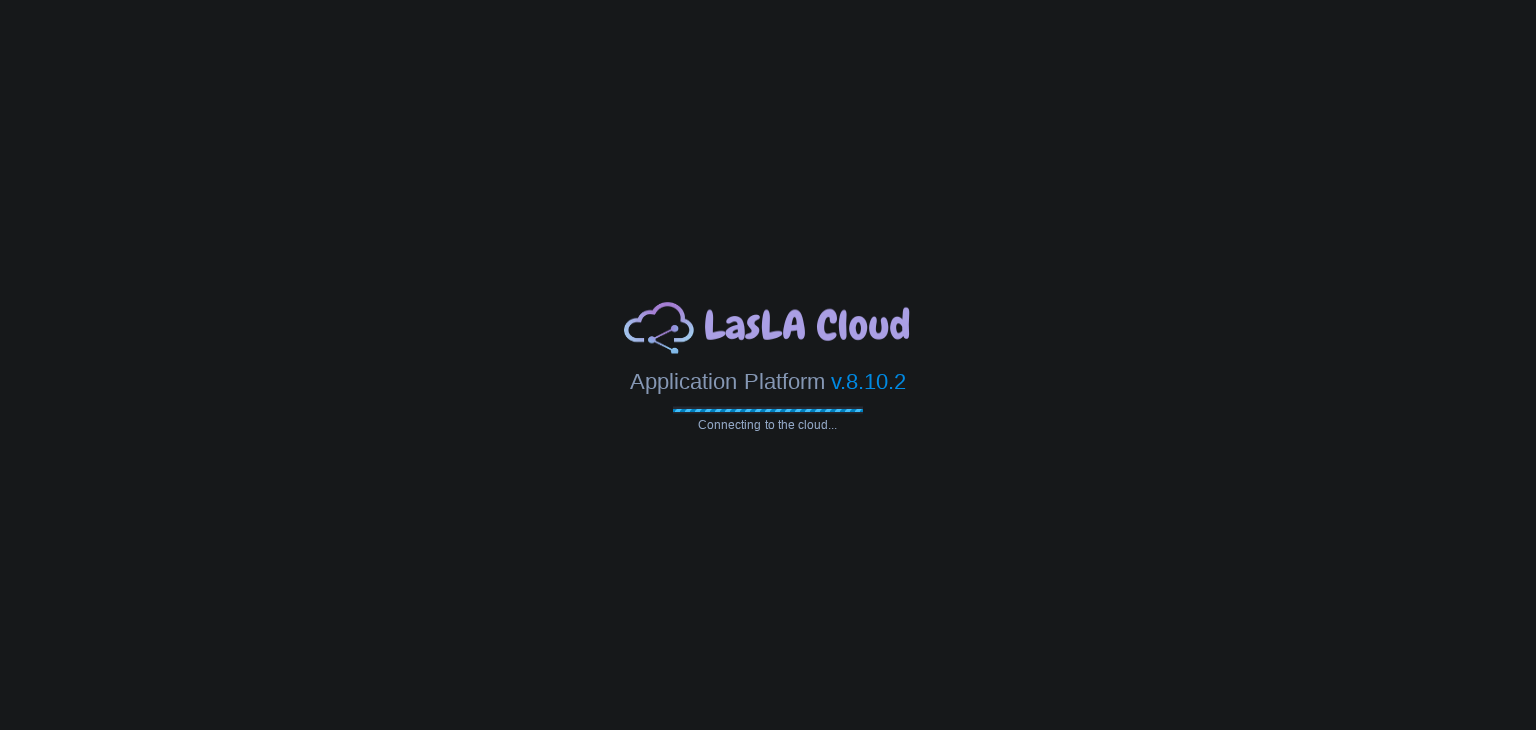 scroll, scrollTop: 0, scrollLeft: 0, axis: both 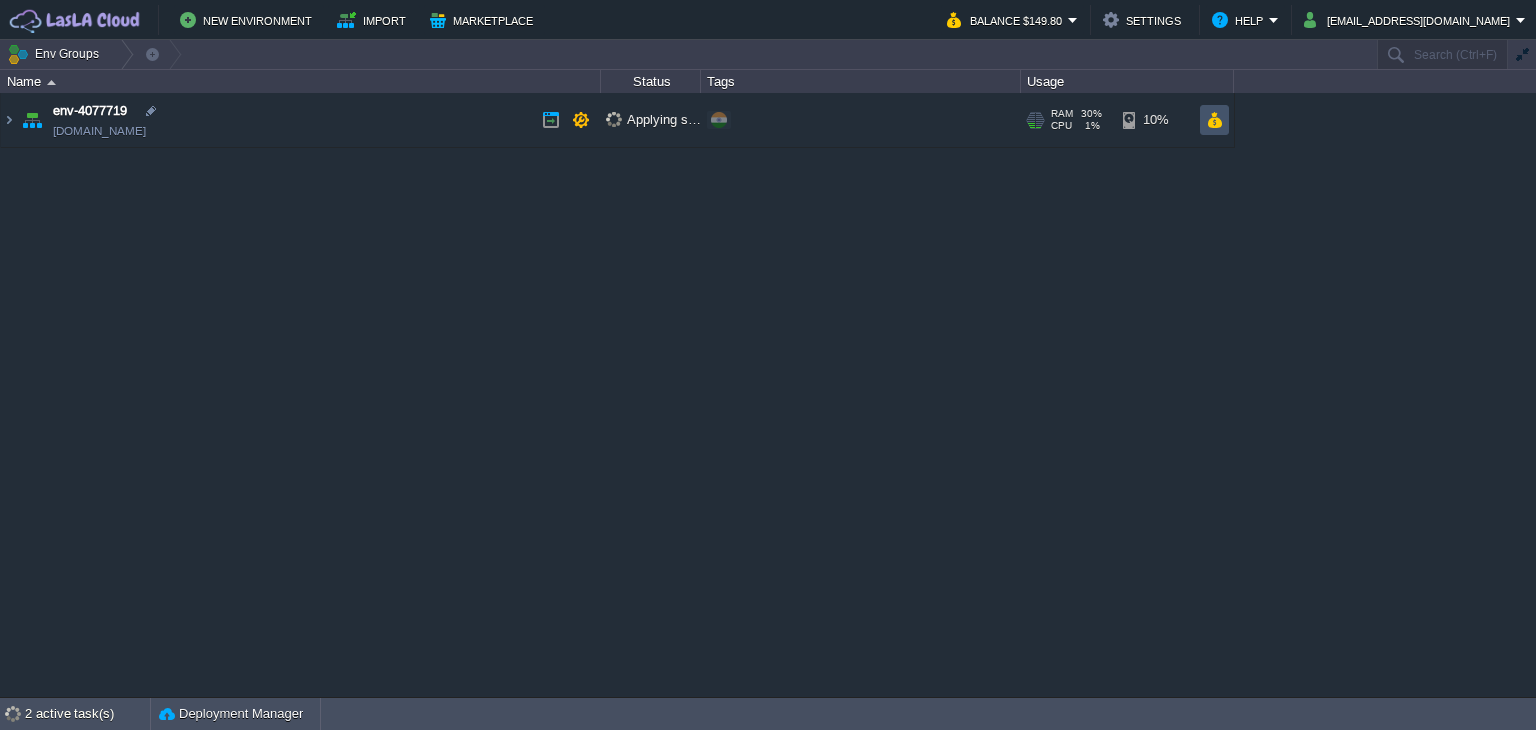 click at bounding box center (1214, 120) 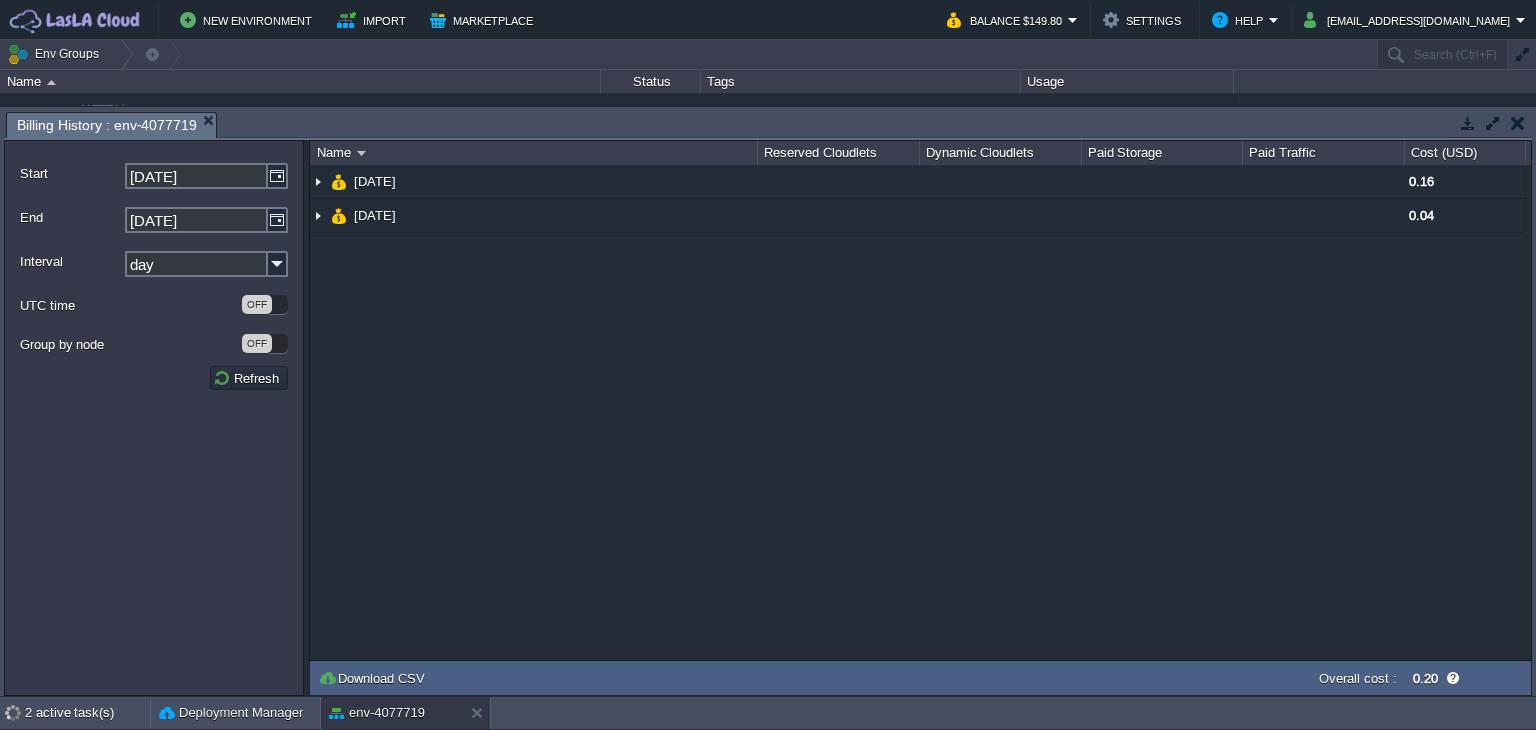 click at bounding box center [1518, 123] 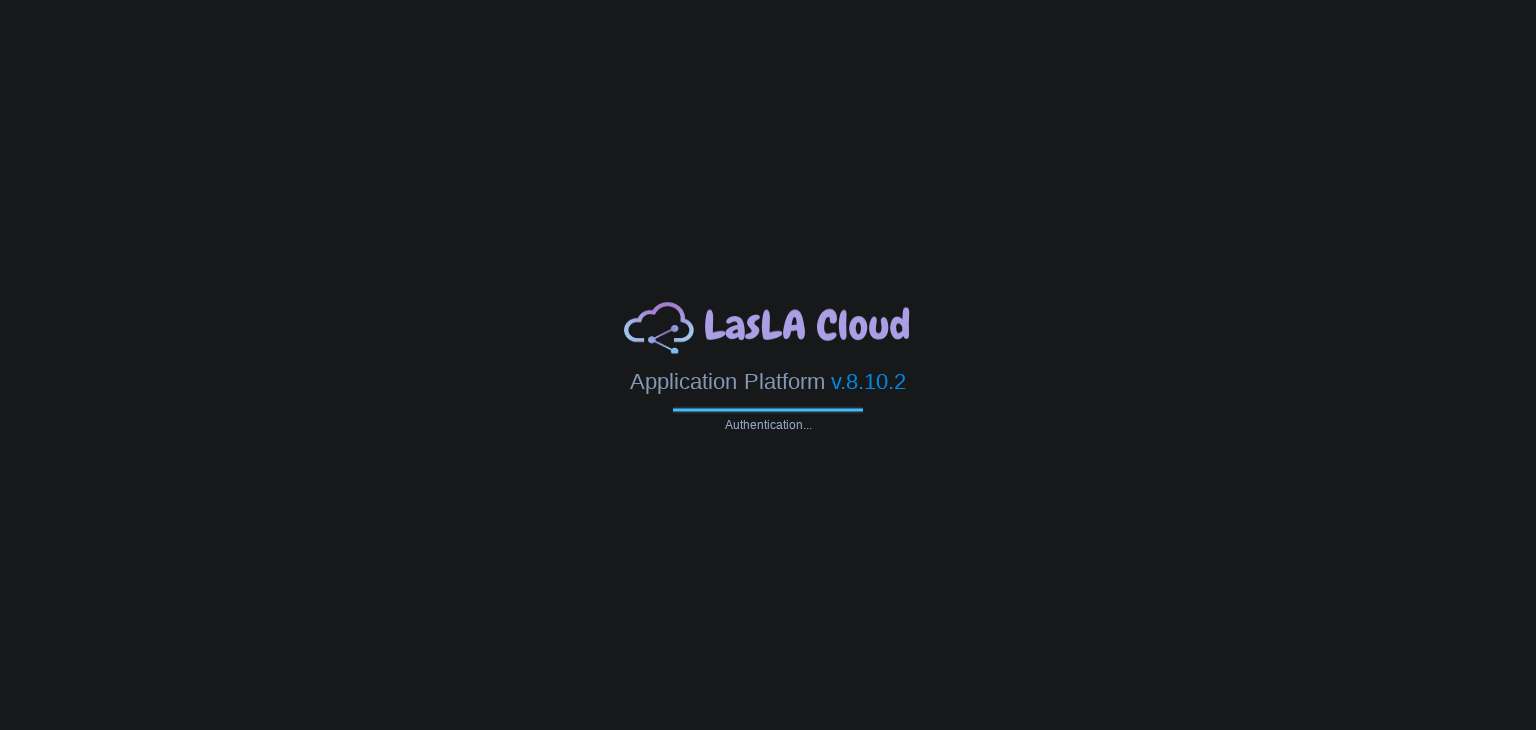 scroll, scrollTop: 0, scrollLeft: 0, axis: both 